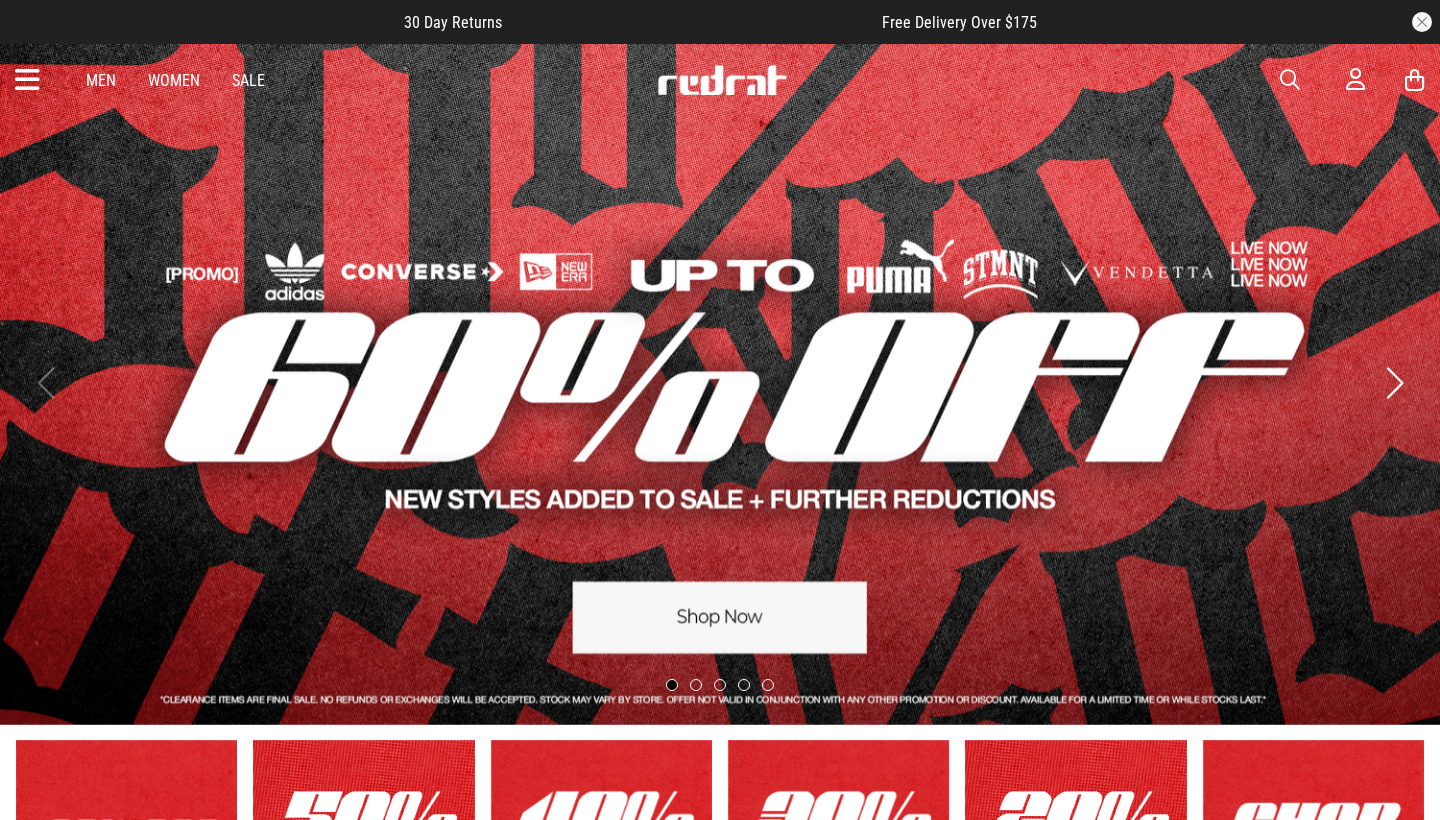 scroll, scrollTop: 0, scrollLeft: 0, axis: both 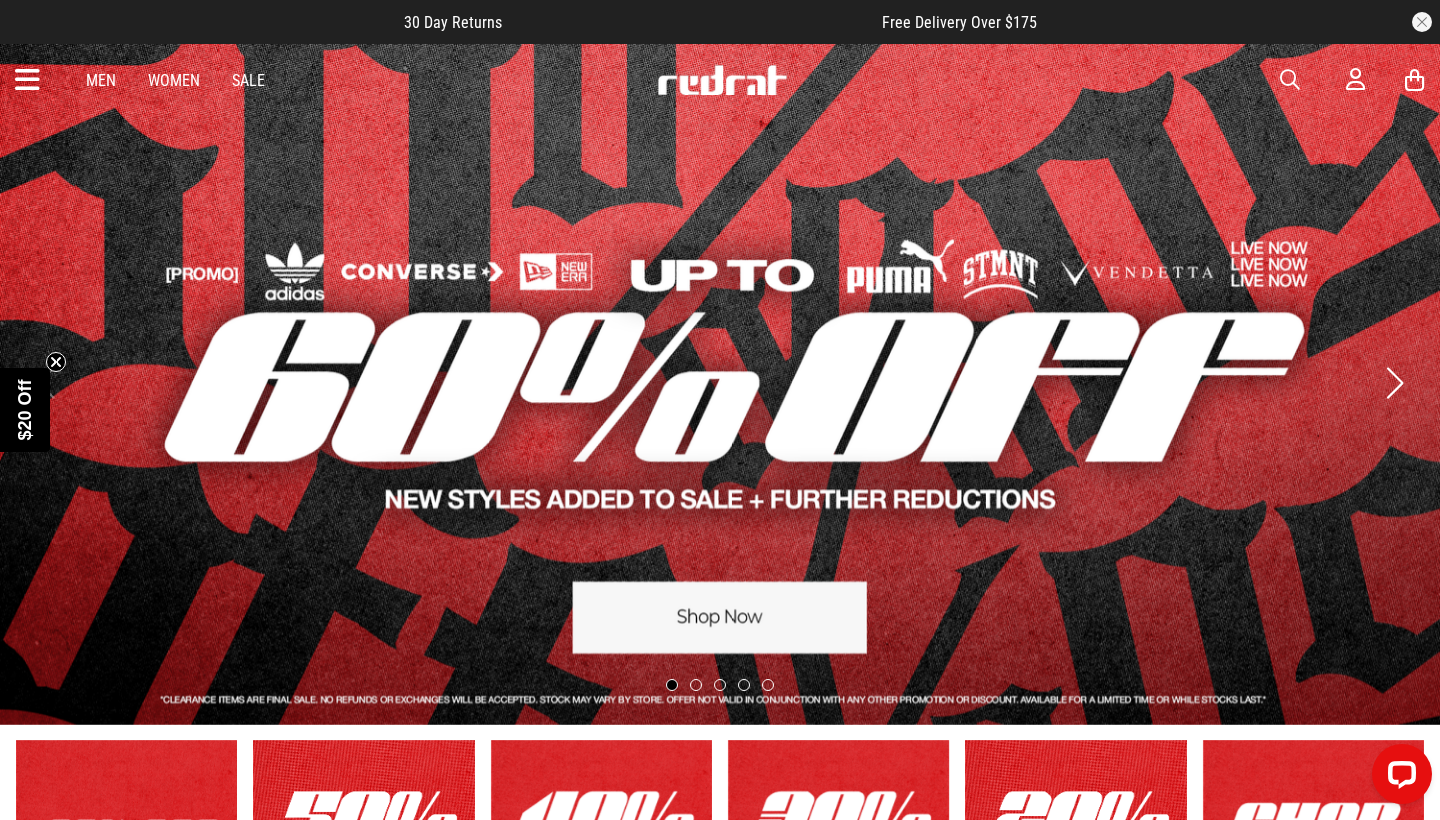 click at bounding box center [720, 383] 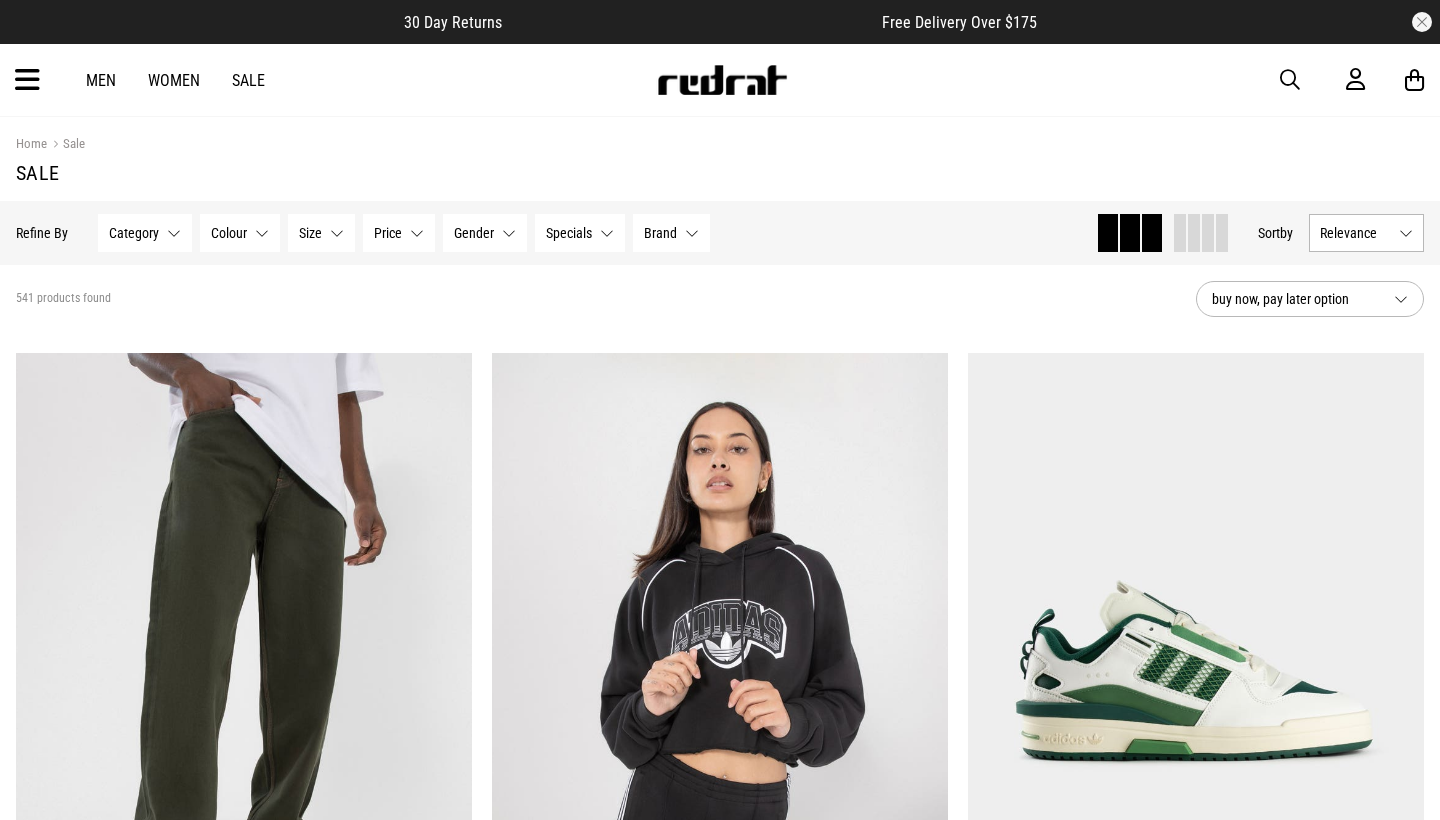 scroll, scrollTop: 0, scrollLeft: 0, axis: both 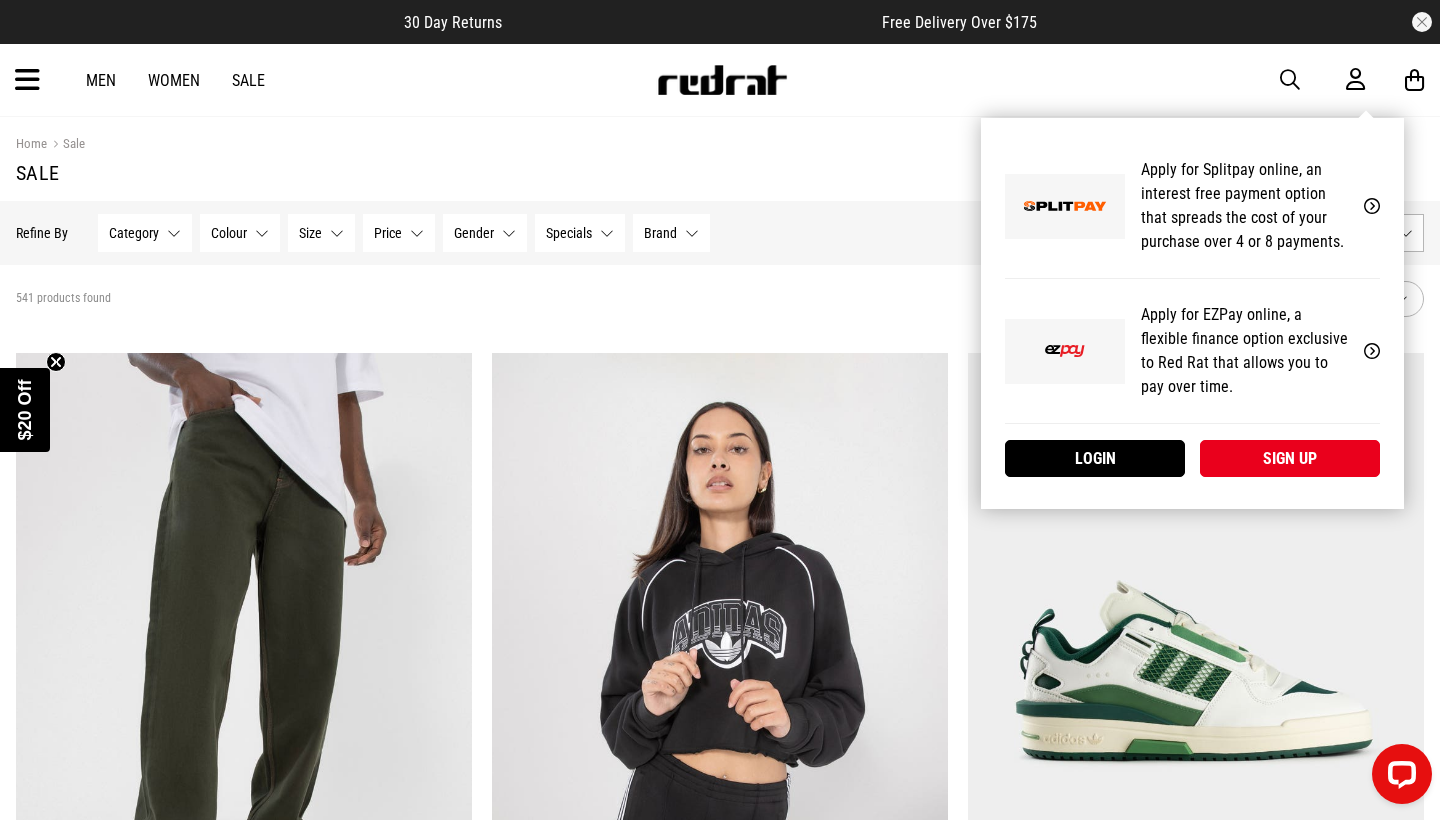 click at bounding box center [1355, 79] 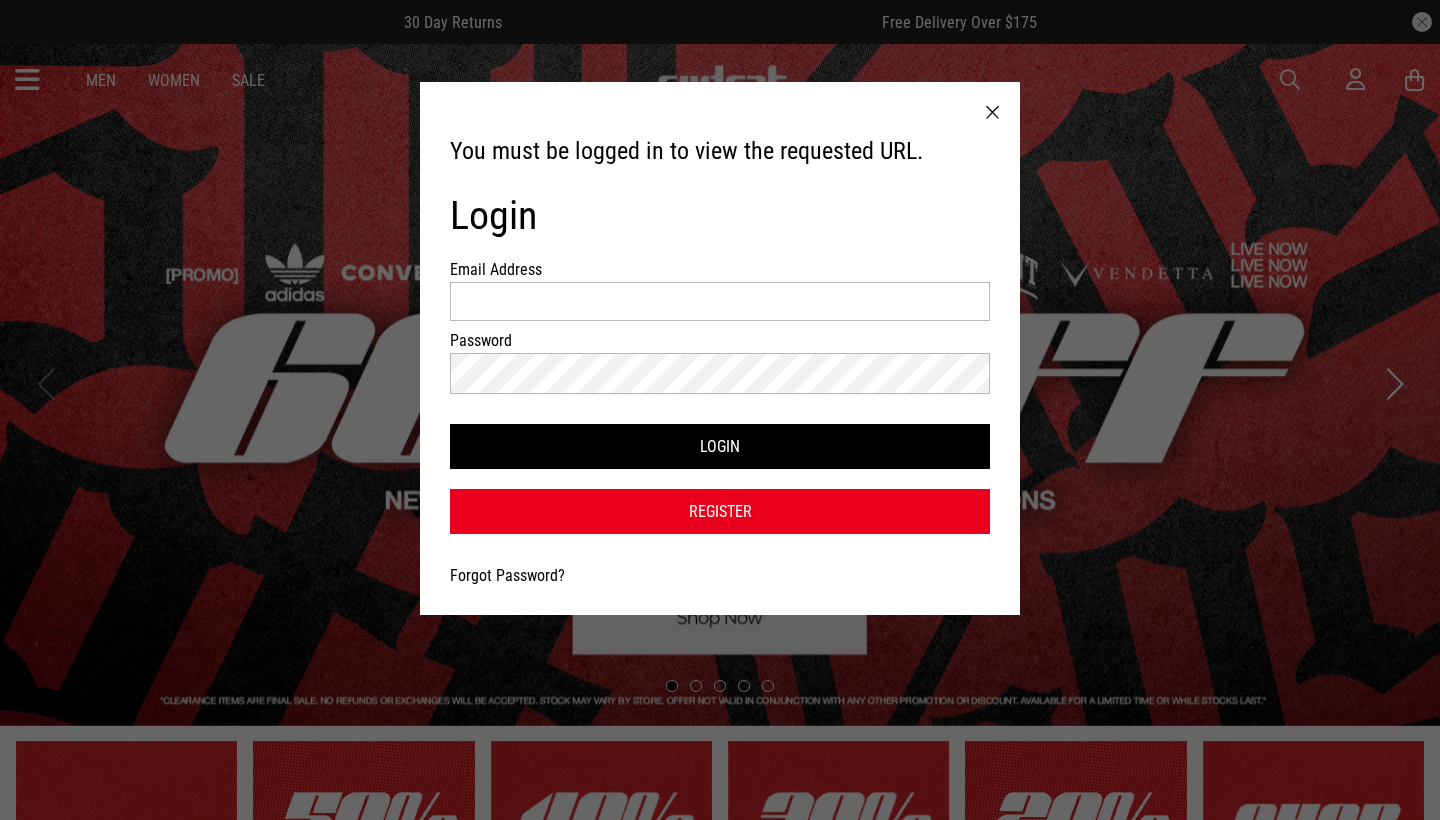 scroll, scrollTop: 0, scrollLeft: 0, axis: both 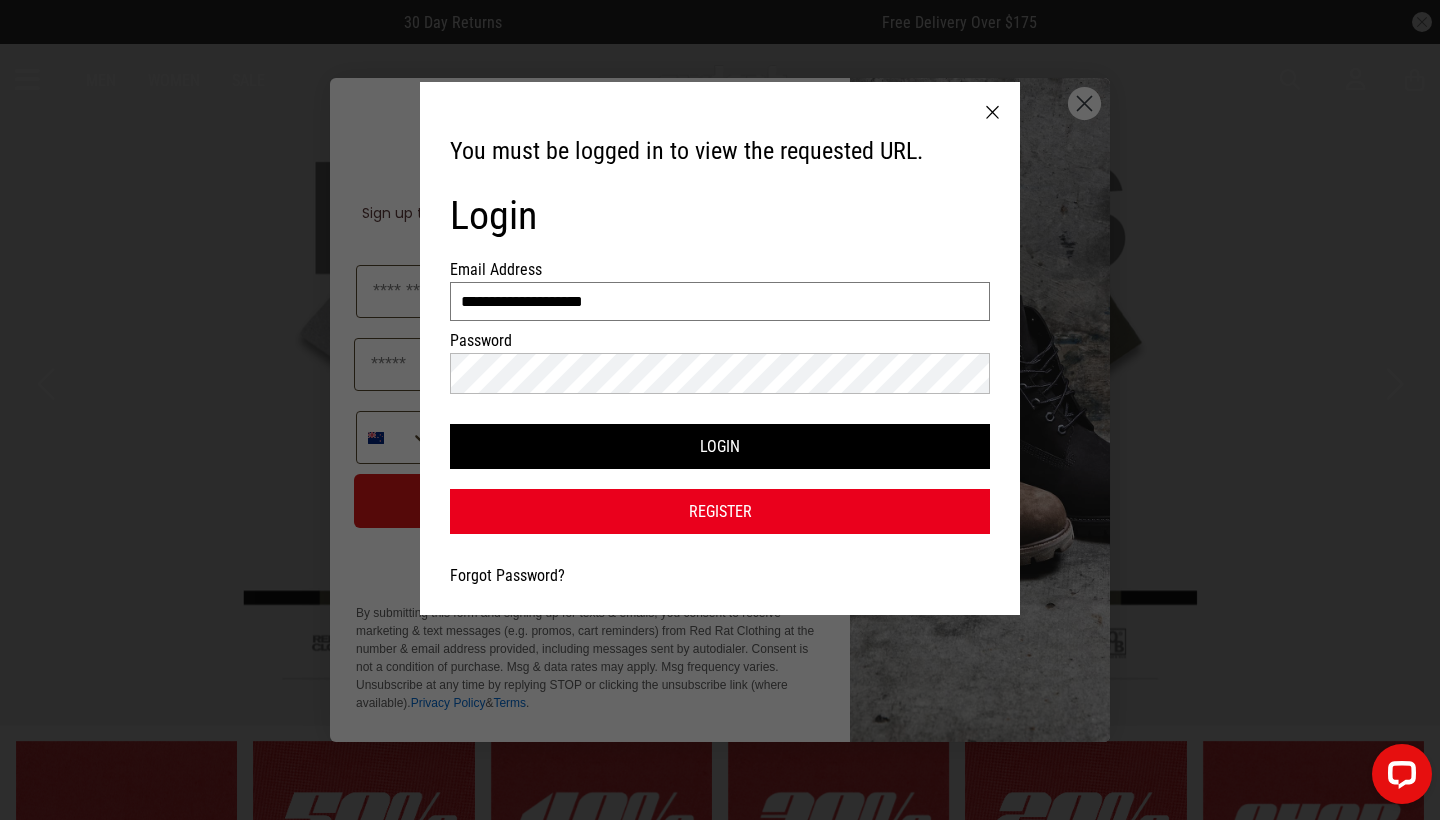 type on "**********" 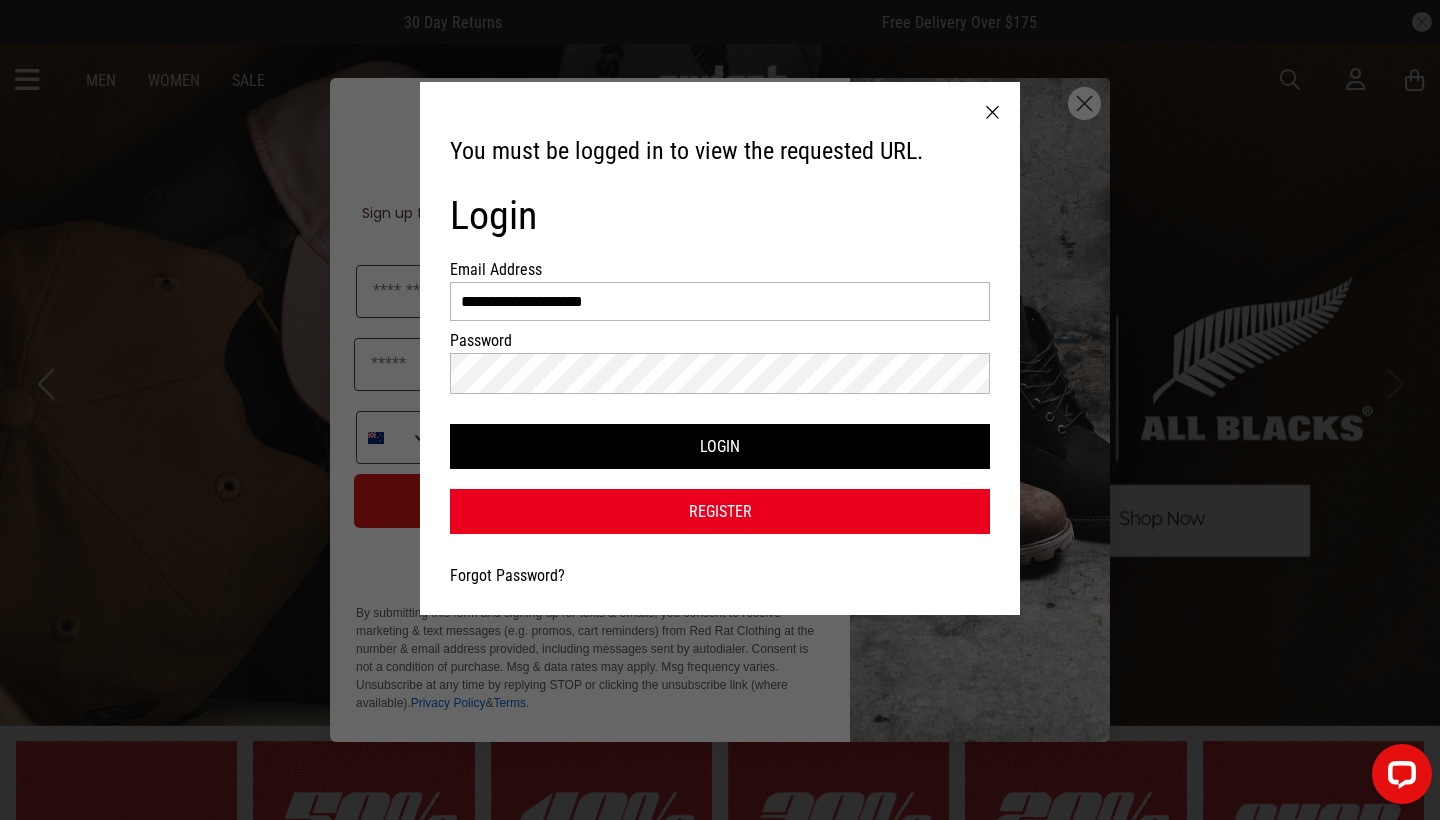 type on "*" 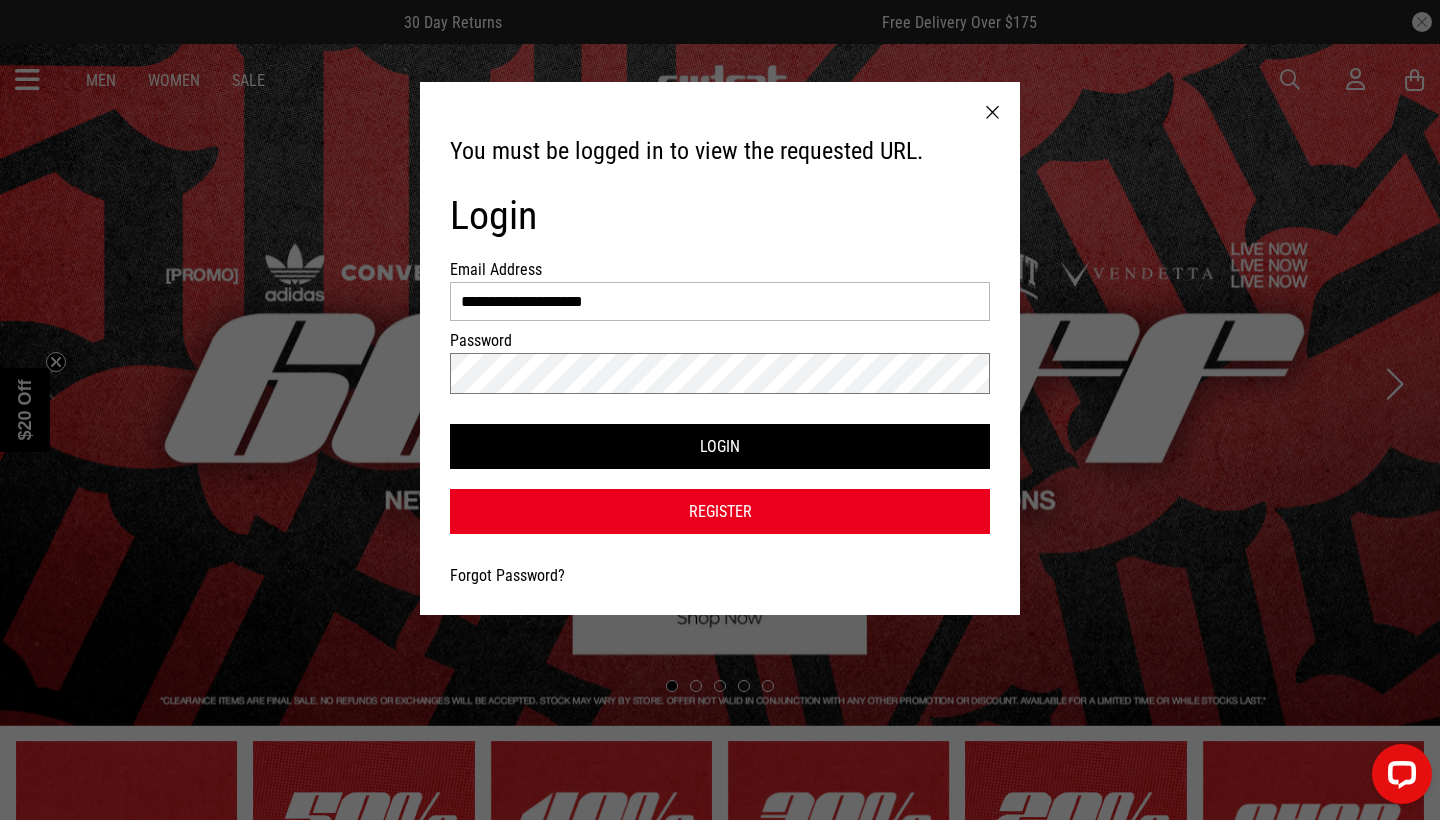 click on "Login" at bounding box center [720, 446] 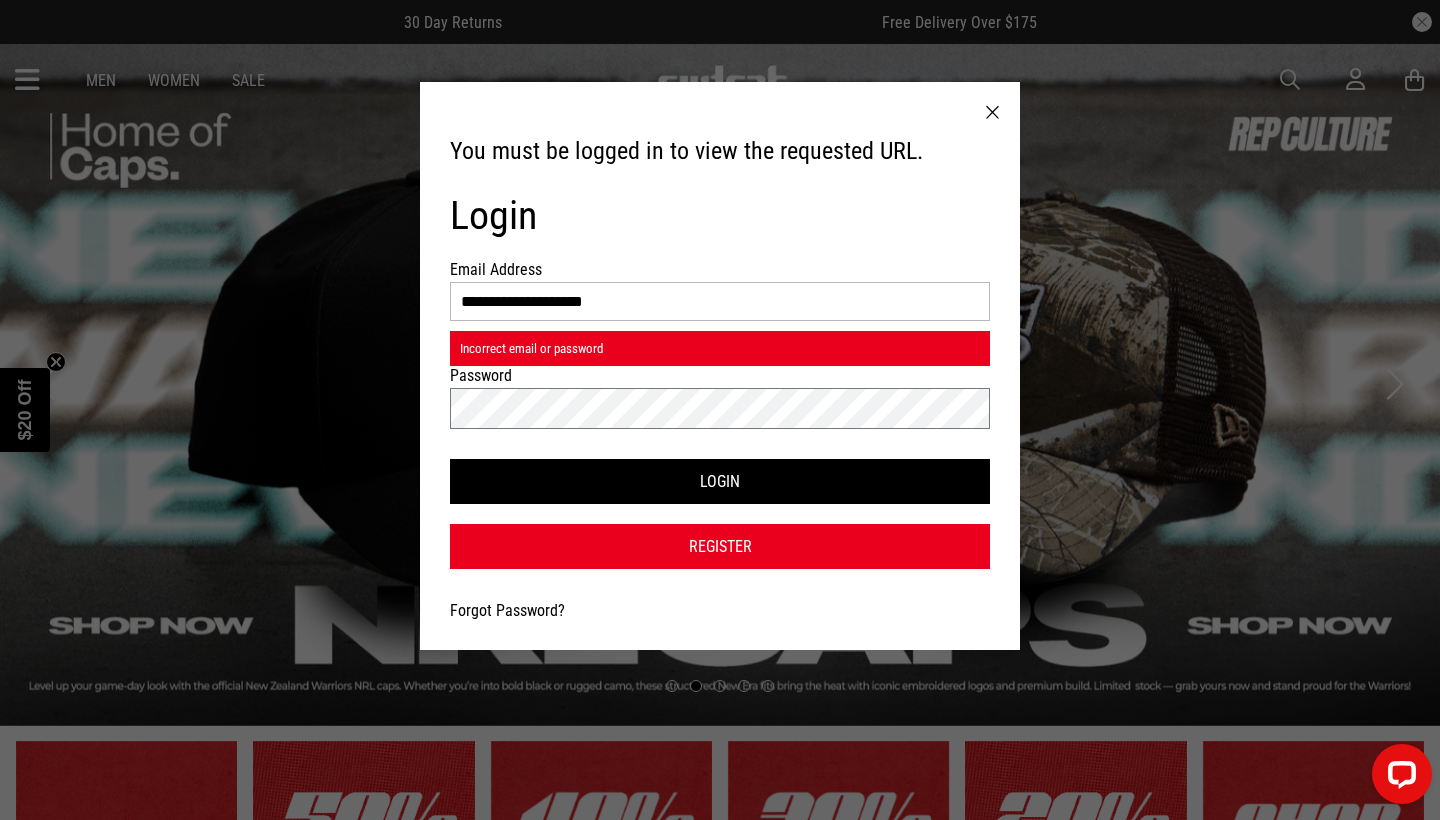 click on "Login" at bounding box center (720, 481) 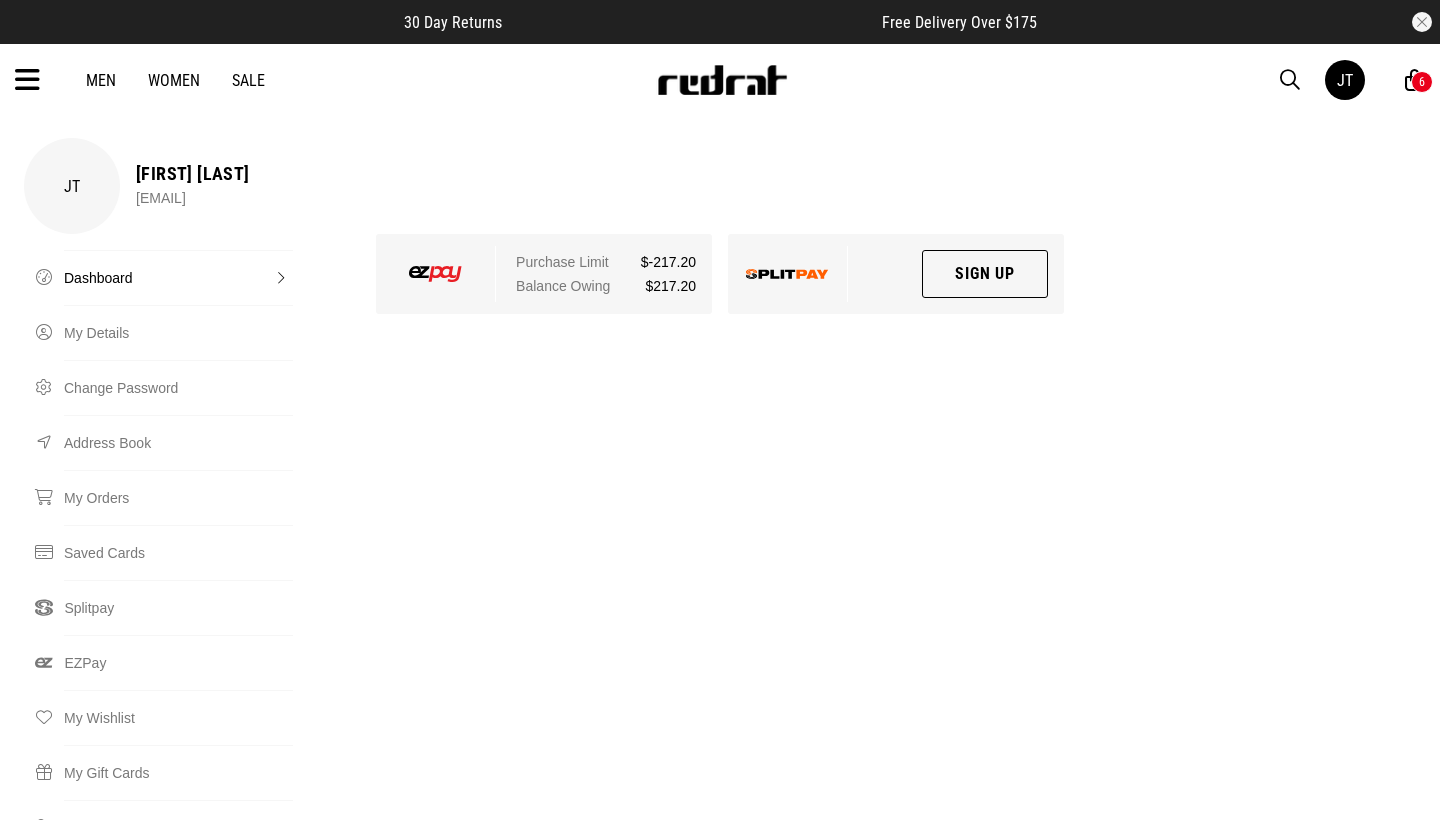 scroll, scrollTop: 0, scrollLeft: 0, axis: both 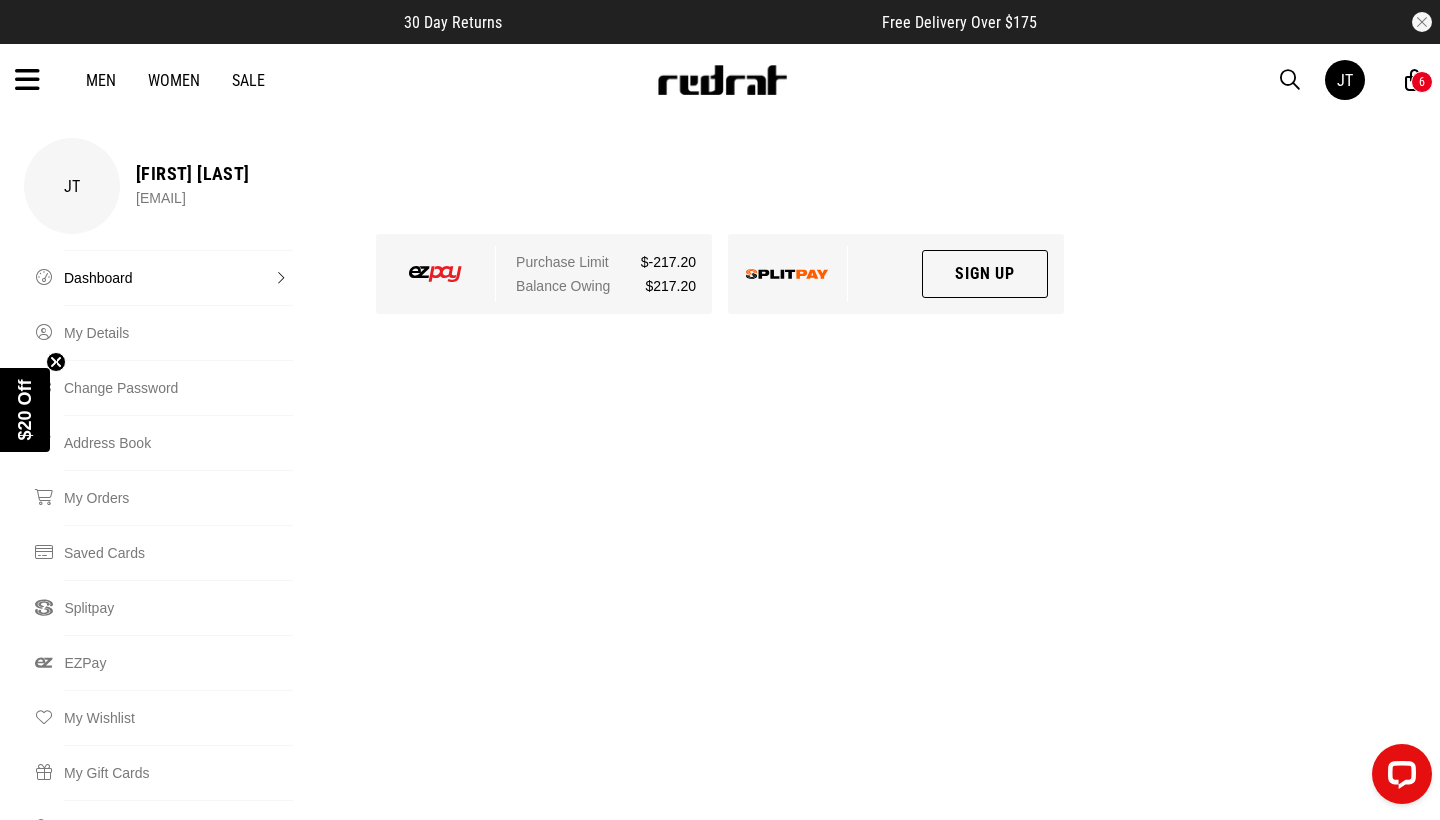 click on "6" at bounding box center [1422, 82] 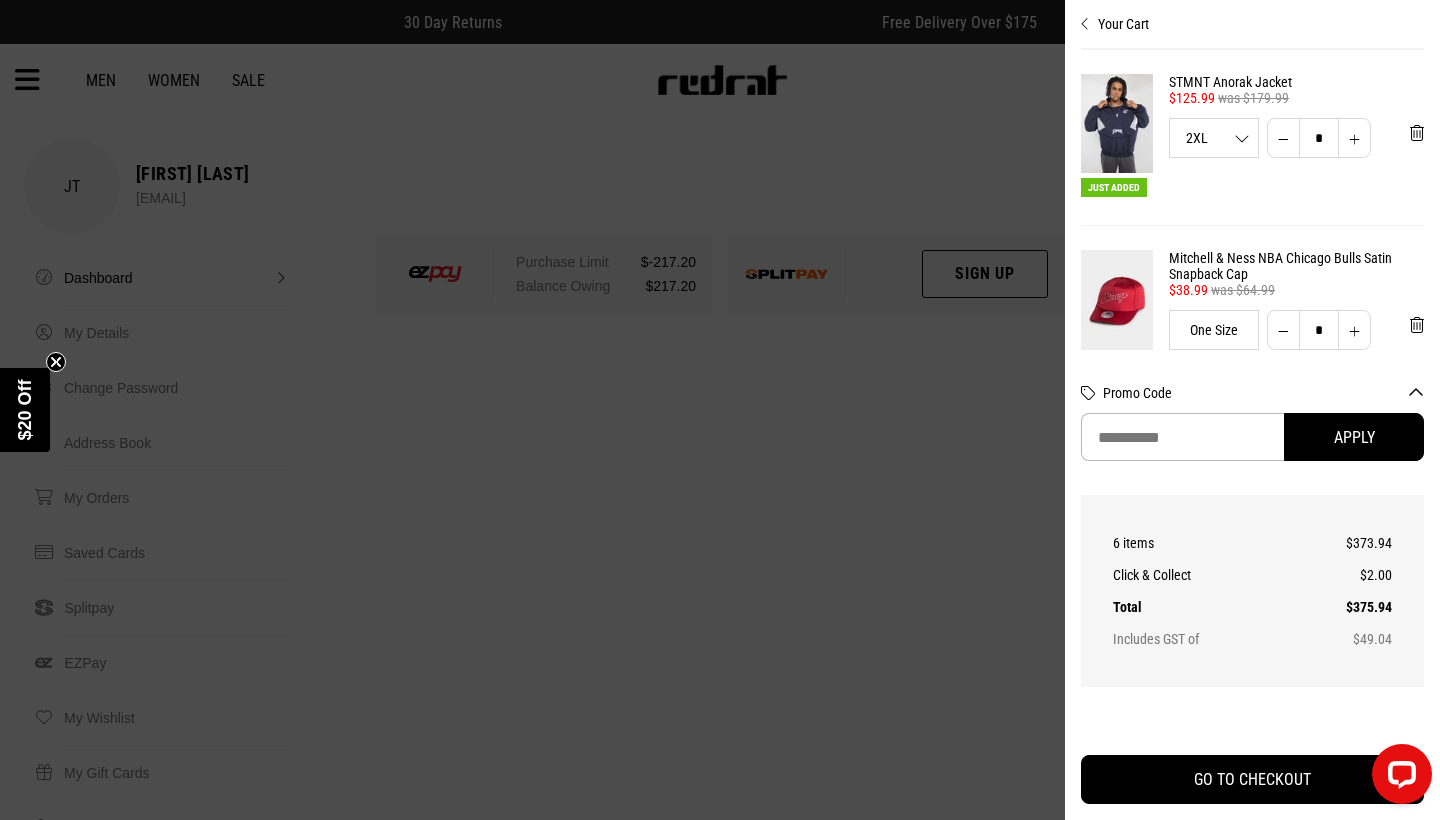 drag, startPoint x: 1439, startPoint y: 381, endPoint x: 1438, endPoint y: 394, distance: 13.038404 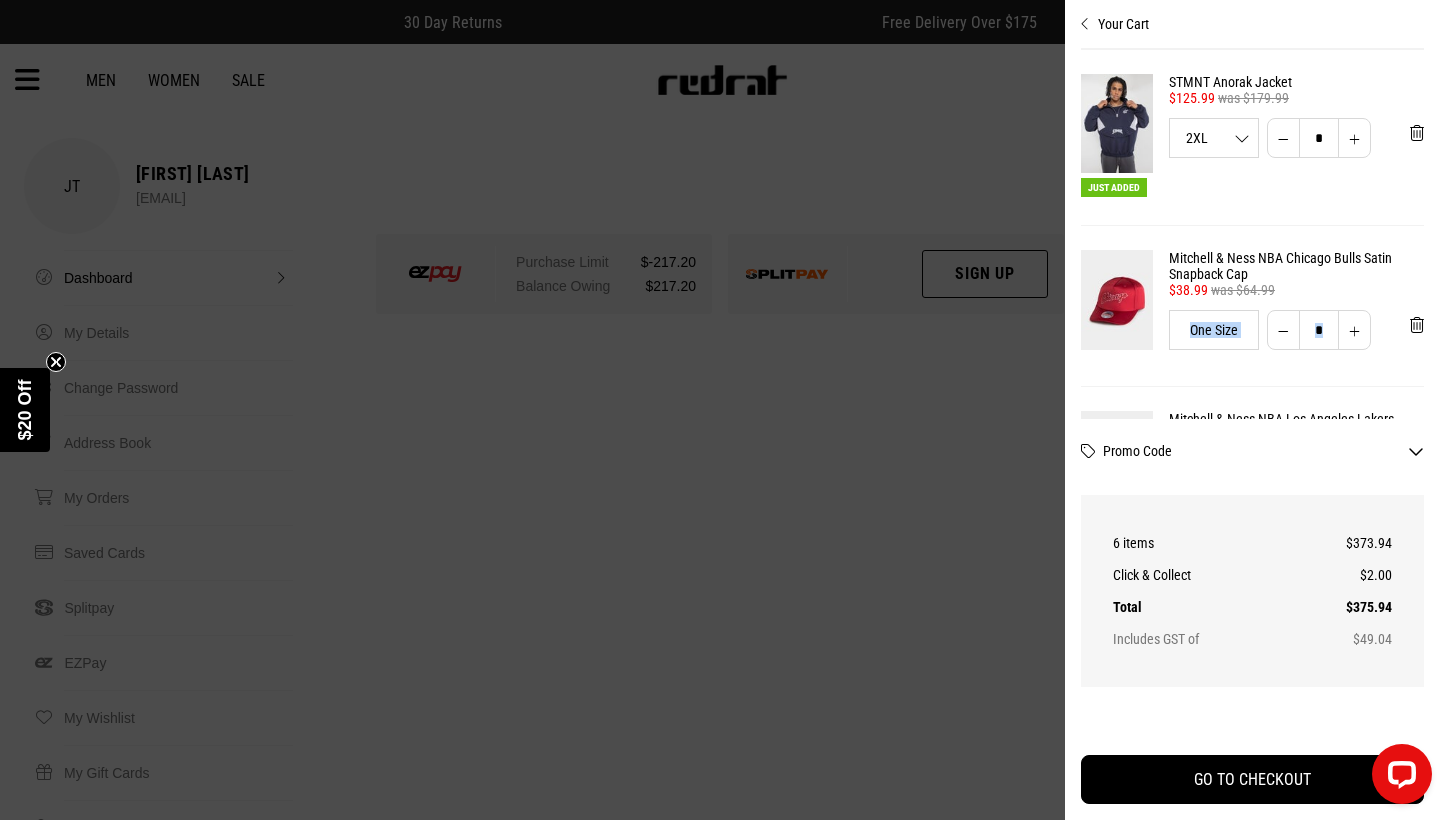 drag, startPoint x: 1409, startPoint y: 386, endPoint x: 1396, endPoint y: 295, distance: 91.92388 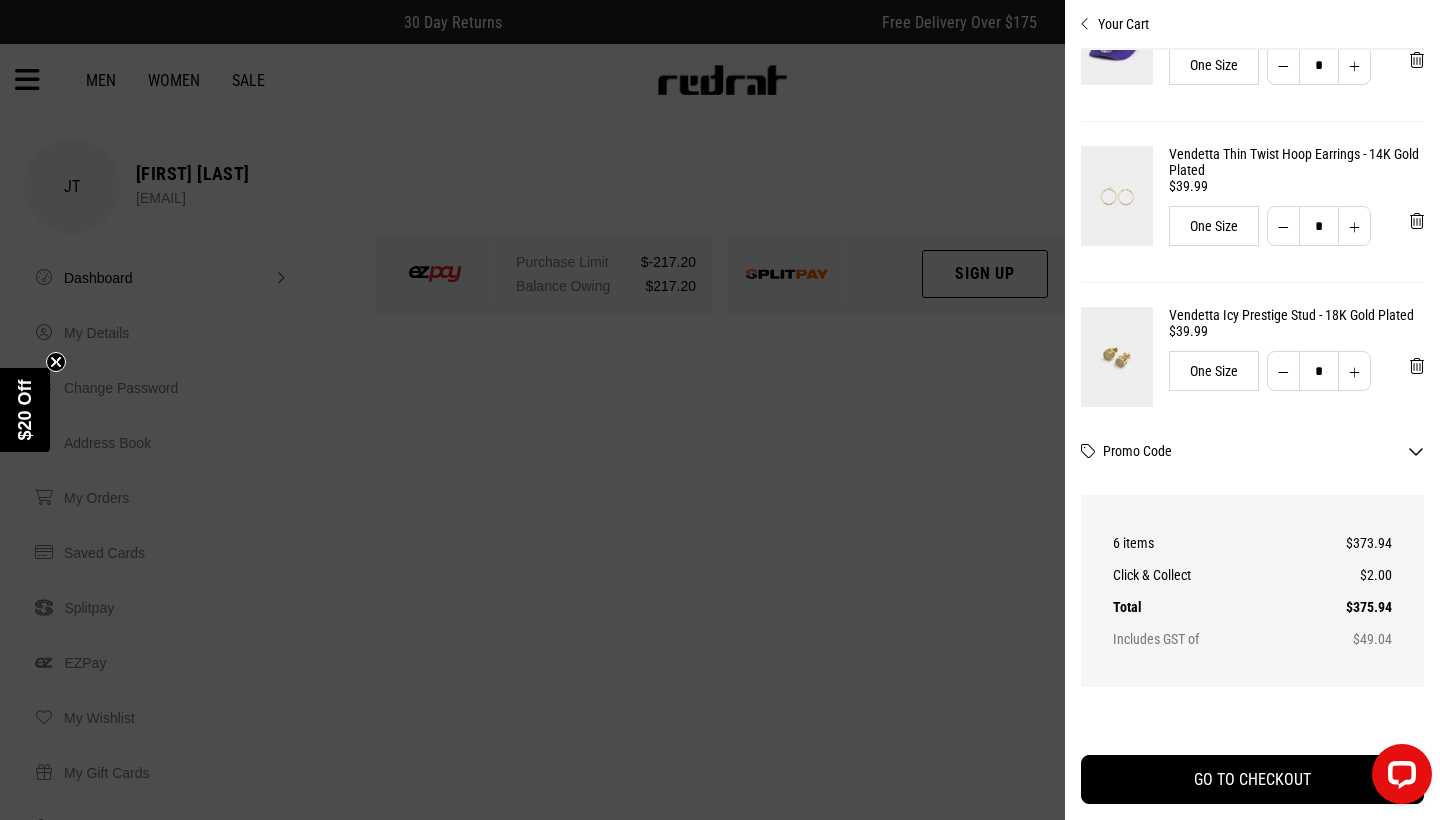 scroll, scrollTop: 432, scrollLeft: 0, axis: vertical 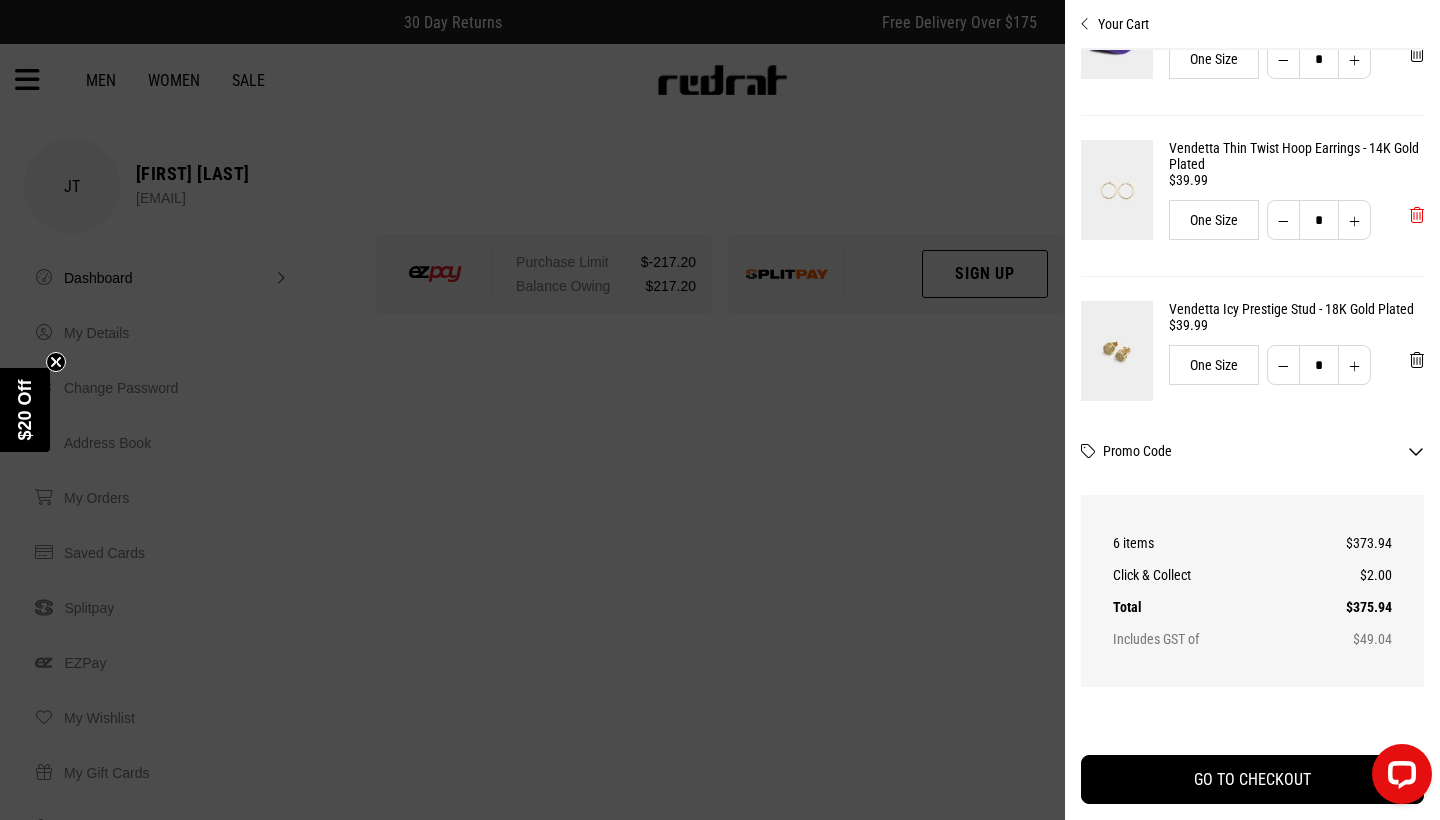 click at bounding box center (1417, 215) 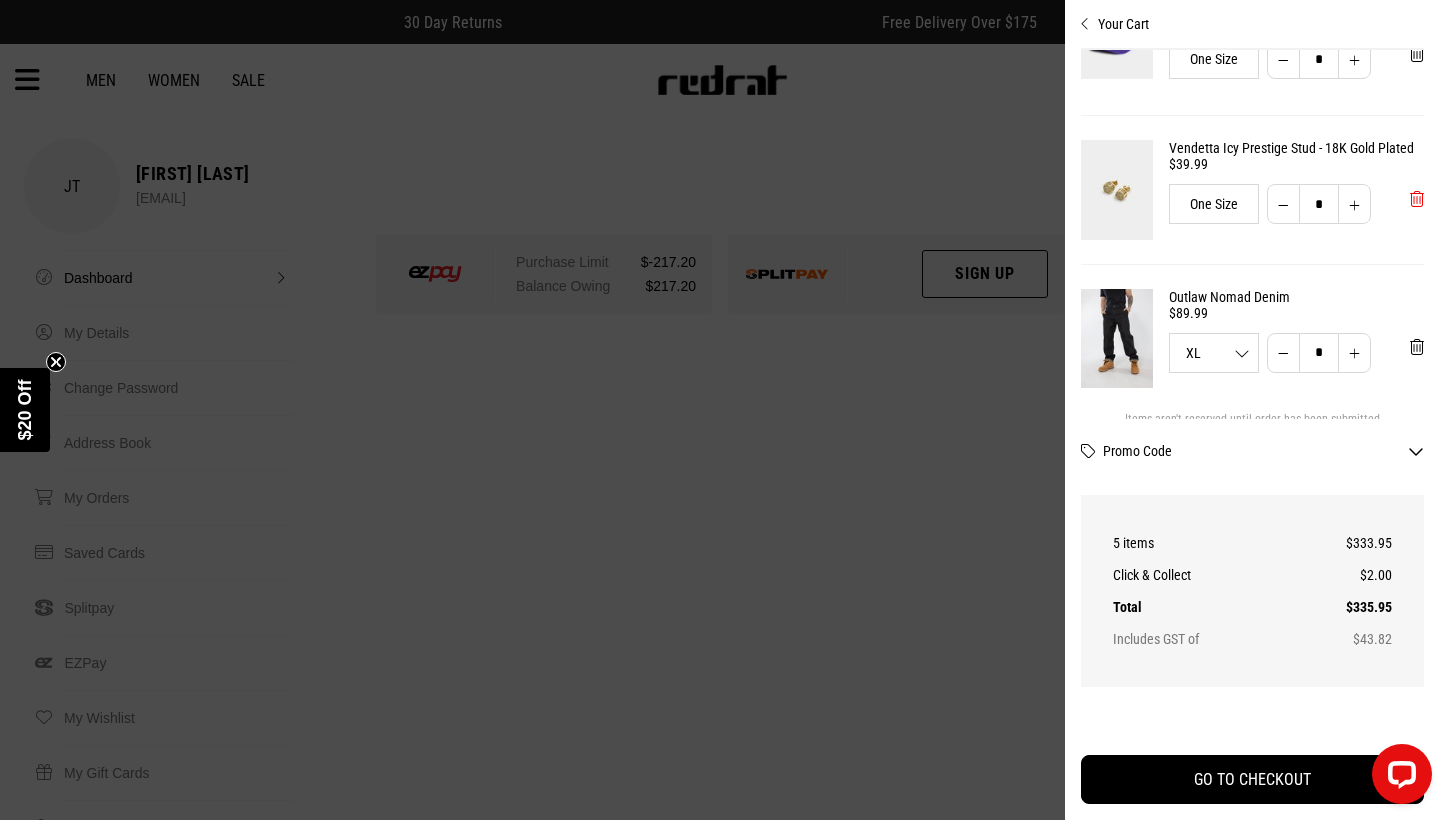 click at bounding box center (1417, 199) 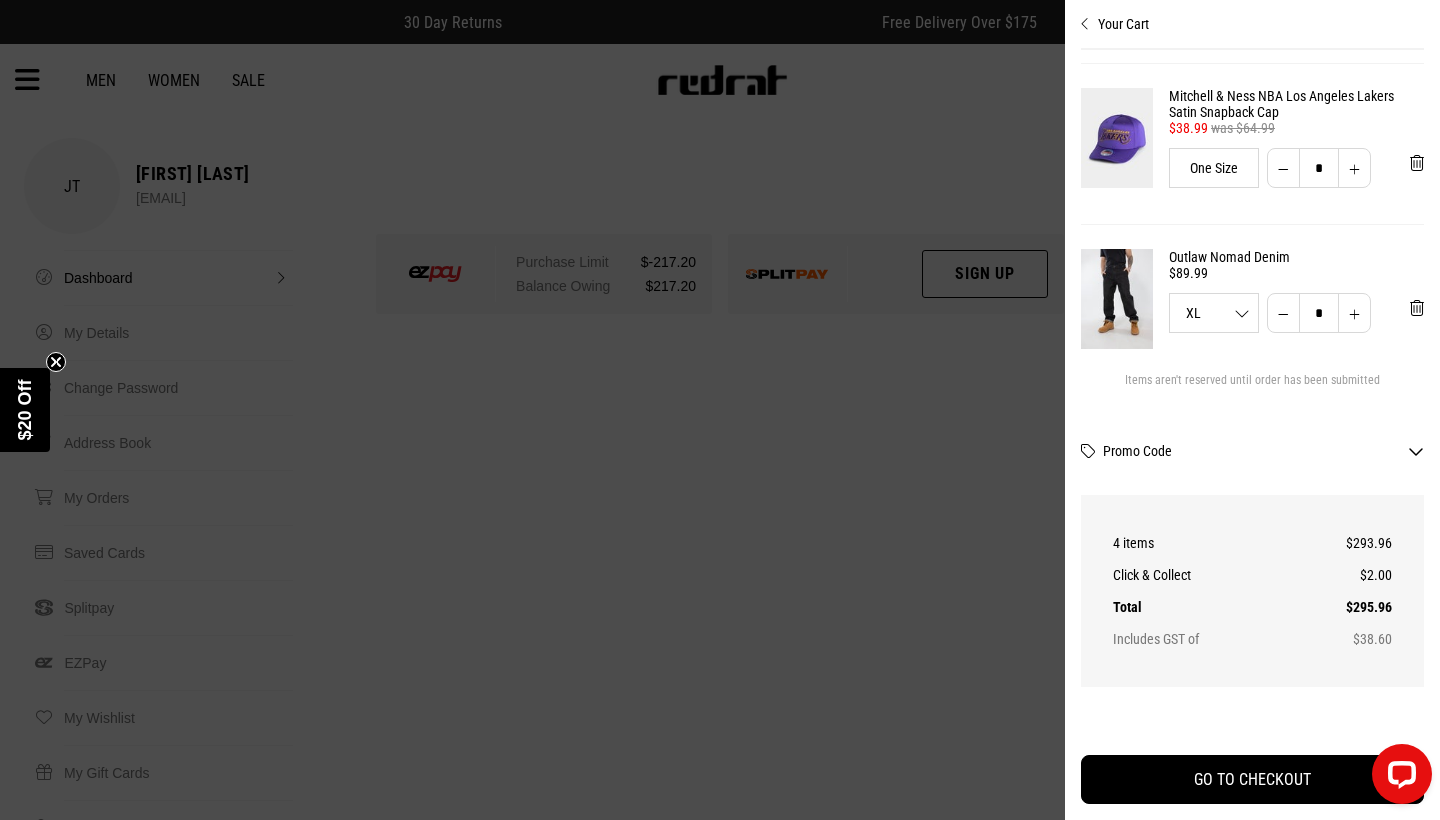 scroll, scrollTop: 323, scrollLeft: 0, axis: vertical 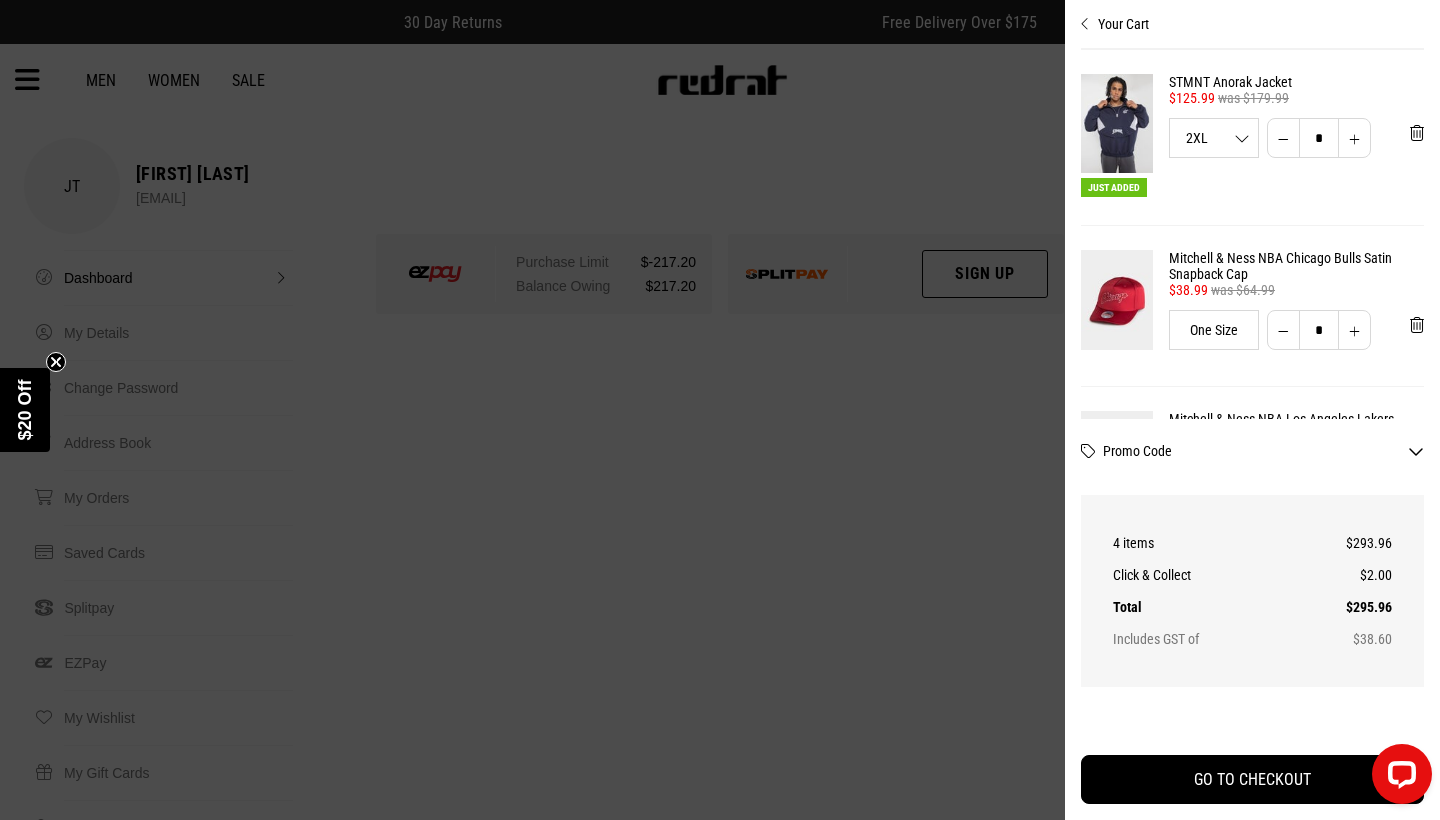 click on "Just Added   STMNT Anorak Jacket
30% Off - Selected Jackets
$125.99   was $179.99      2XL   S M L XL 2XL   * * * ** ***       *                   Mitchell & Ness NBA Chicago Bulls Satin Snapback Cap       $38.99   was $64.99         One Size     *                   Mitchell & Ness NBA Los Angeles Lakers Satin Snapback Cap       $38.99   was $64.99         One Size     *                   Outlaw Nomad Denim        $89.99       XL   S M L XL 2XL   * * * ** ***       *" at bounding box center (1252, 373) 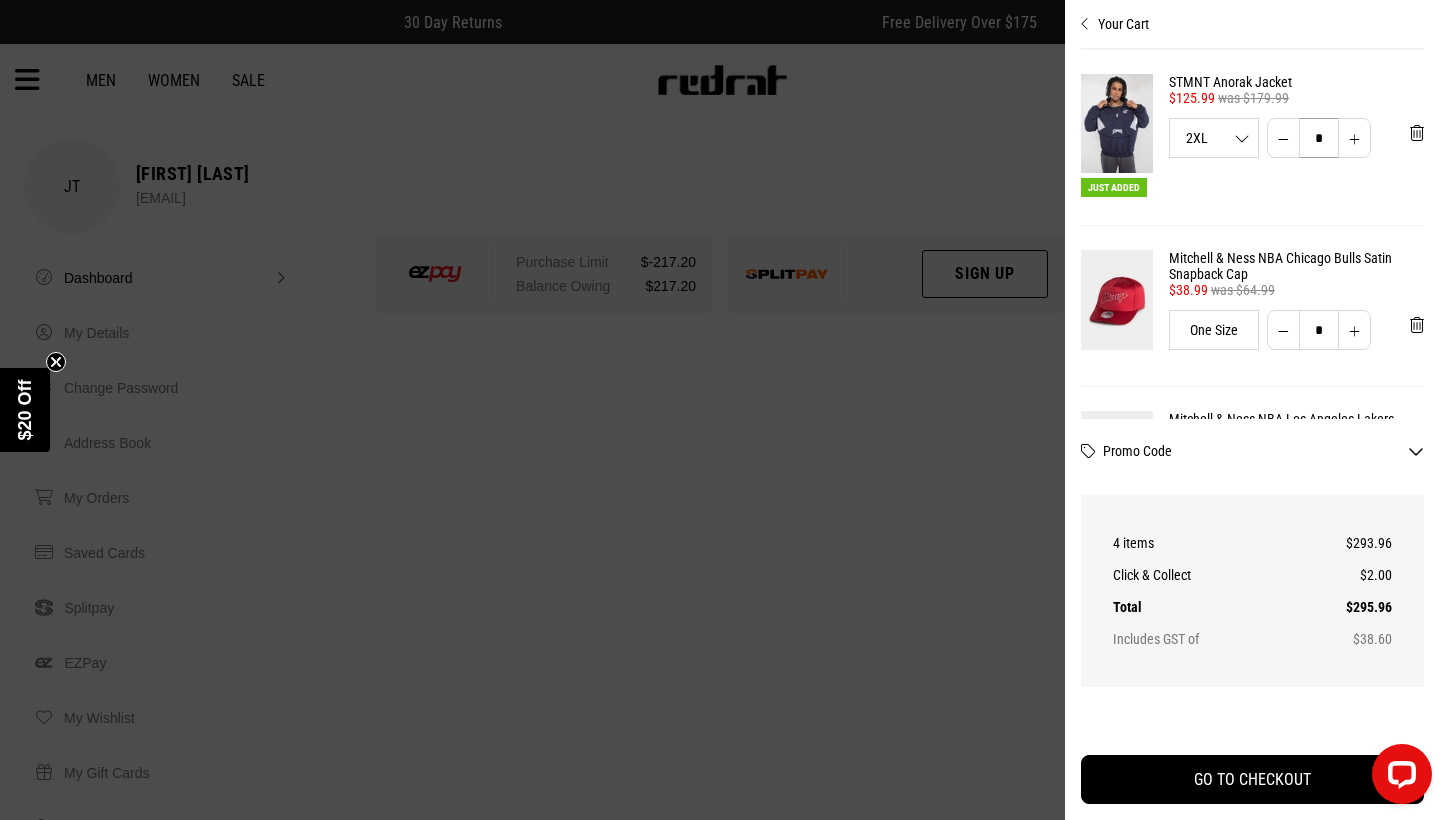 scroll, scrollTop: 0, scrollLeft: 0, axis: both 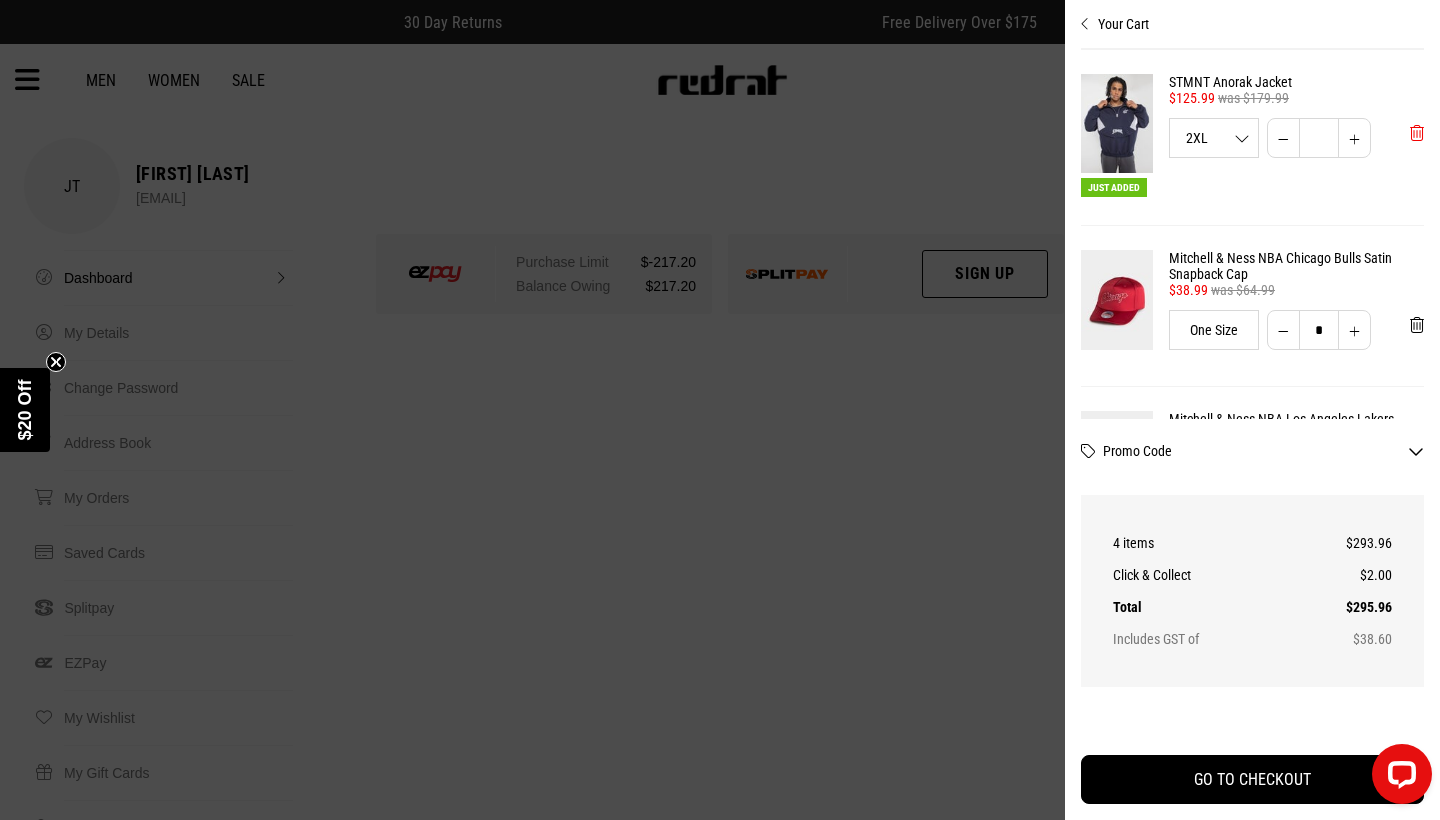 click at bounding box center [1417, 133] 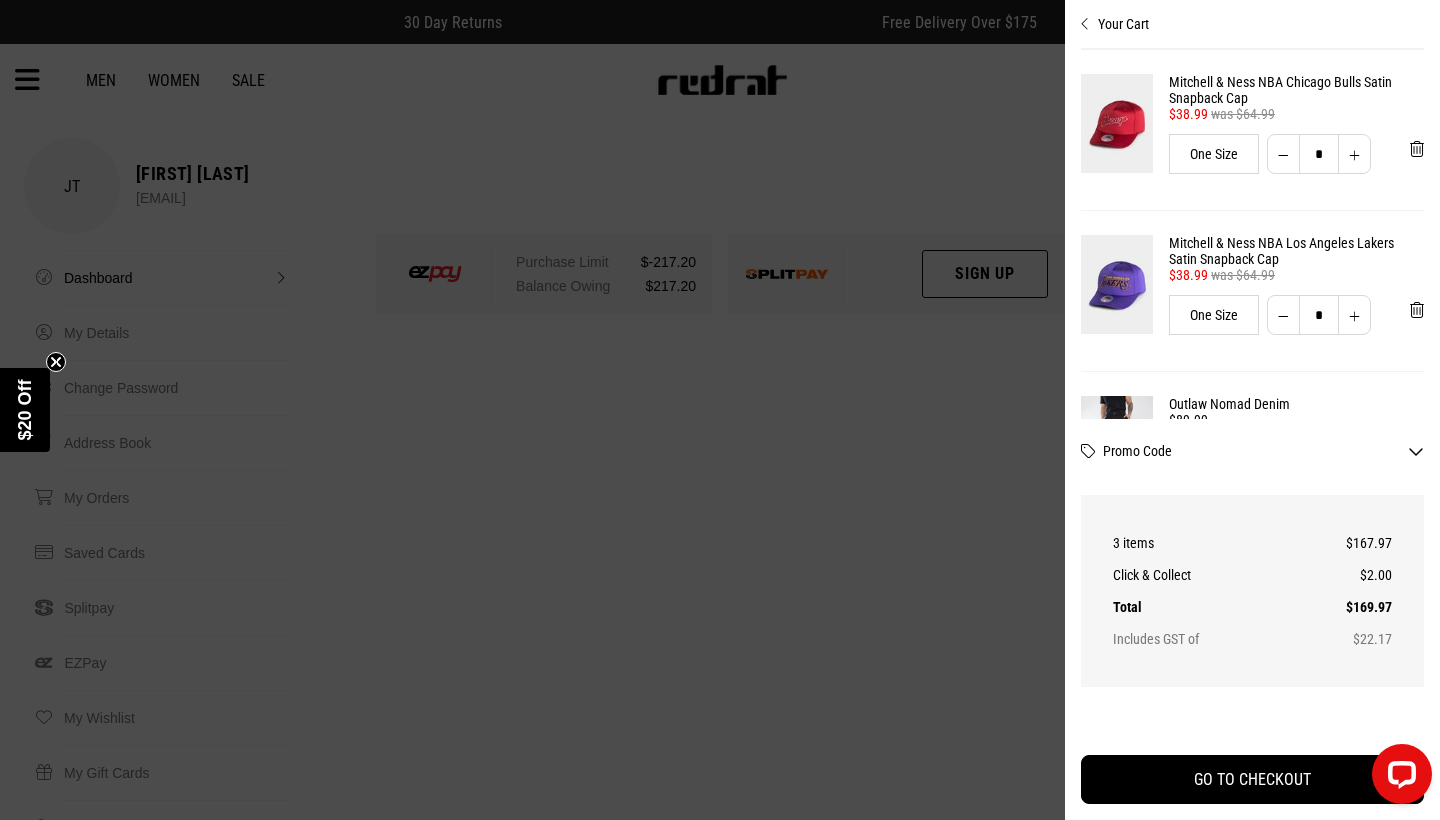 click at bounding box center (720, 410) 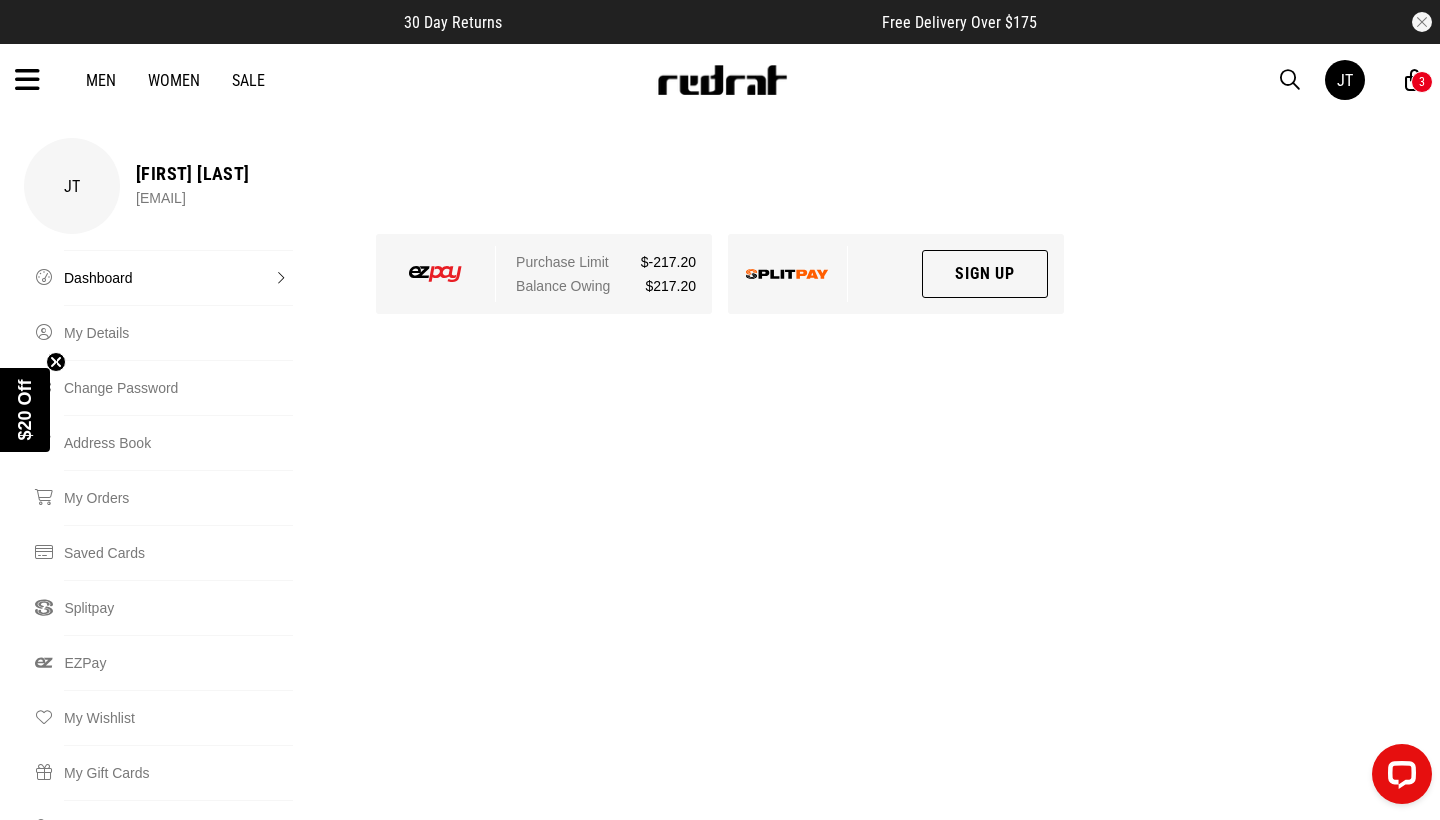 click on "Men" at bounding box center (101, 80) 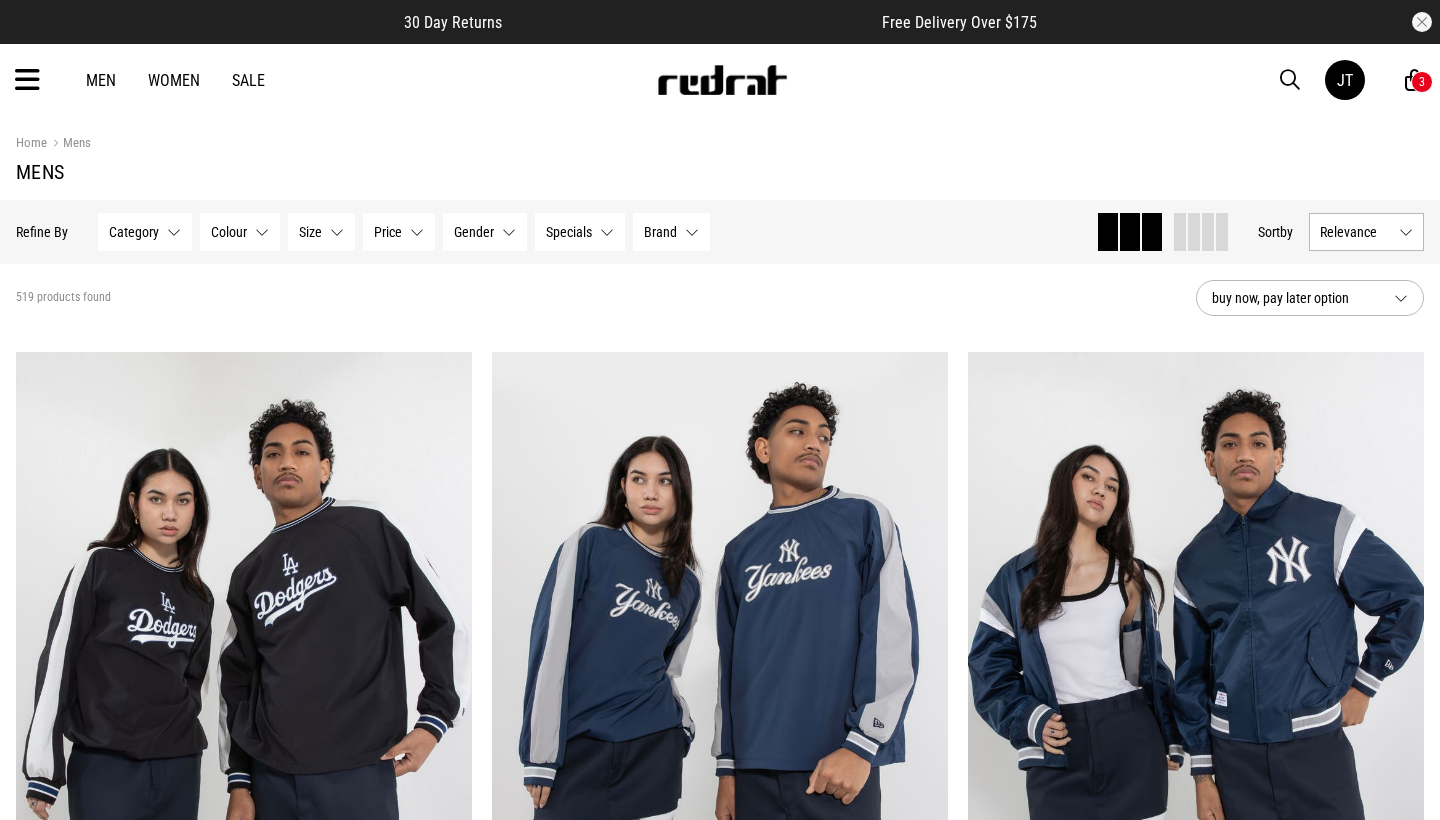 scroll, scrollTop: 0, scrollLeft: 0, axis: both 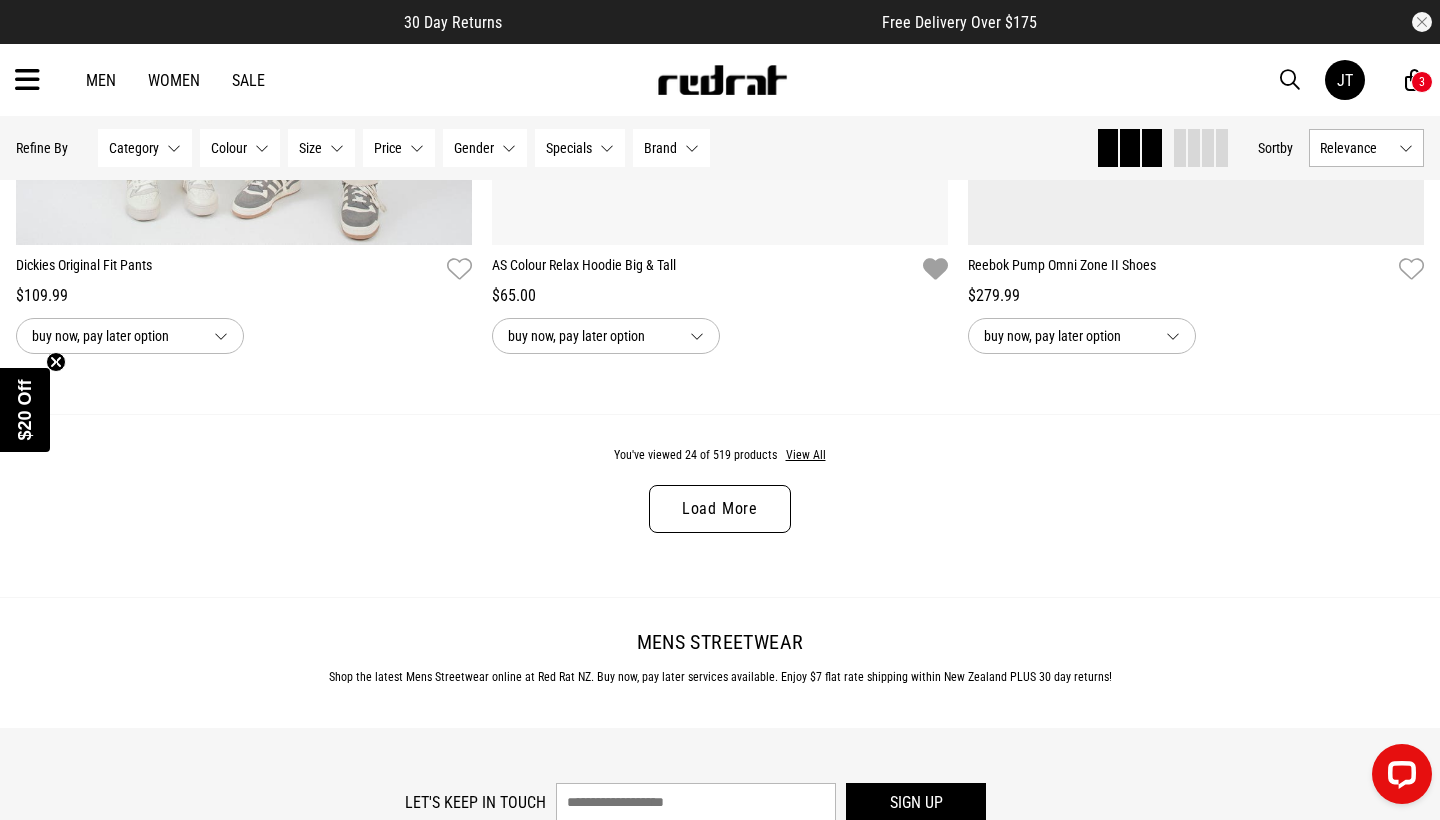 click on "Sale" at bounding box center (248, 80) 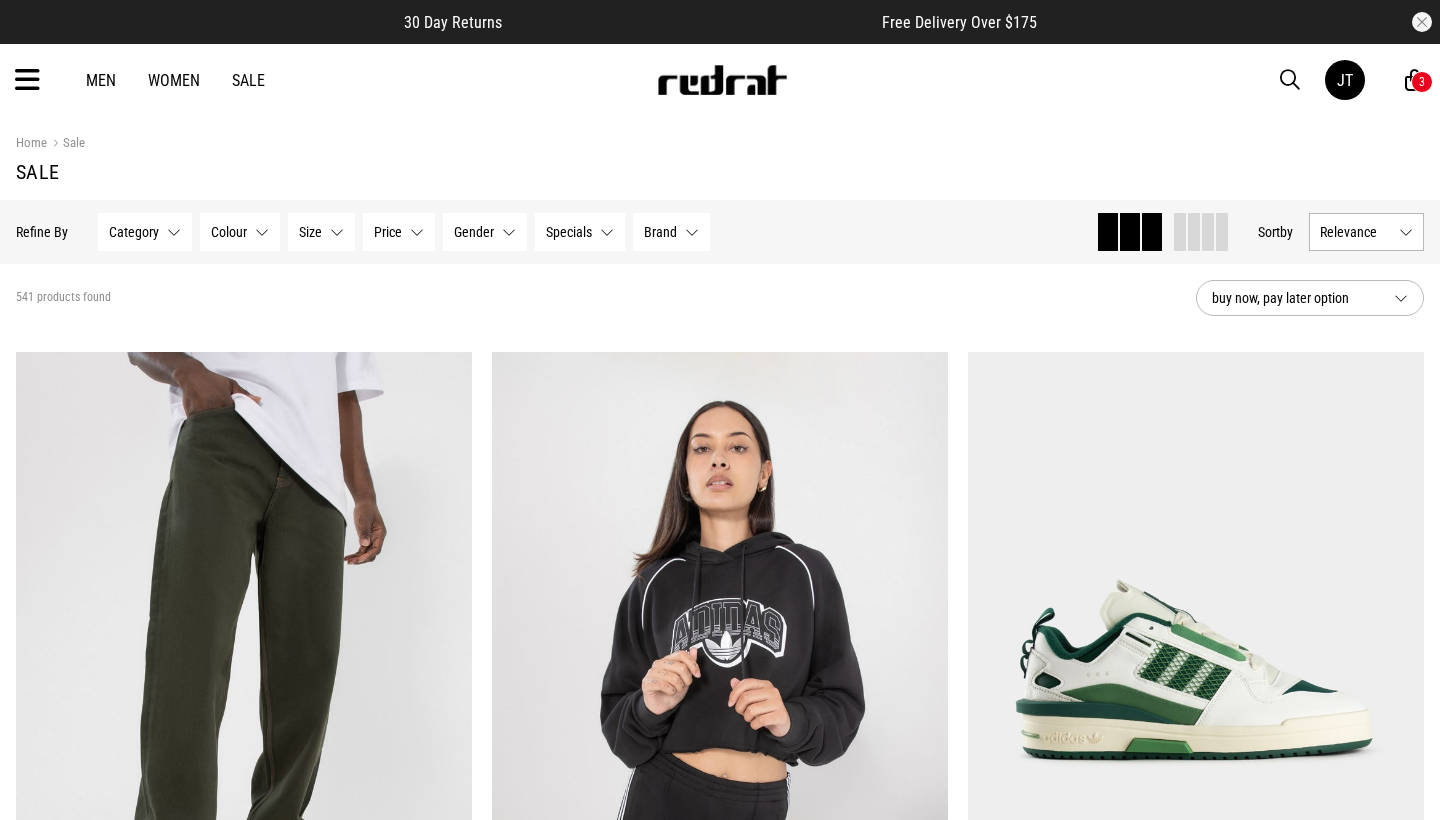 scroll, scrollTop: 0, scrollLeft: 0, axis: both 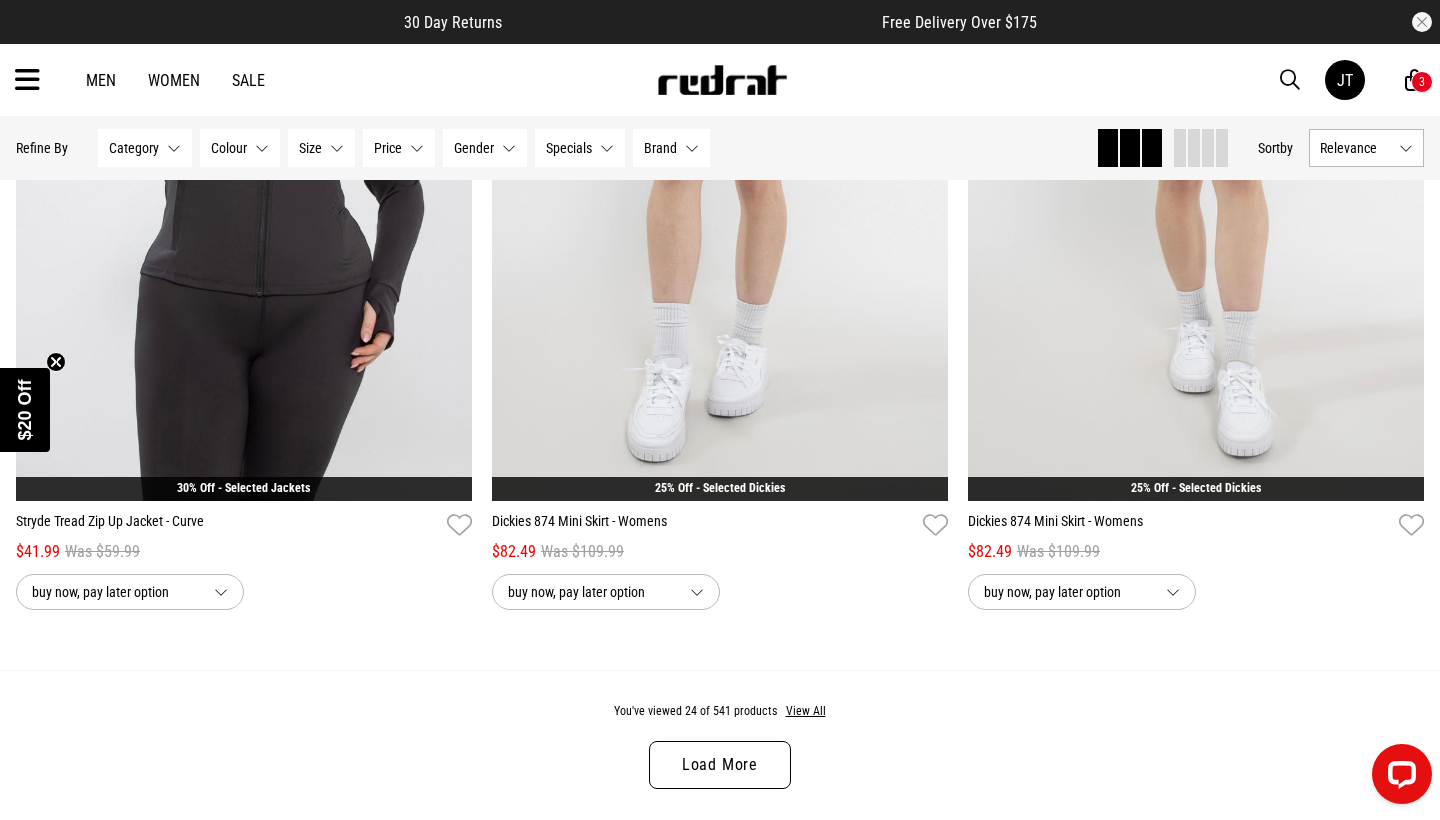 click on "Load More" at bounding box center (720, 765) 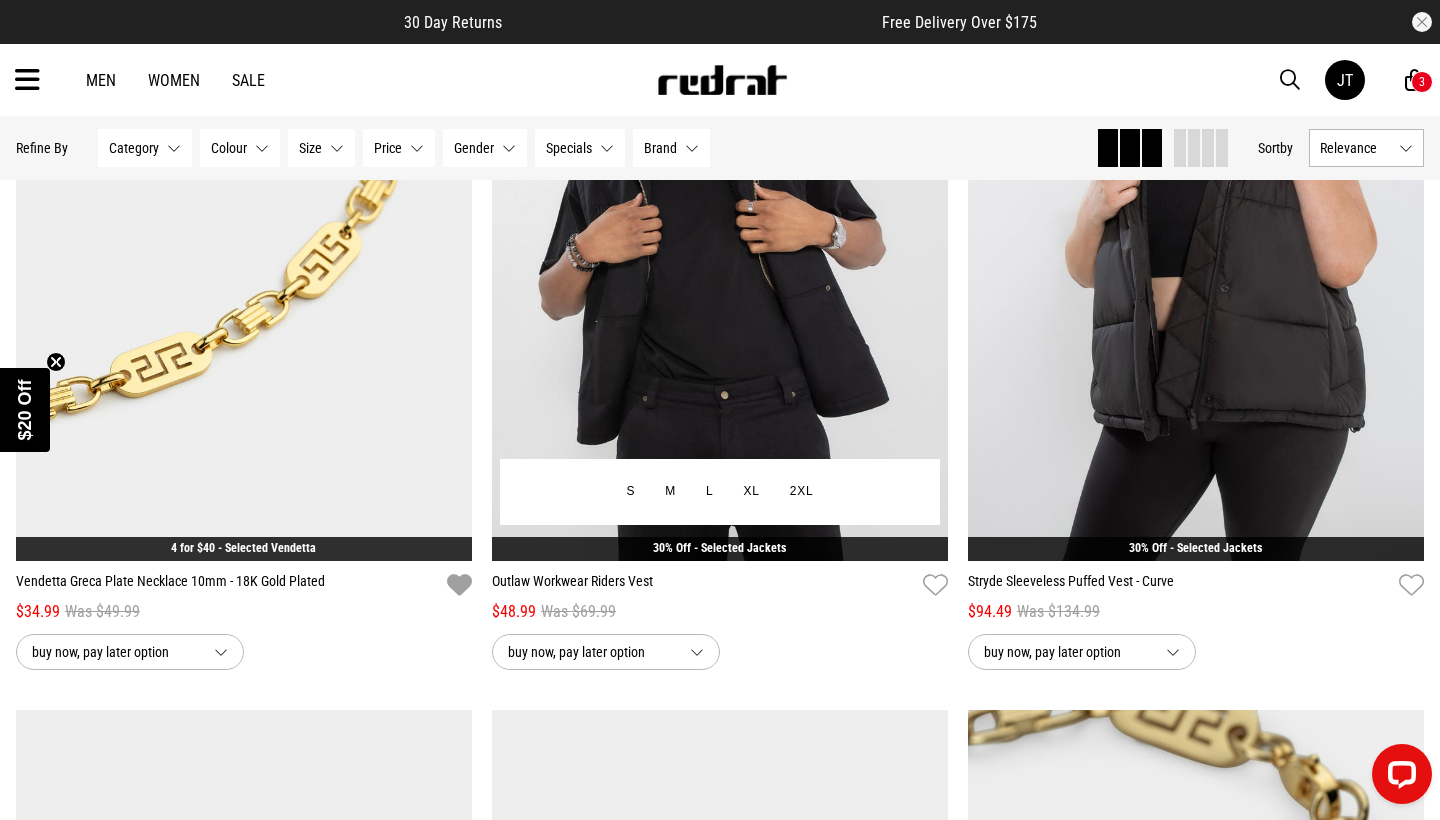scroll, scrollTop: 9947, scrollLeft: 0, axis: vertical 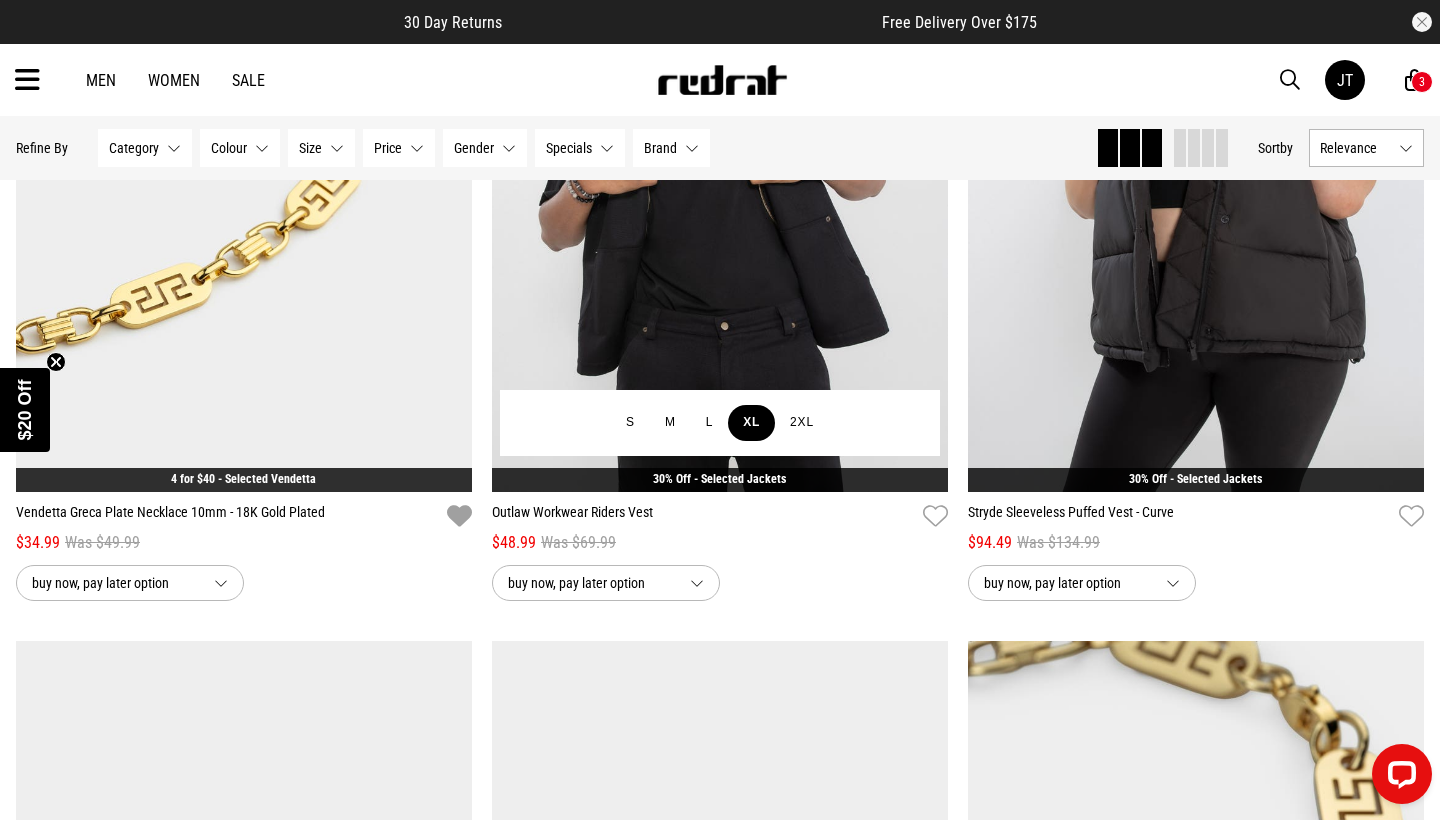click on "XL" at bounding box center (751, 423) 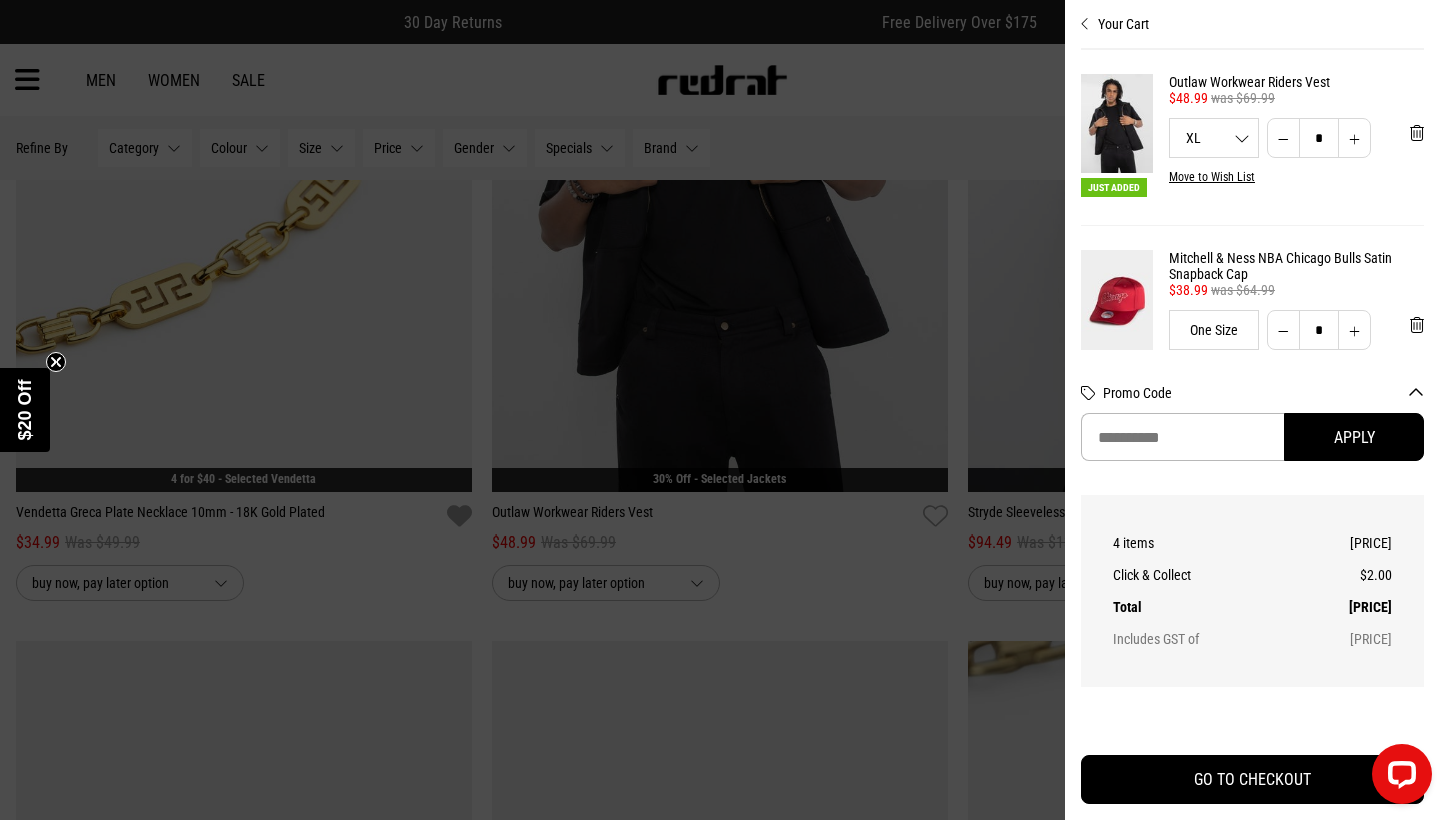 click at bounding box center (720, 410) 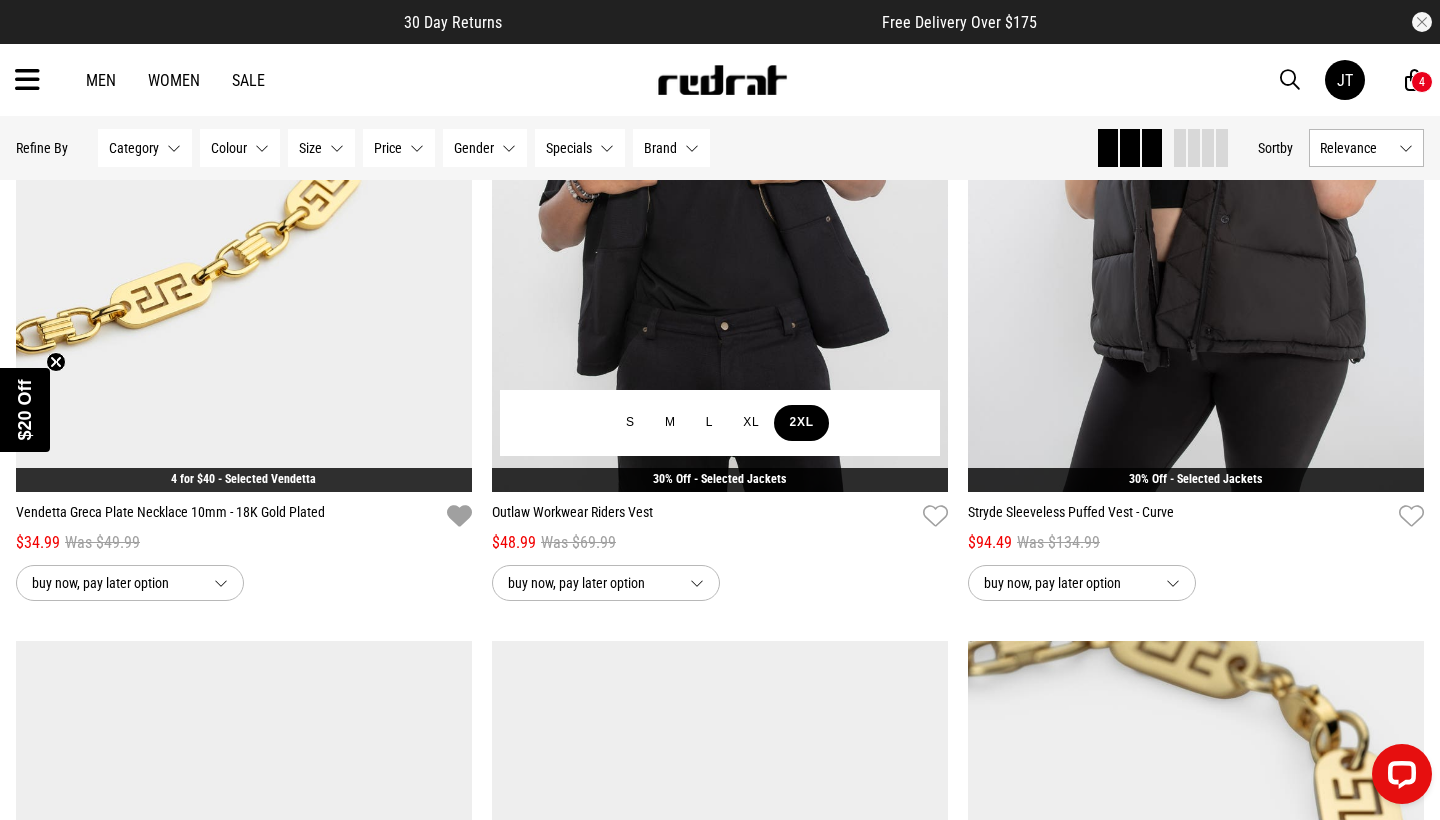 click on "2XL" at bounding box center (801, 423) 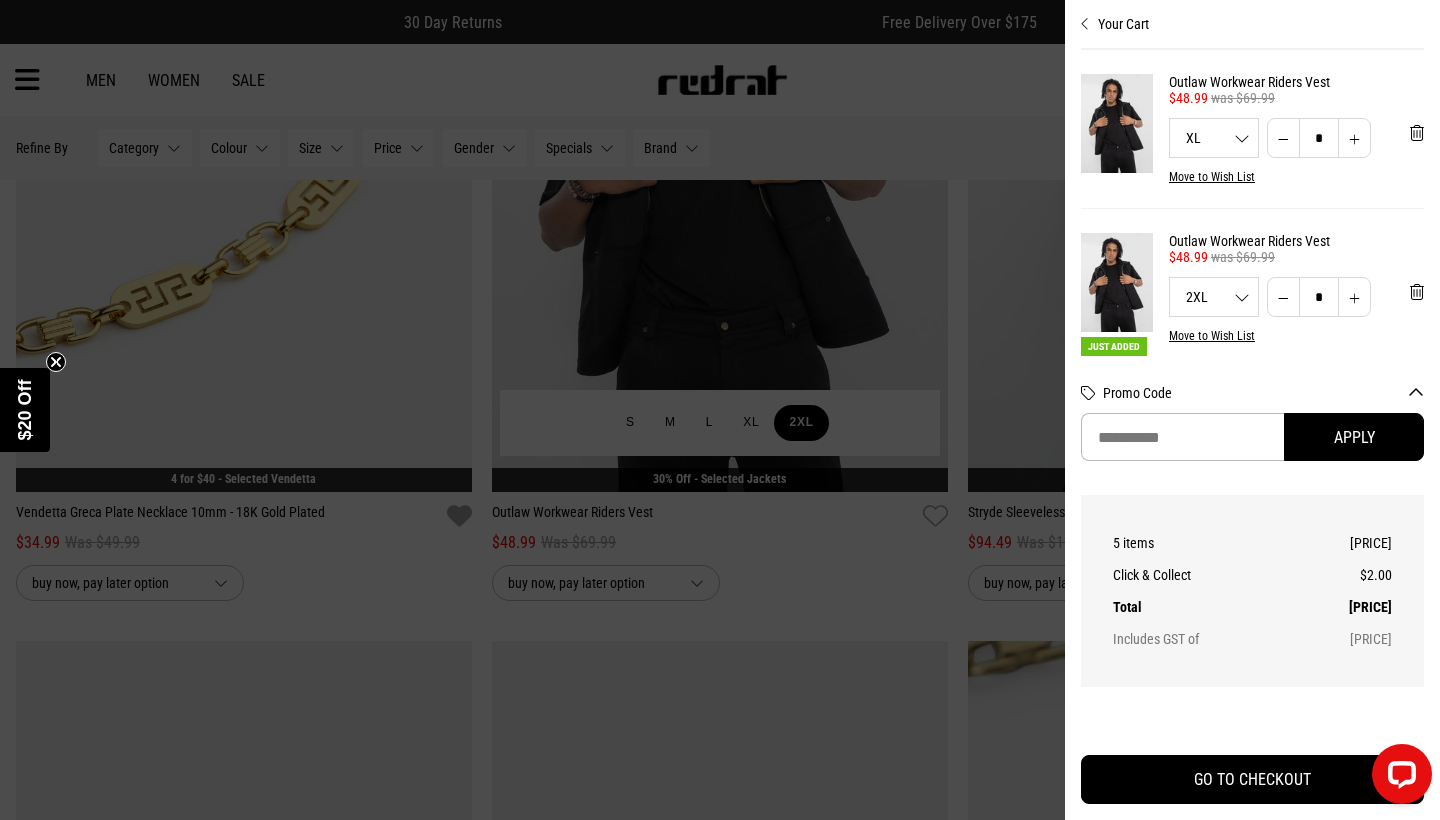 click at bounding box center [720, 410] 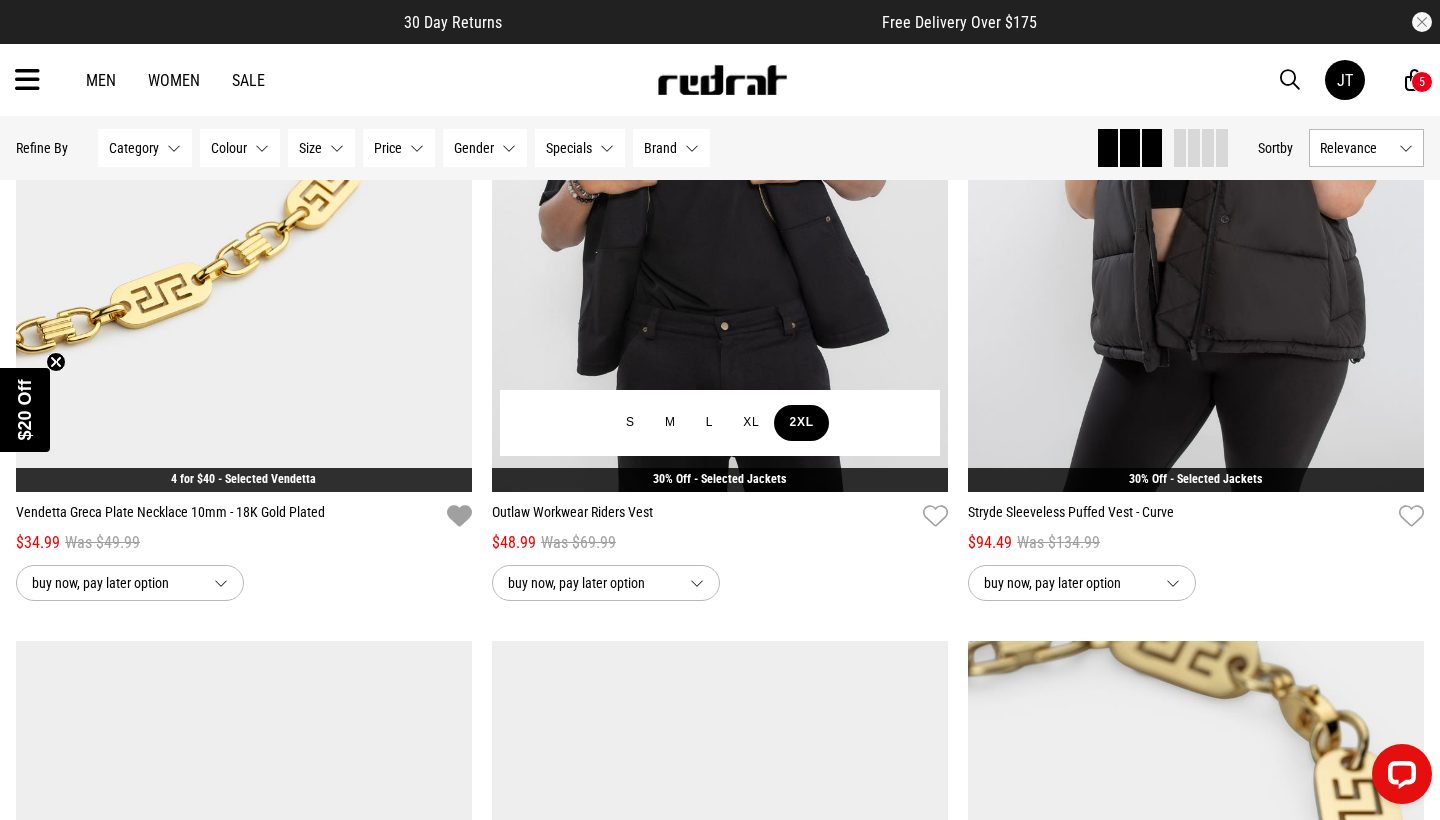 click on "2XL" at bounding box center [801, 423] 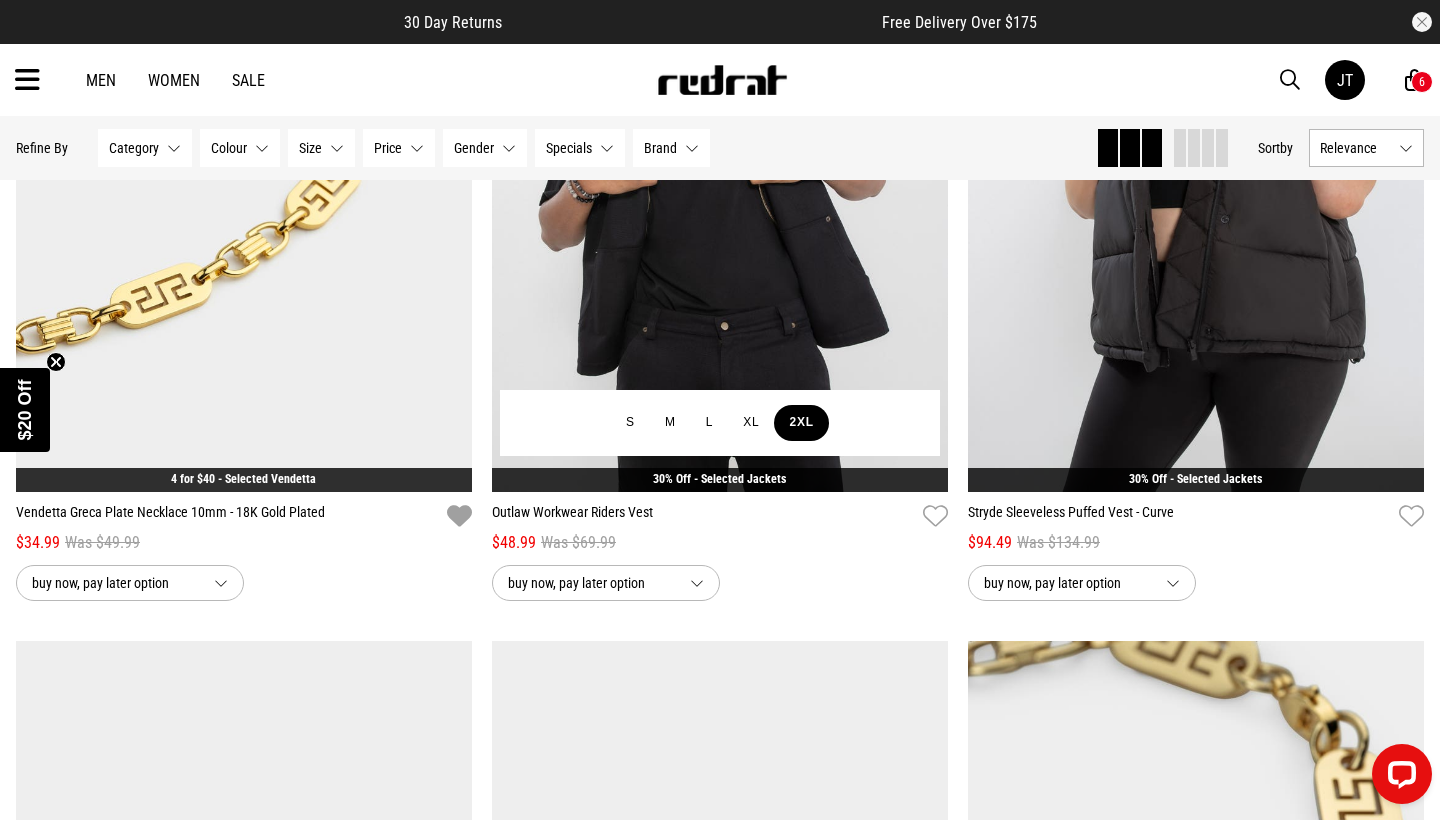 type on "*" 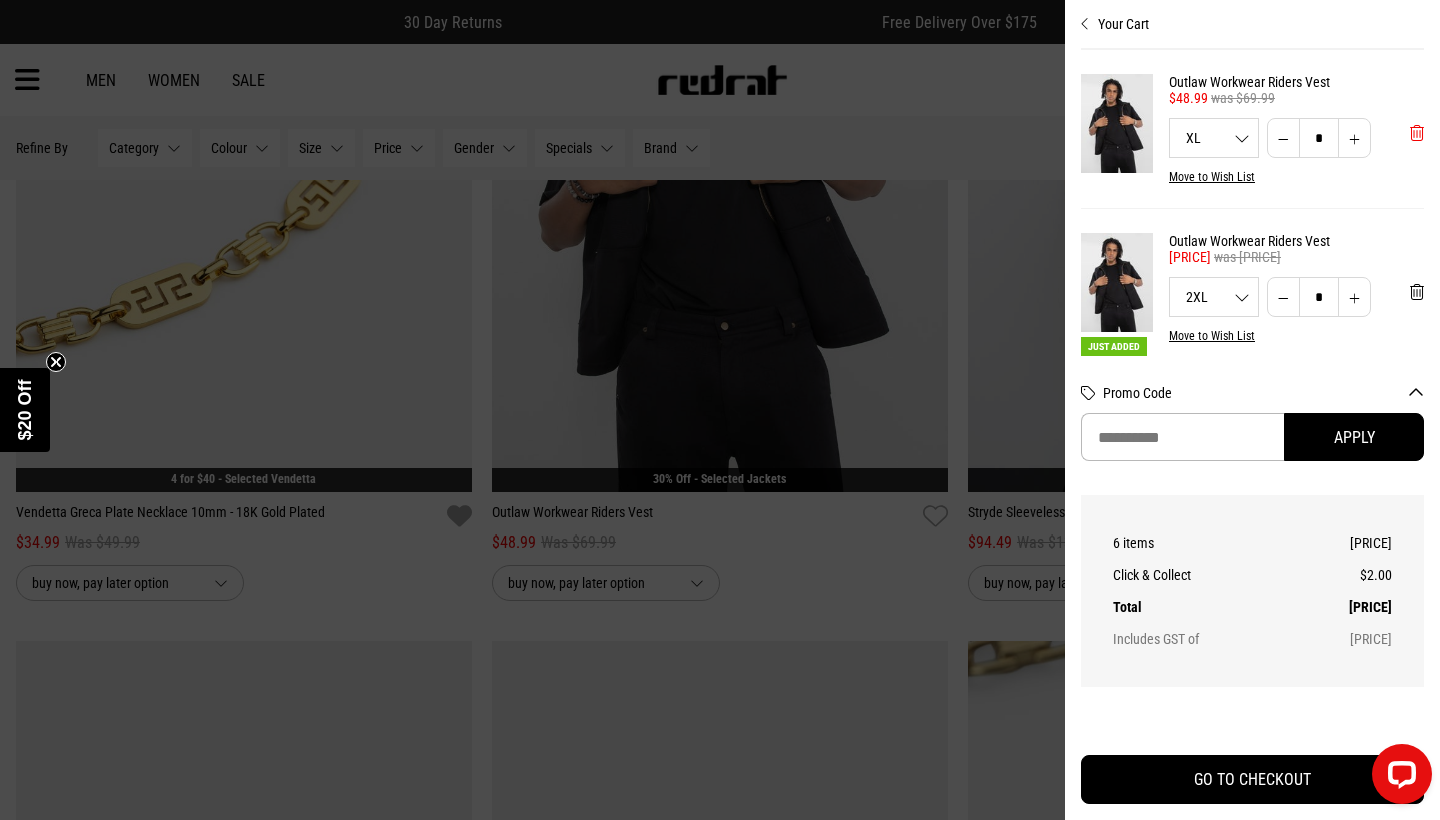 click at bounding box center [1417, 133] 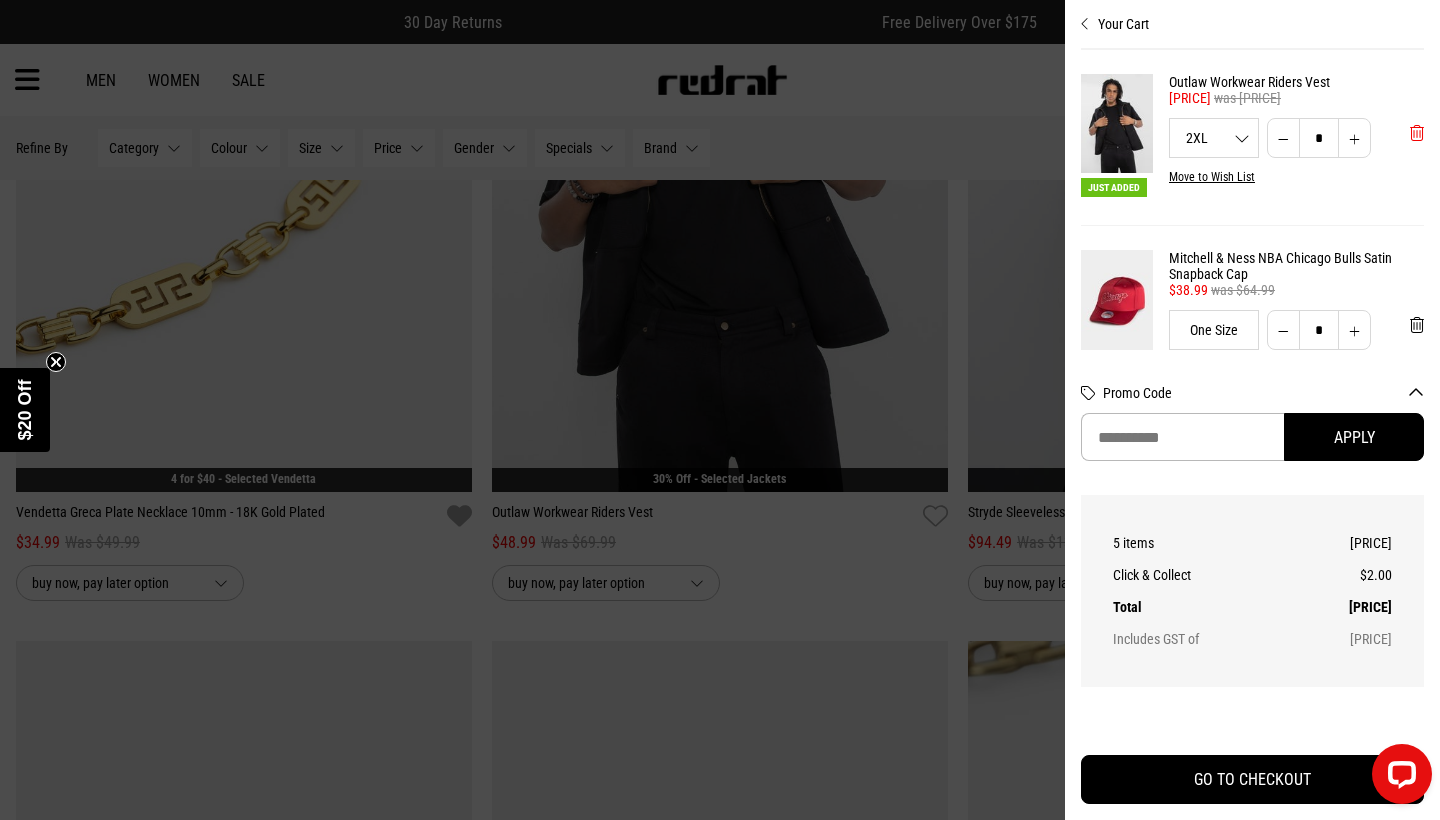 click at bounding box center (1417, 133) 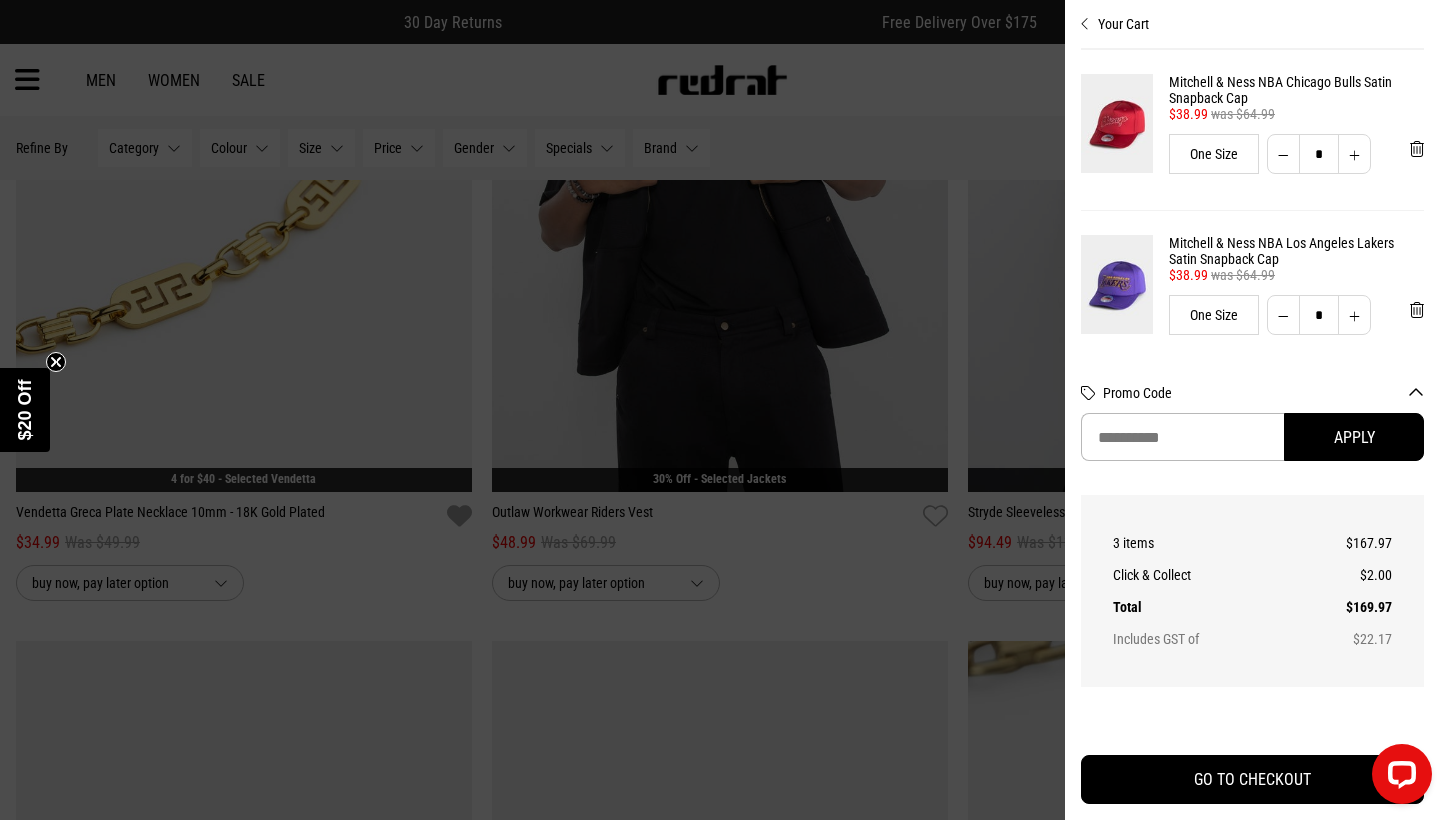 click at bounding box center [720, 410] 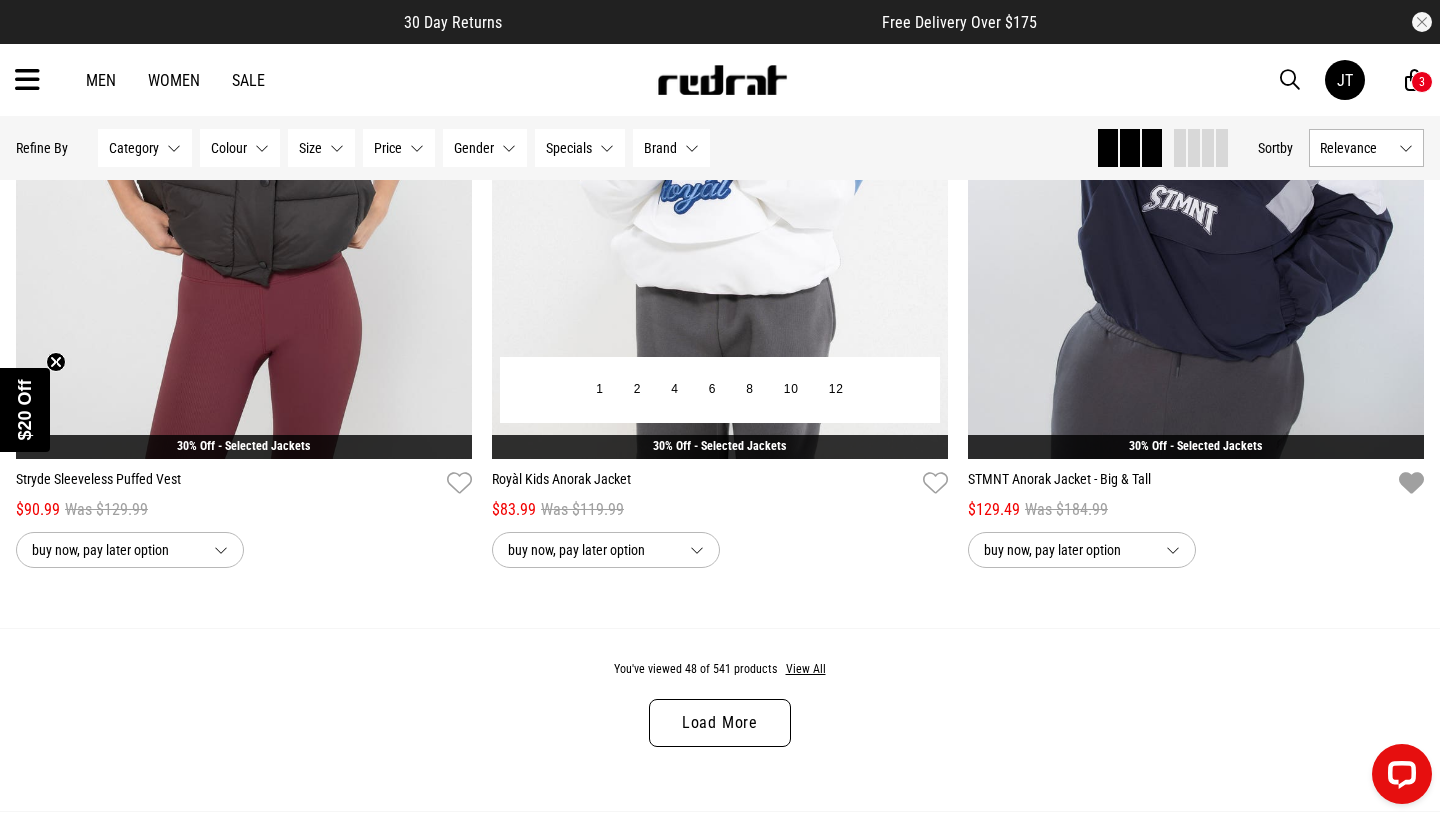 scroll, scrollTop: 12424, scrollLeft: 0, axis: vertical 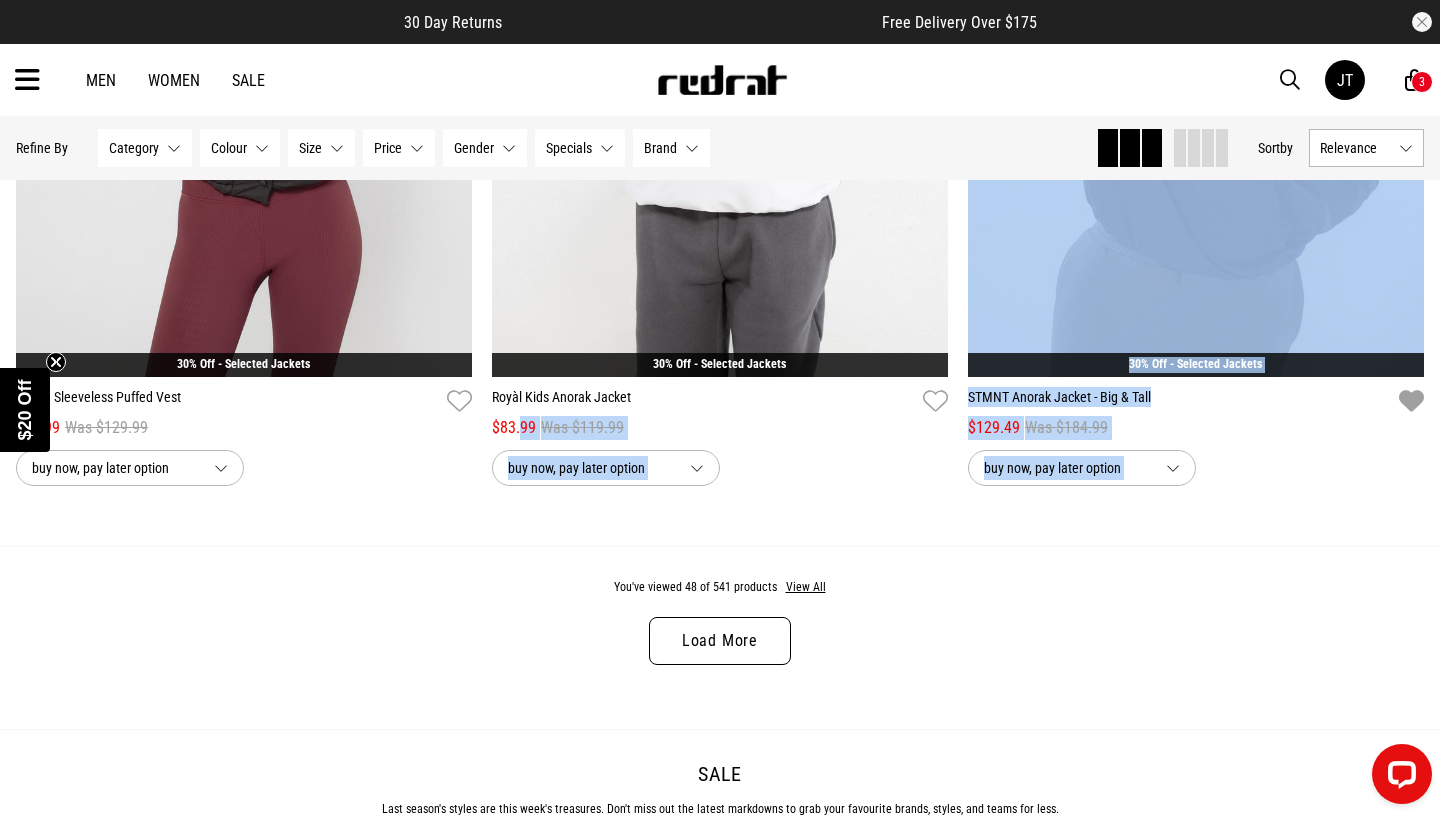 drag, startPoint x: 518, startPoint y: 424, endPoint x: 633, endPoint y: 552, distance: 172.07266 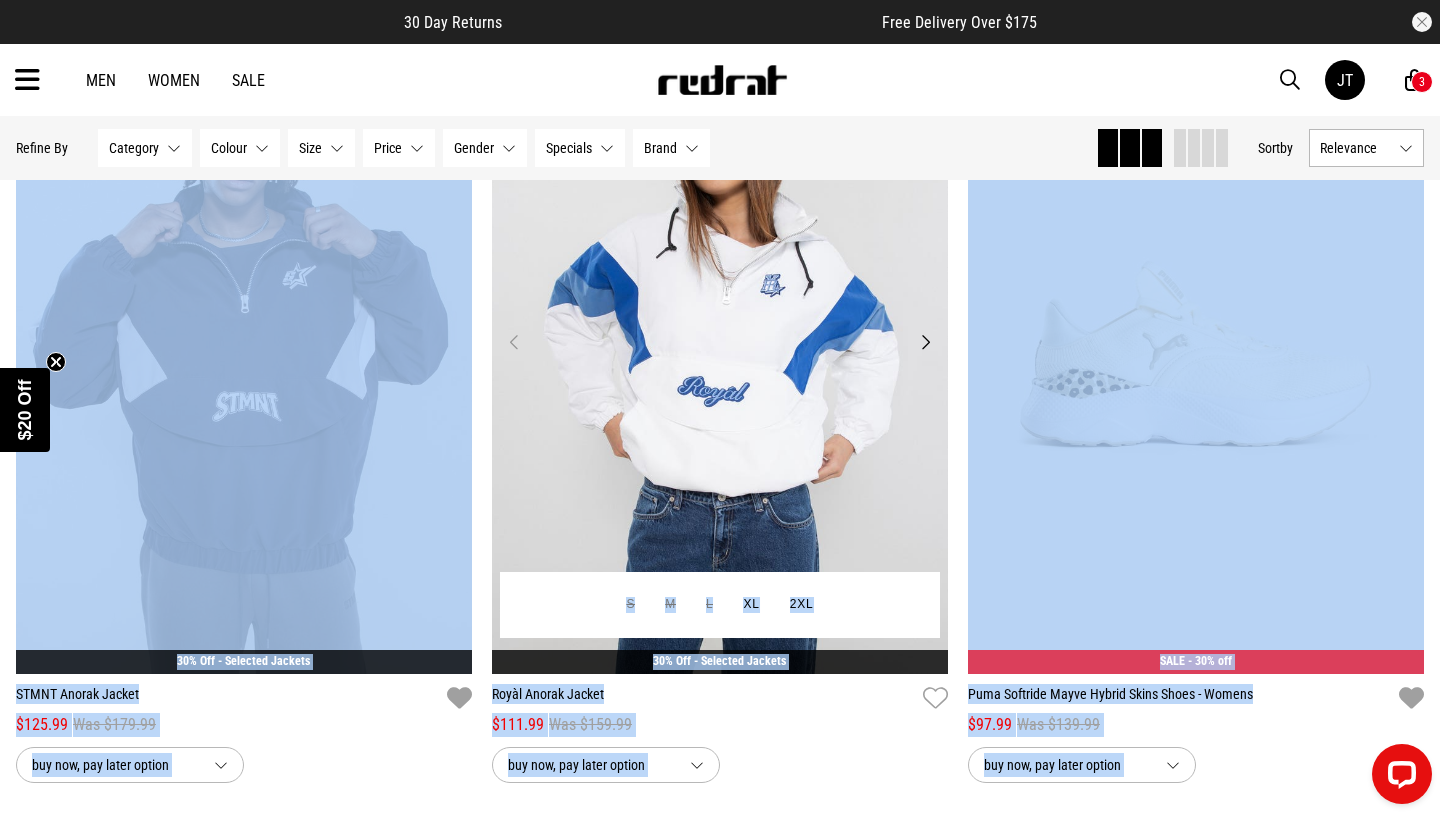 scroll, scrollTop: 12916, scrollLeft: 0, axis: vertical 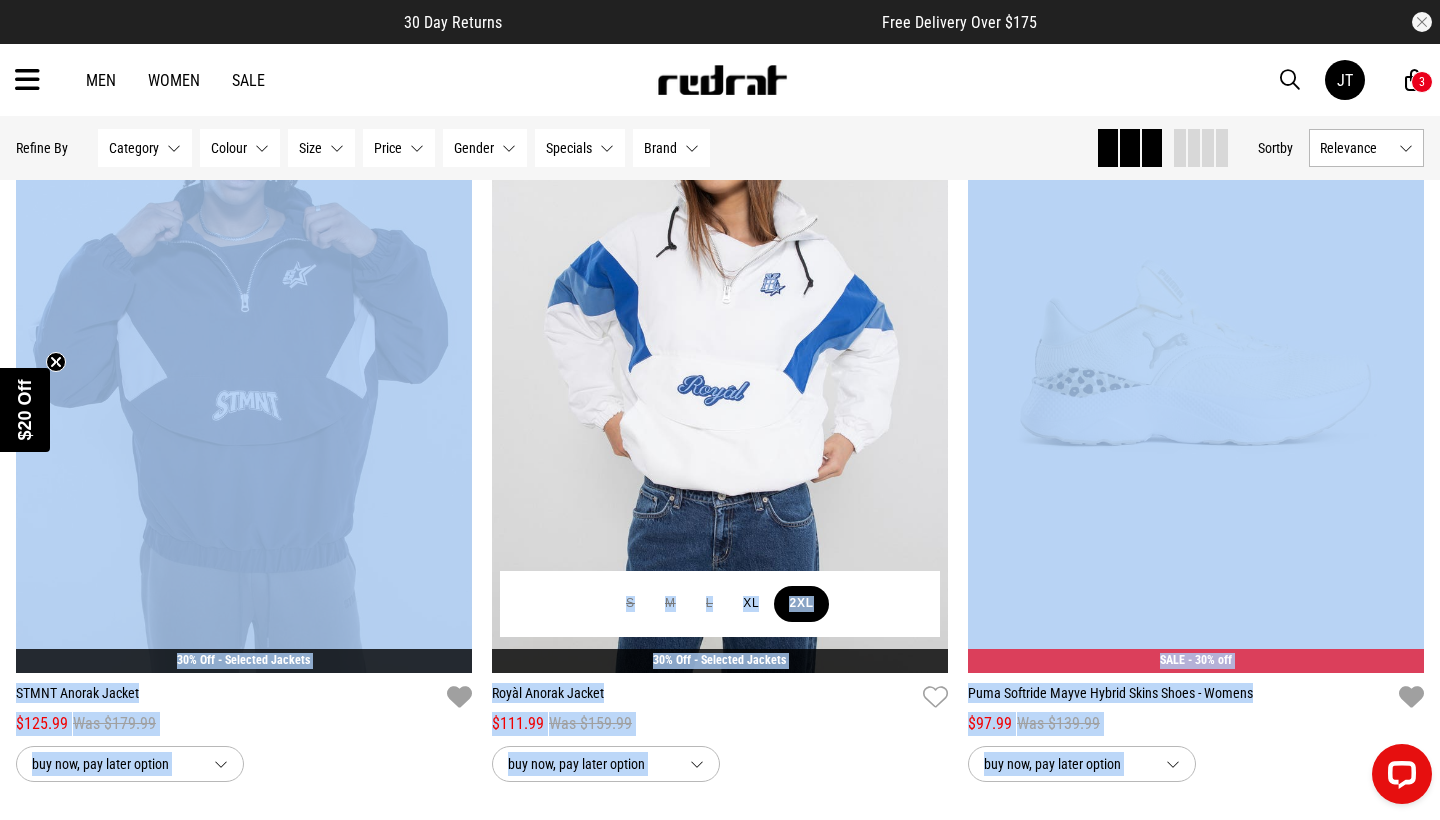 click on "2XL" at bounding box center [801, 604] 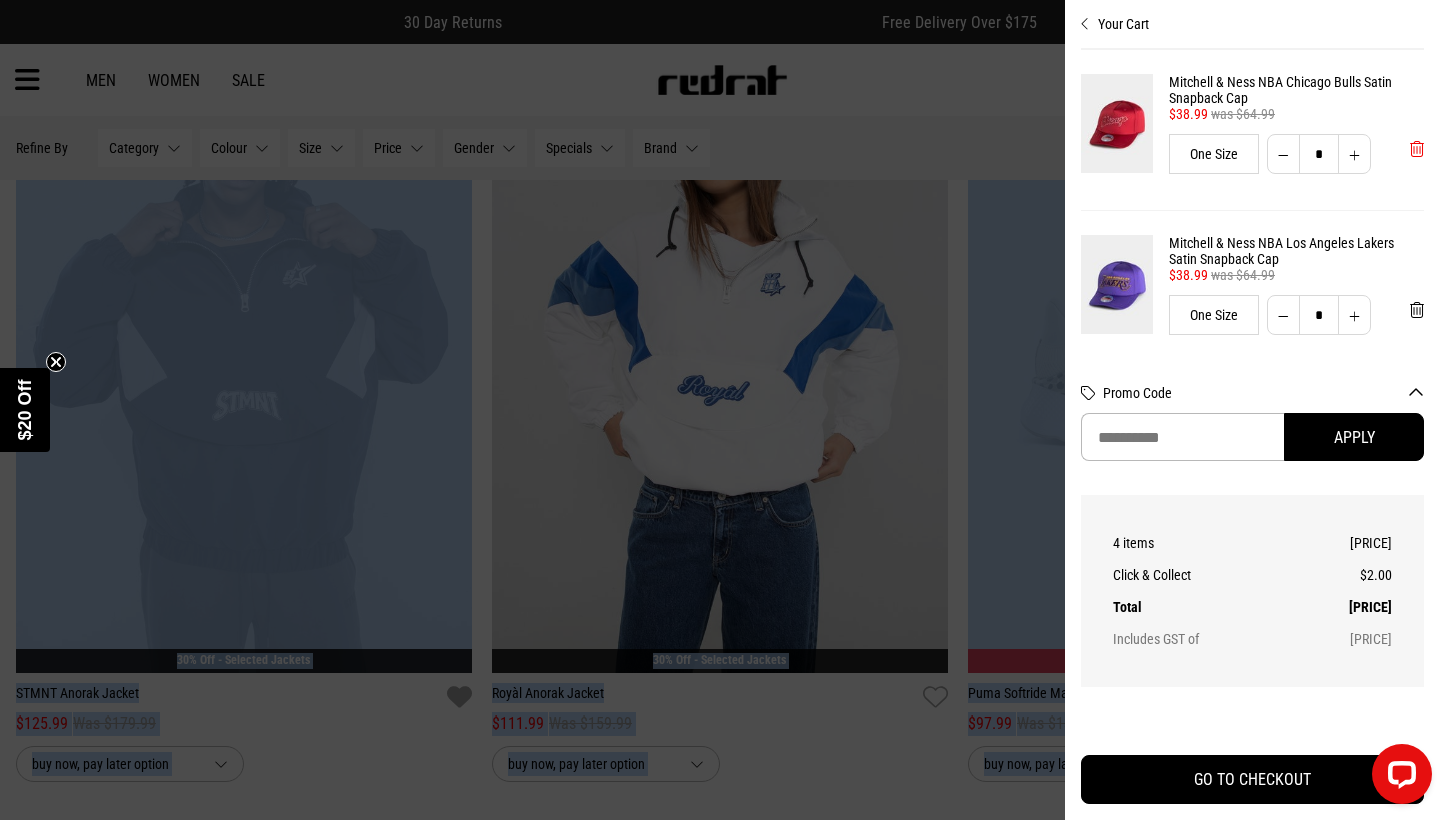 click at bounding box center [1417, 149] 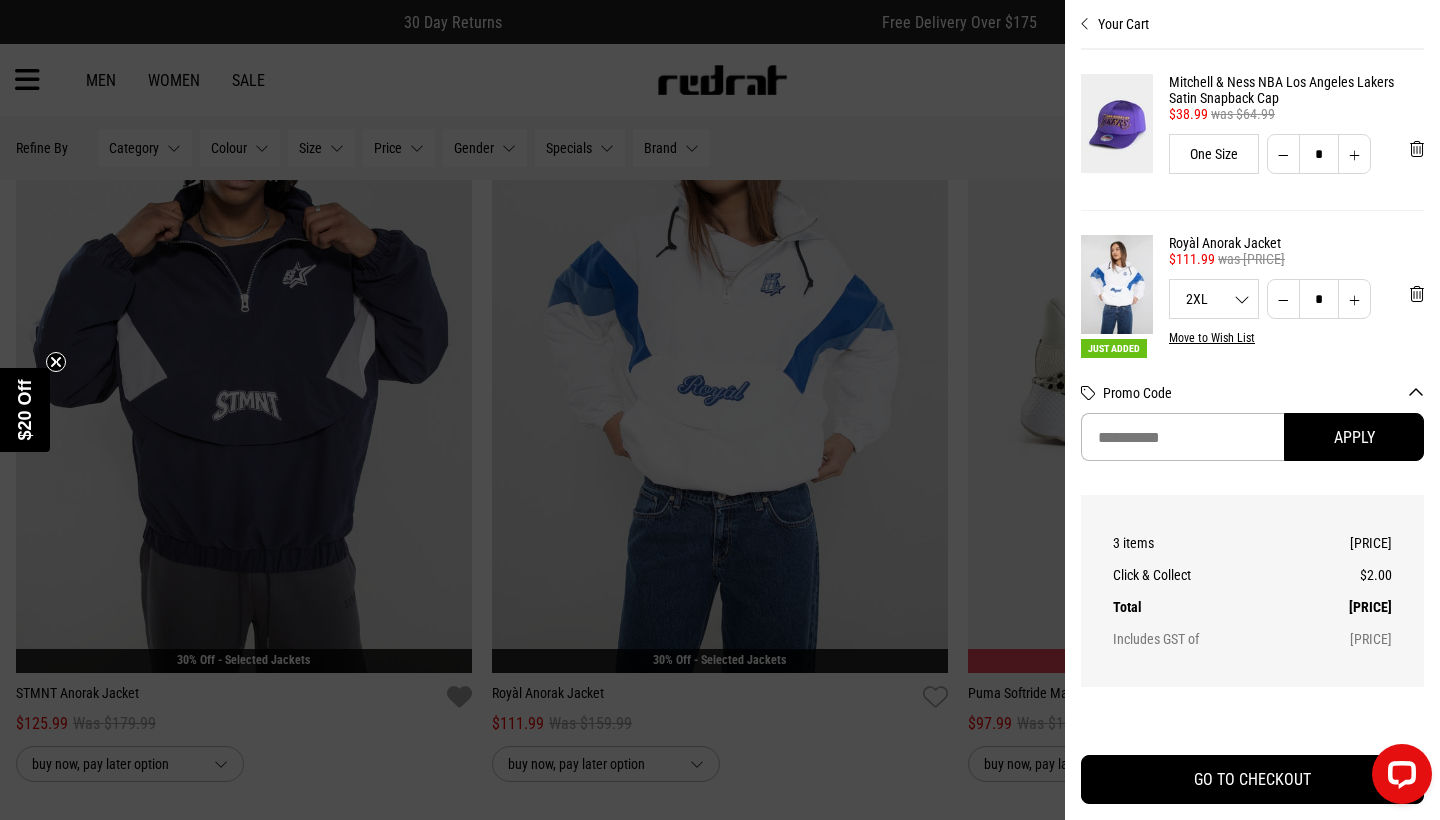 click at bounding box center (720, 410) 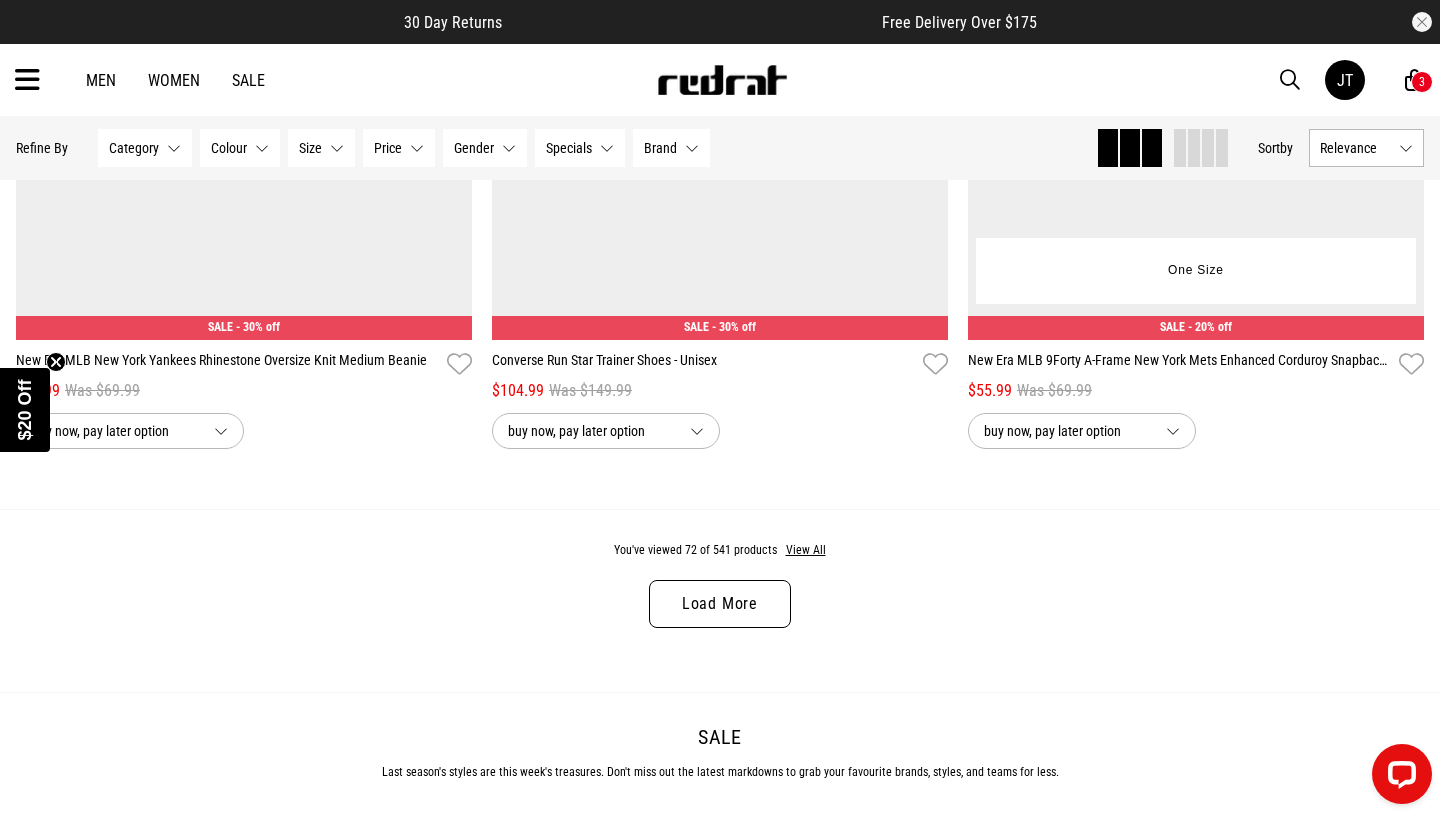scroll, scrollTop: 18764, scrollLeft: 0, axis: vertical 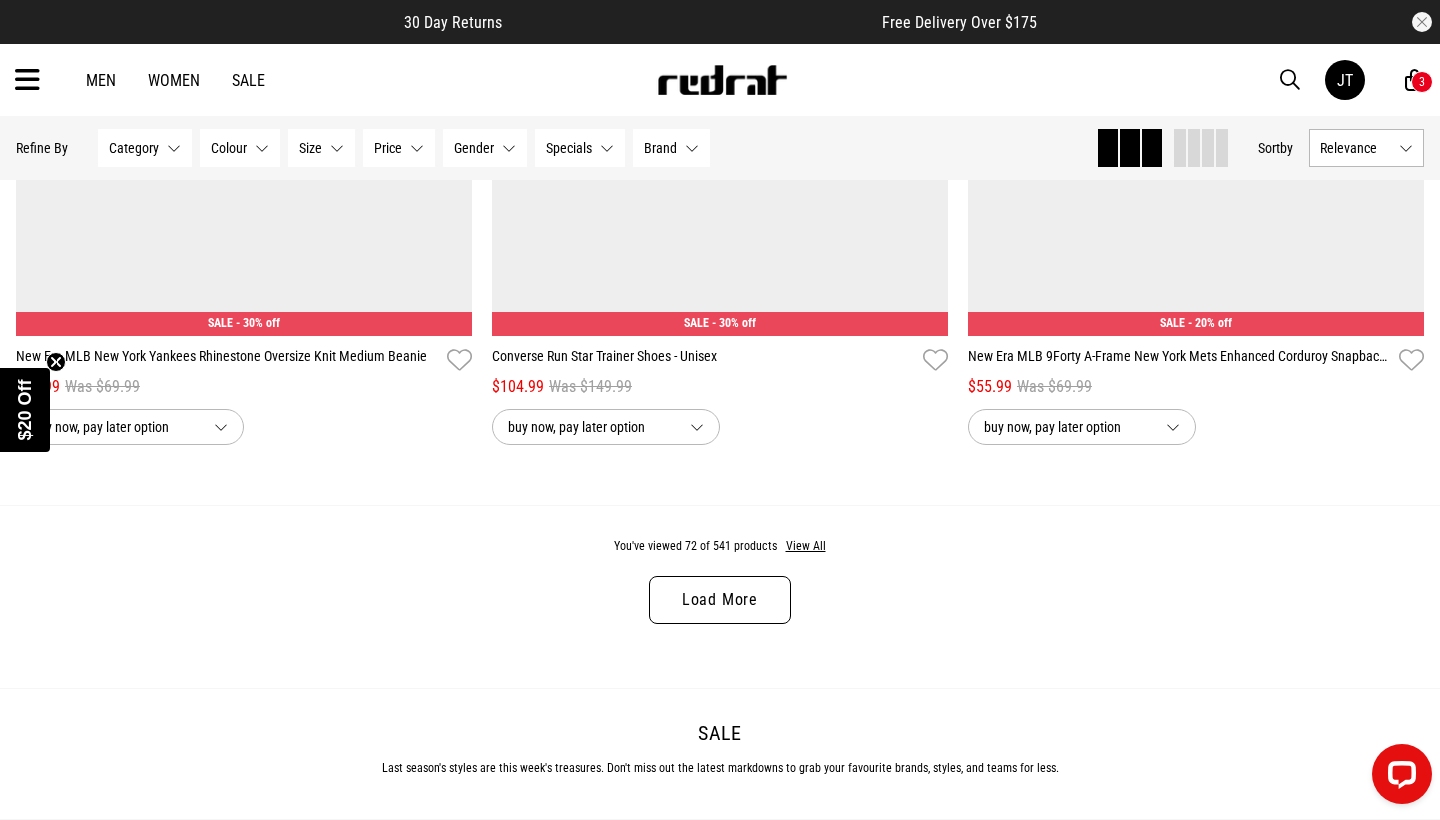 click on "Load More" at bounding box center (720, 600) 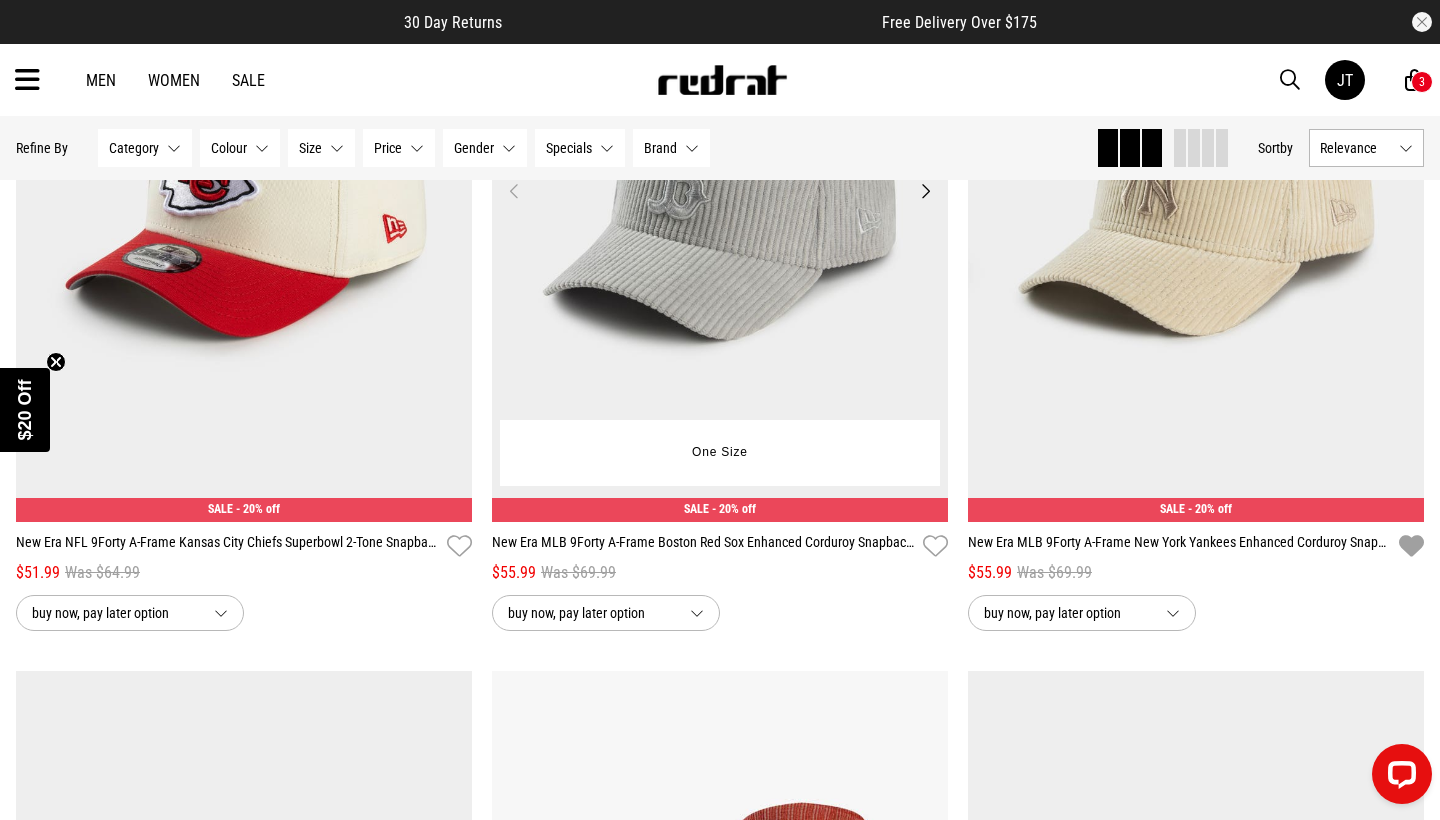 scroll, scrollTop: 19431, scrollLeft: 0, axis: vertical 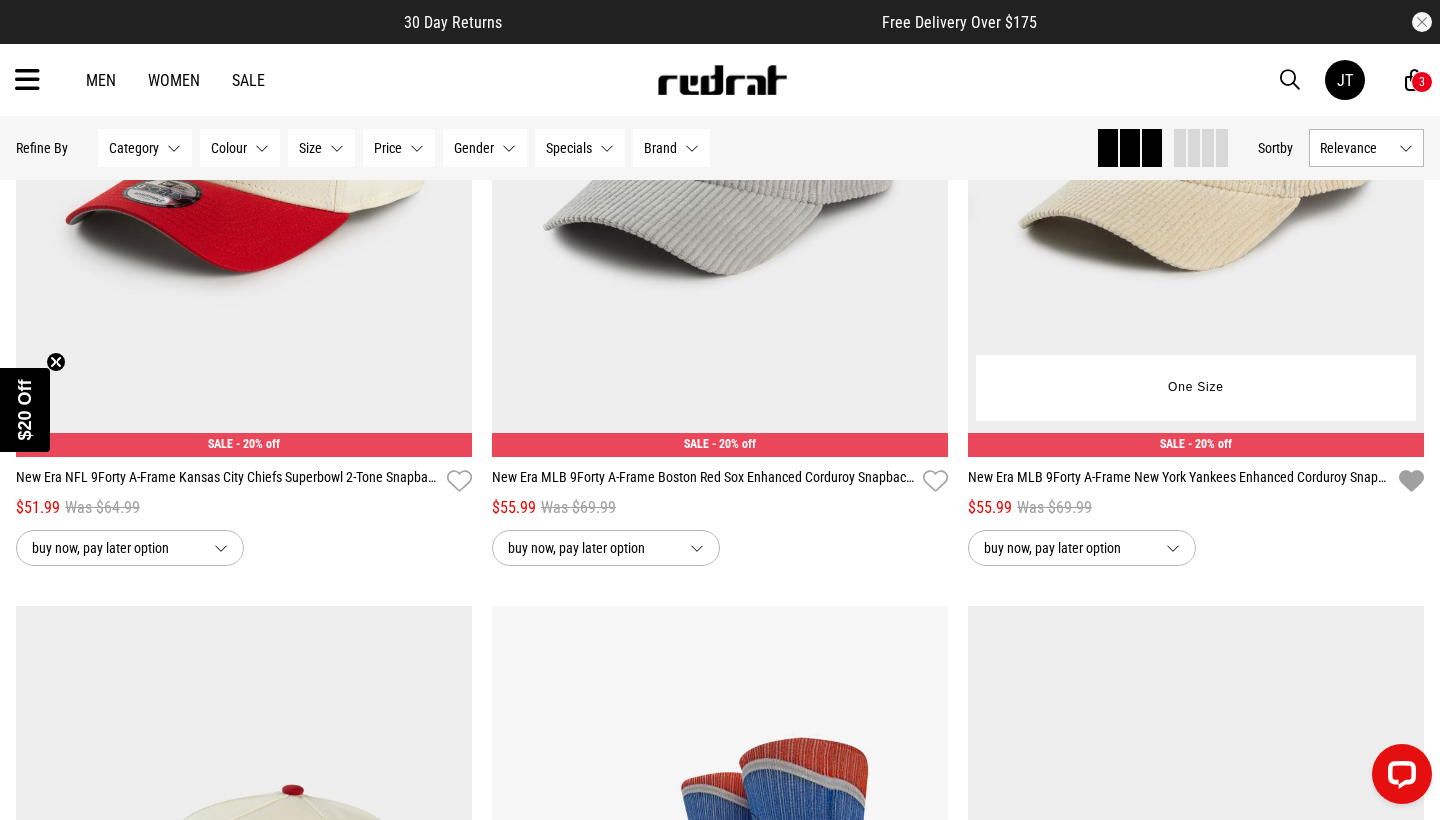 click on "One Size" at bounding box center [1196, 388] 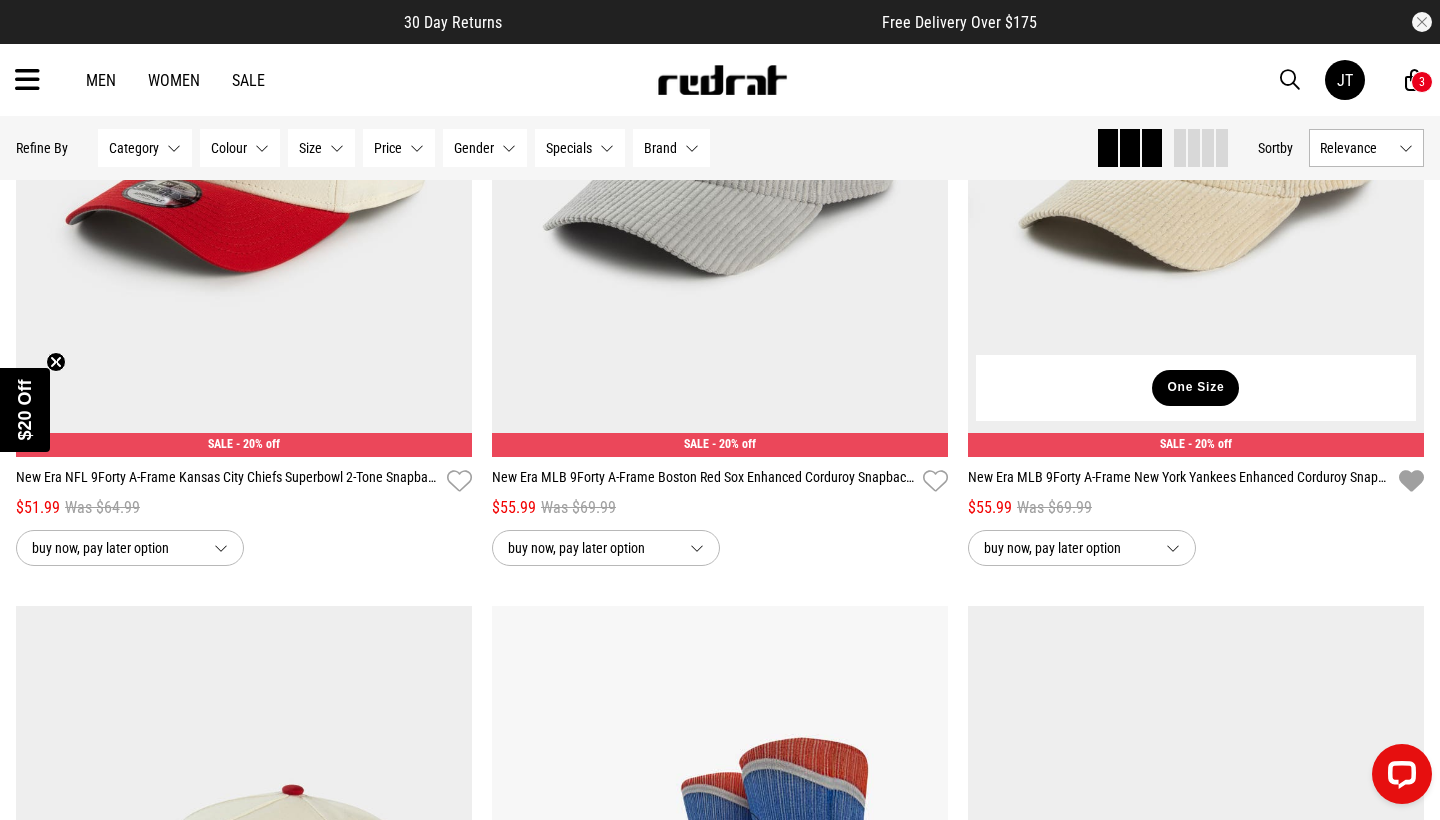 click on "One Size" at bounding box center (1195, 388) 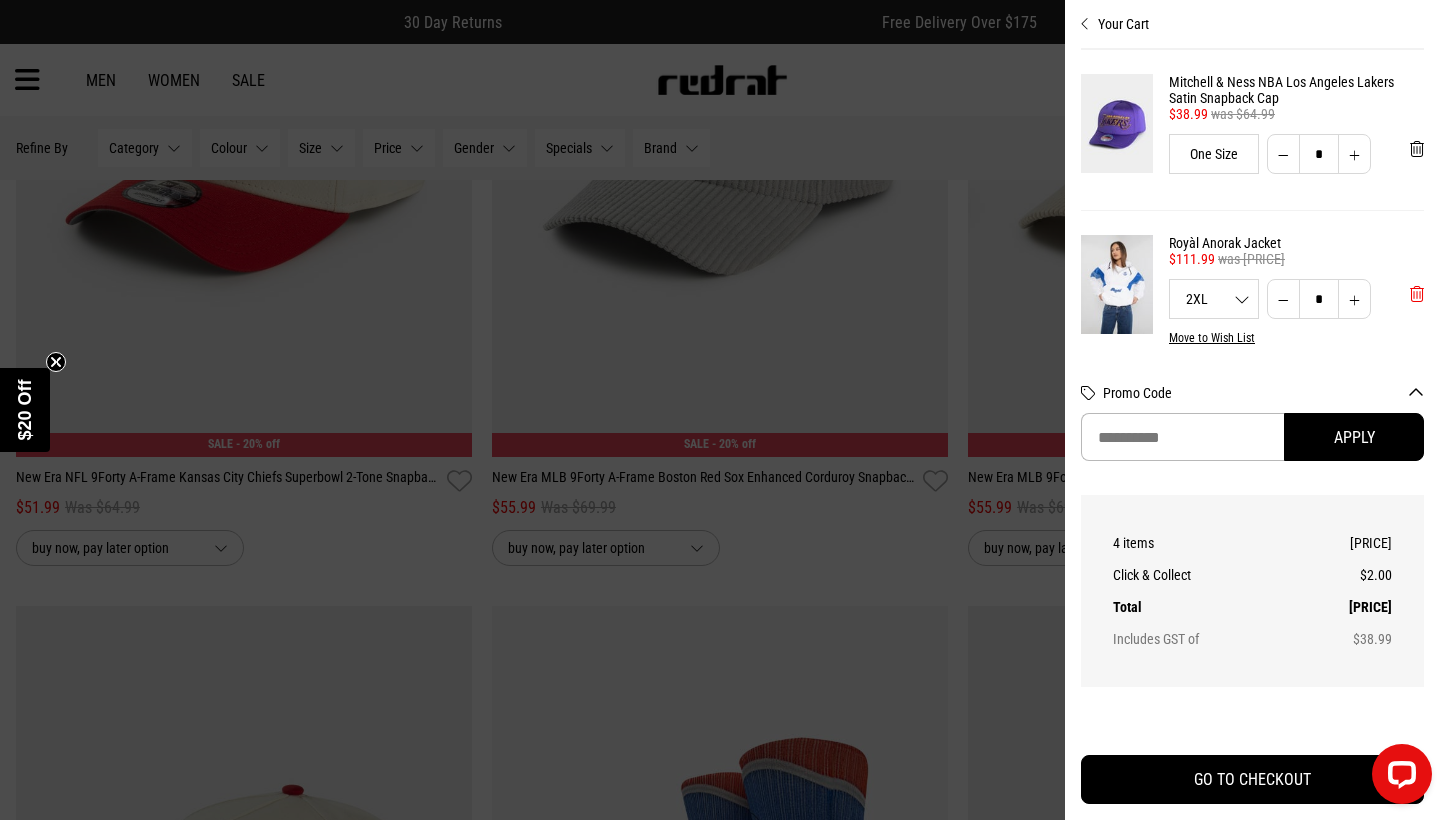 click at bounding box center (1417, 294) 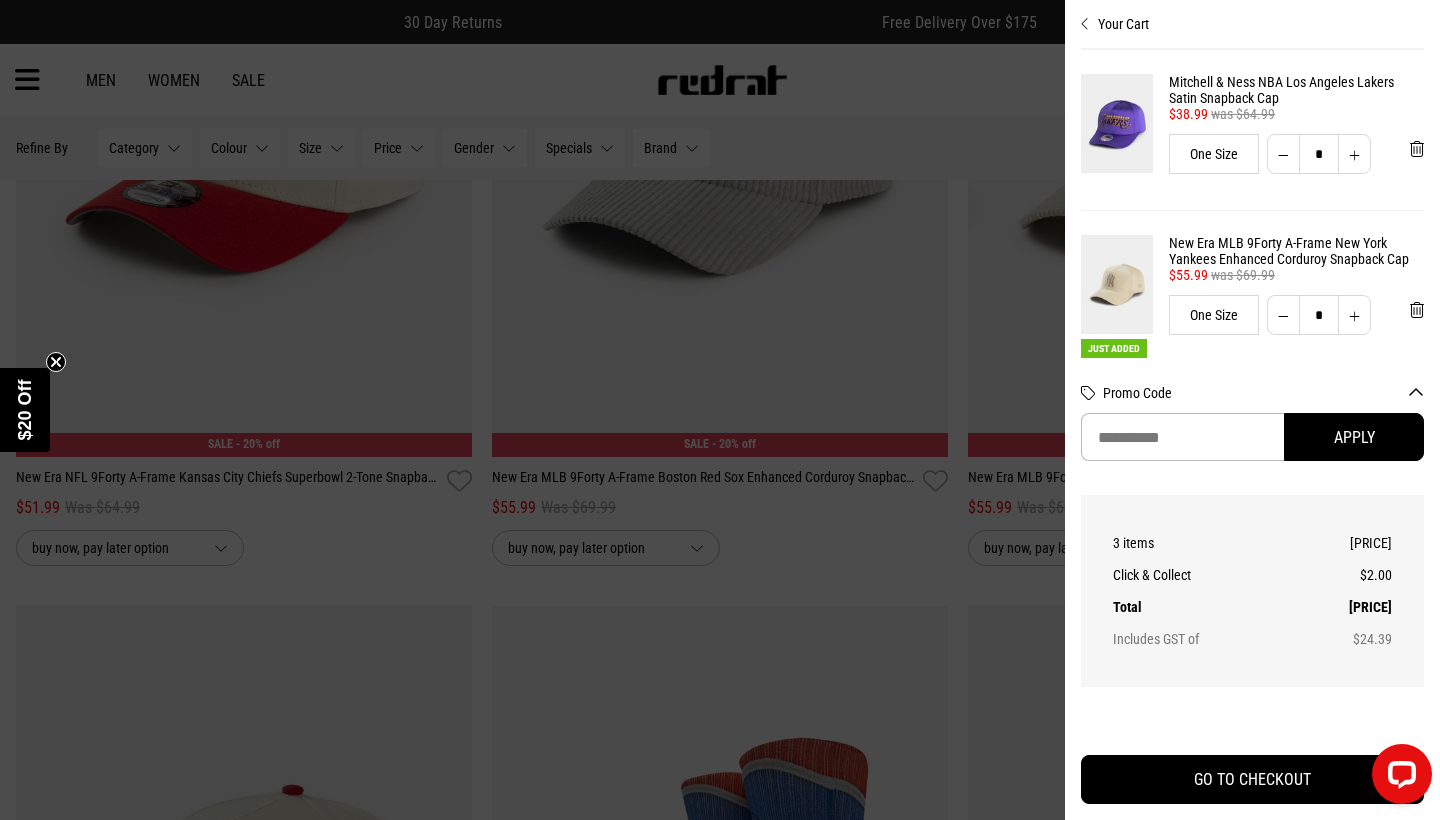 click on "Your Cart              Mitchell & Ness NBA Los Angeles Lakers Satin Snapback Cap       $38.99   was $64.99         One Size     *                 Just Added   New Era MLB 9Forty A-Frame New York Yankees Enhanced Corduroy Snapback Cap       $55.99   was $69.99         One Size     *                   Outlaw Nomad Denim        $89.99       XL   S M L XL 2XL   * * * ** ***       *                   Items aren't reserved until order has been submitted
Promo Code
Apply         Order Summary   3 items   $184.97   Click & Collect   $2.00       Total   $186.97   Includes GST of   $24.39              GO TO CHECKOUT" at bounding box center (1252, 410) 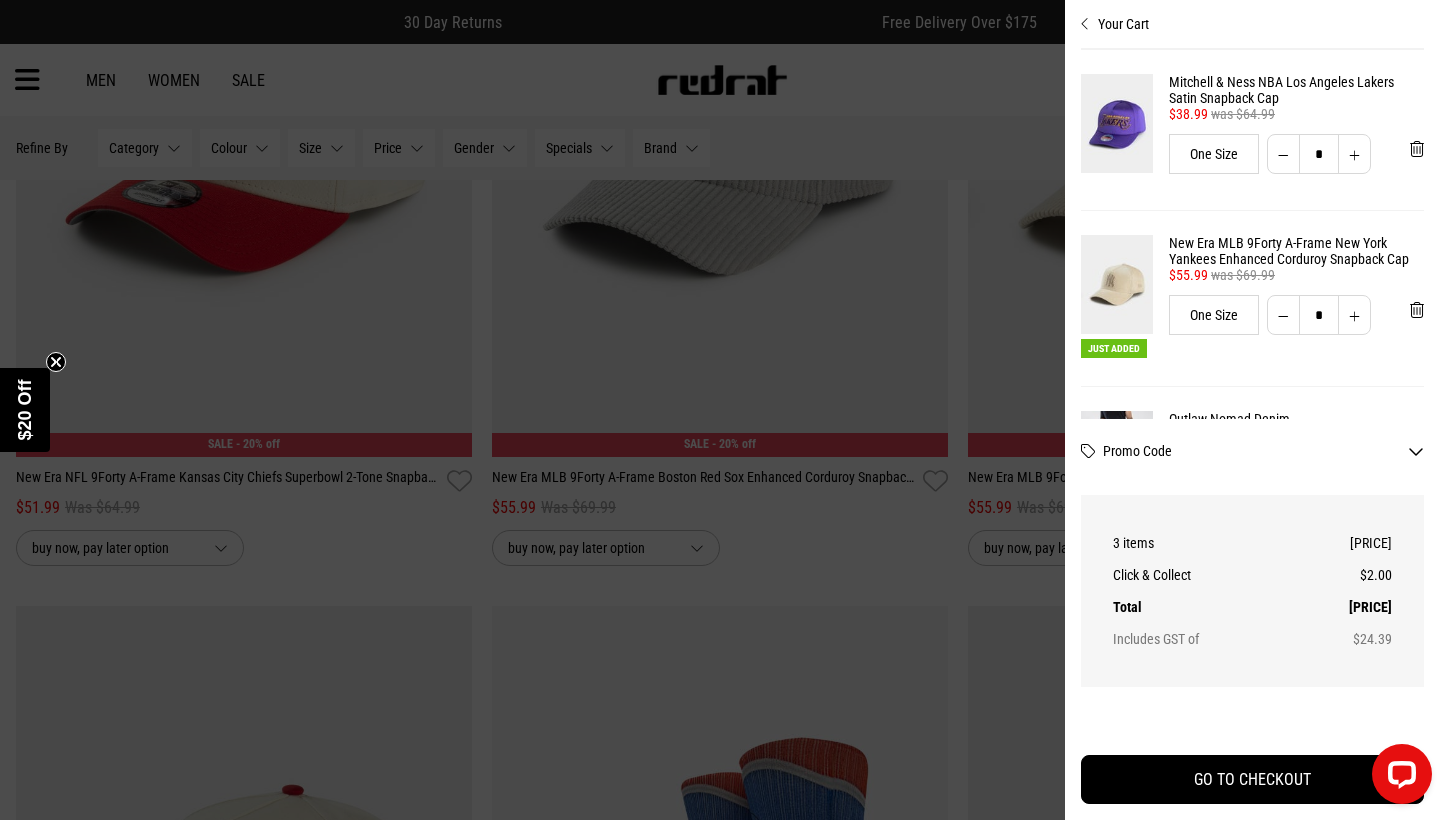 click on "Your Cart              Mitchell & Ness NBA Los Angeles Lakers Satin Snapback Cap       $38.99   was $64.99         One Size     *                 Just Added   New Era MLB 9Forty A-Frame New York Yankees Enhanced Corduroy Snapback Cap       $55.99   was $69.99         One Size     *                   Outlaw Nomad Denim        $89.99       XL   S M L XL 2XL   * * * ** ***       *                   Items aren't reserved until order has been submitted
Promo Code
Order Summary   3 items   $184.97   Click & Collect   $2.00       Total   $186.97   Includes GST of   $24.39              GO TO CHECKOUT" at bounding box center [1252, 410] 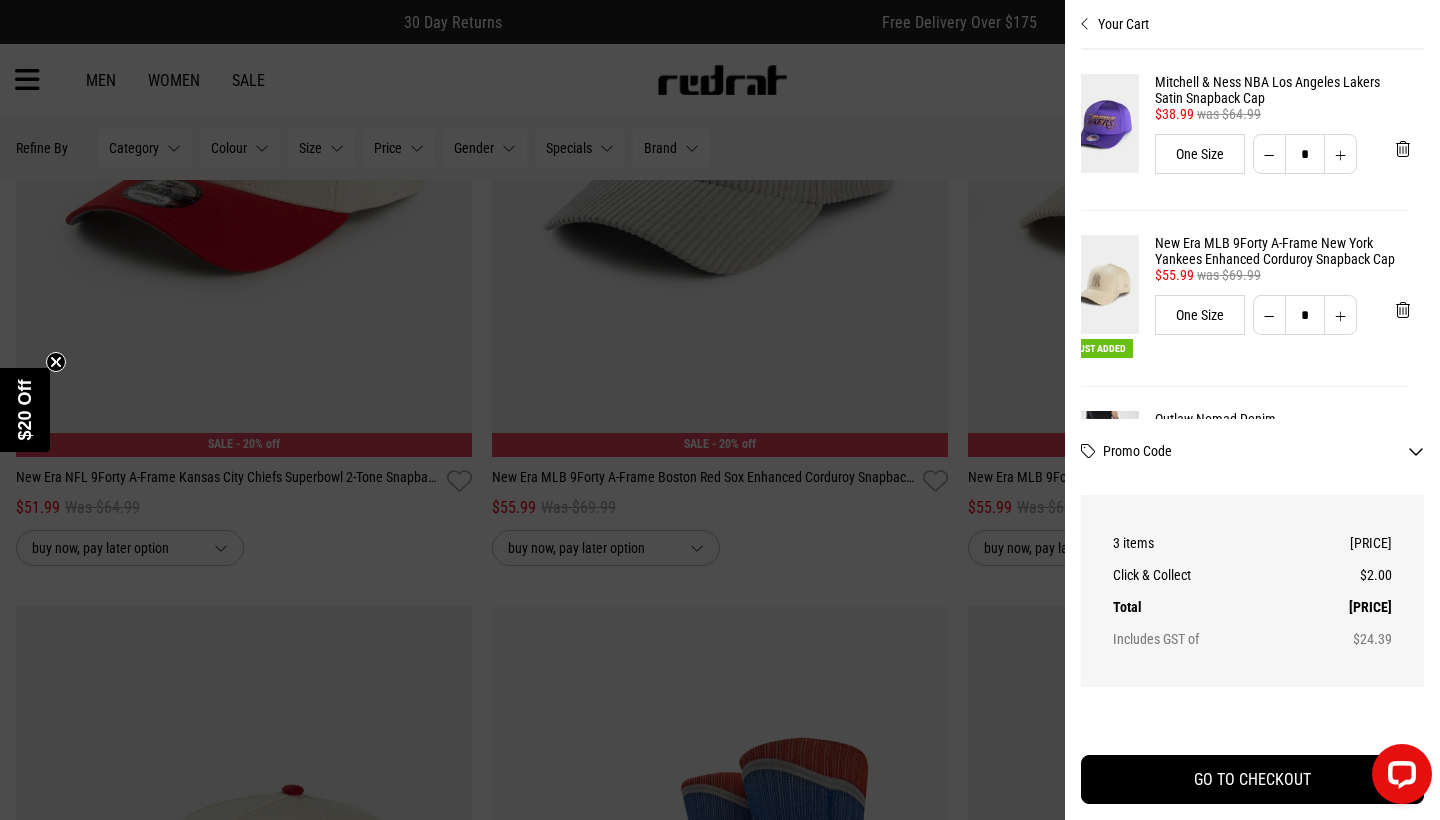 scroll, scrollTop: 0, scrollLeft: 16, axis: horizontal 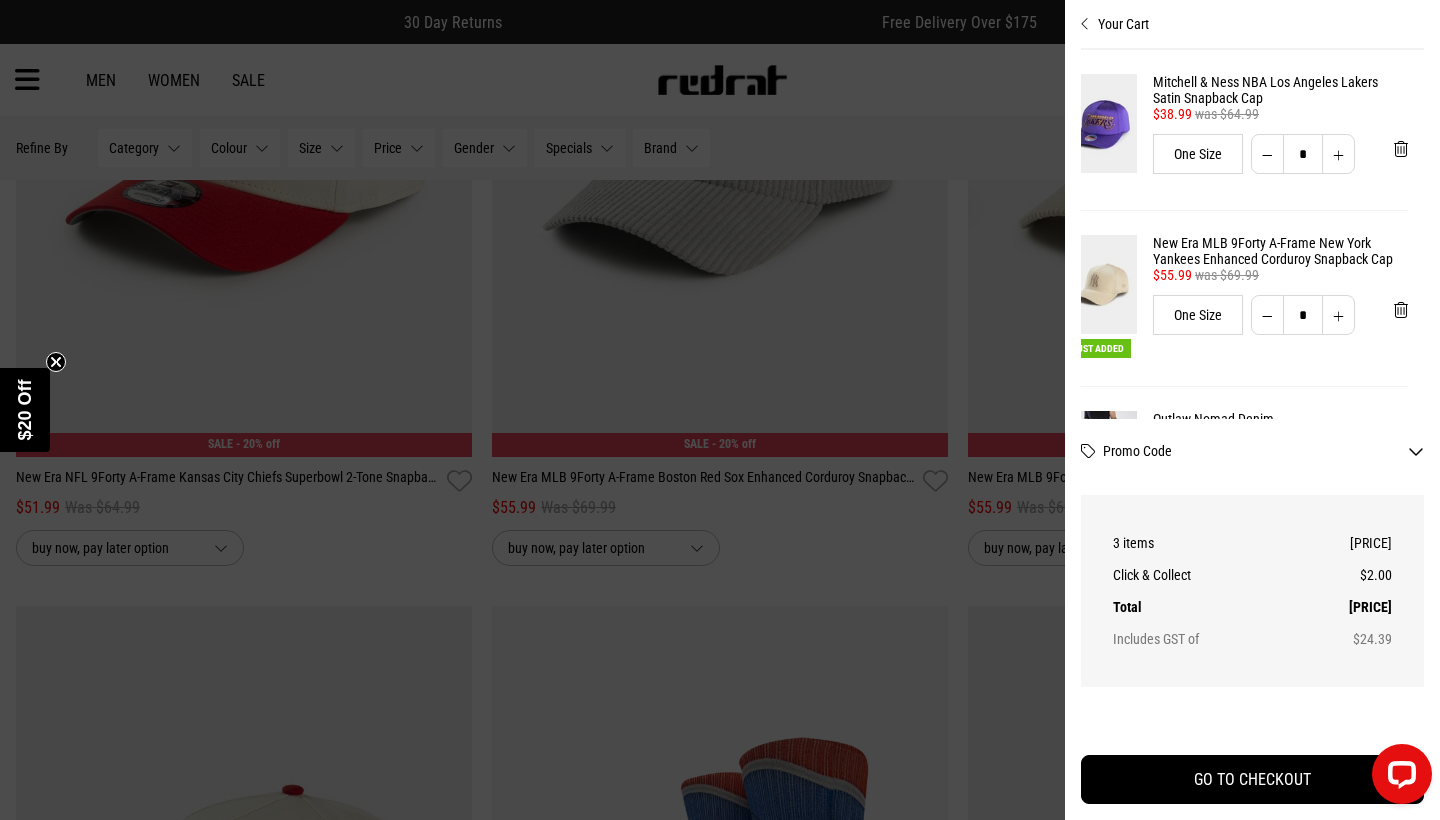 click on "Mitchell & Ness NBA Los Angeles Lakers Satin Snapback Cap       $38.99   was $64.99         One Size     *                 Just Added   New Era MLB 9Forty A-Frame New York Yankees Enhanced Corduroy Snapback Cap       $55.99   was $69.99         One Size     *                   Outlaw Nomad Denim        $89.99       XL   S M L XL 2XL   * * * ** ***       *                   Items aren't reserved until order has been submitted" at bounding box center [1252, 234] 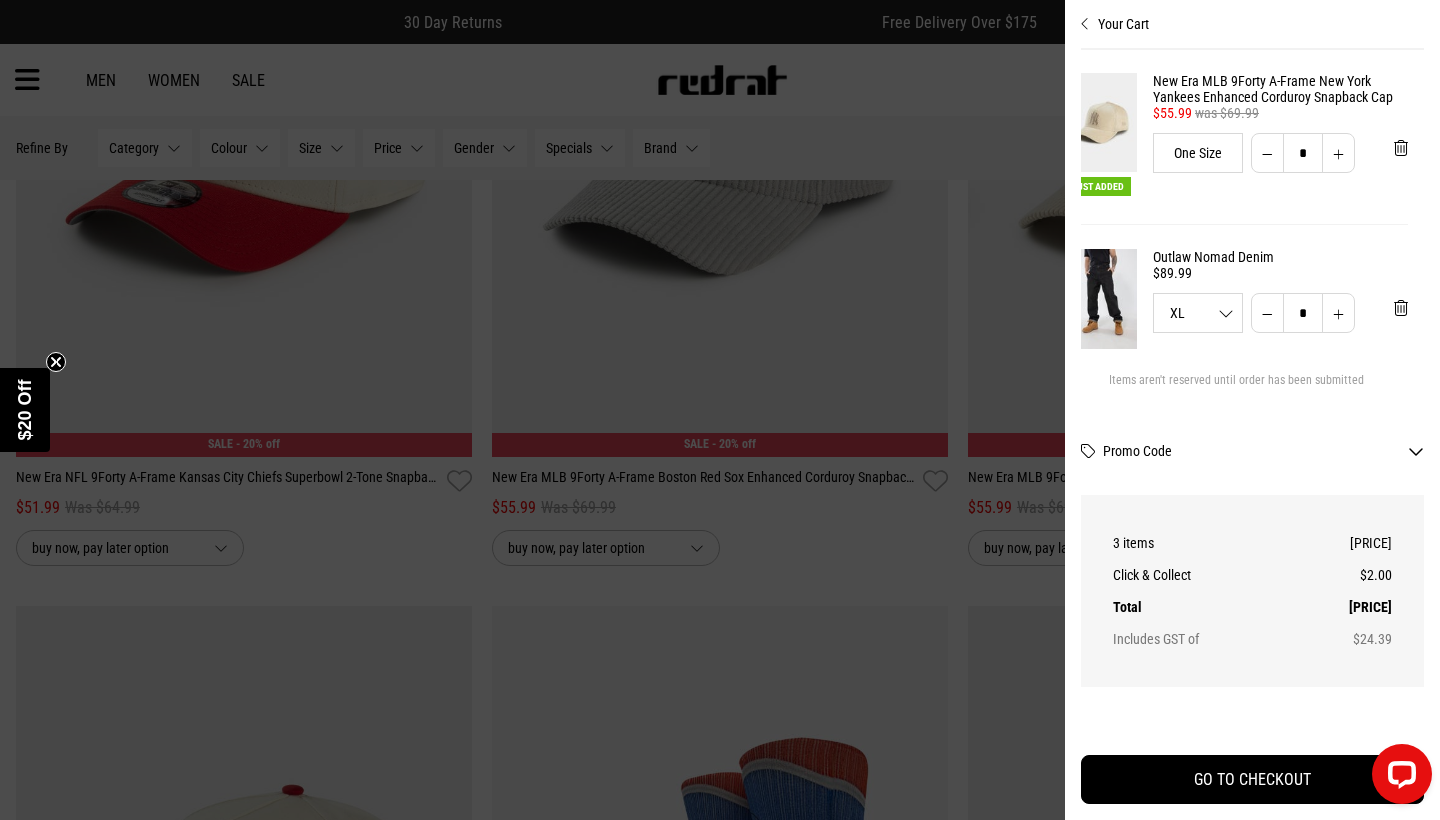 scroll, scrollTop: 162, scrollLeft: 16, axis: both 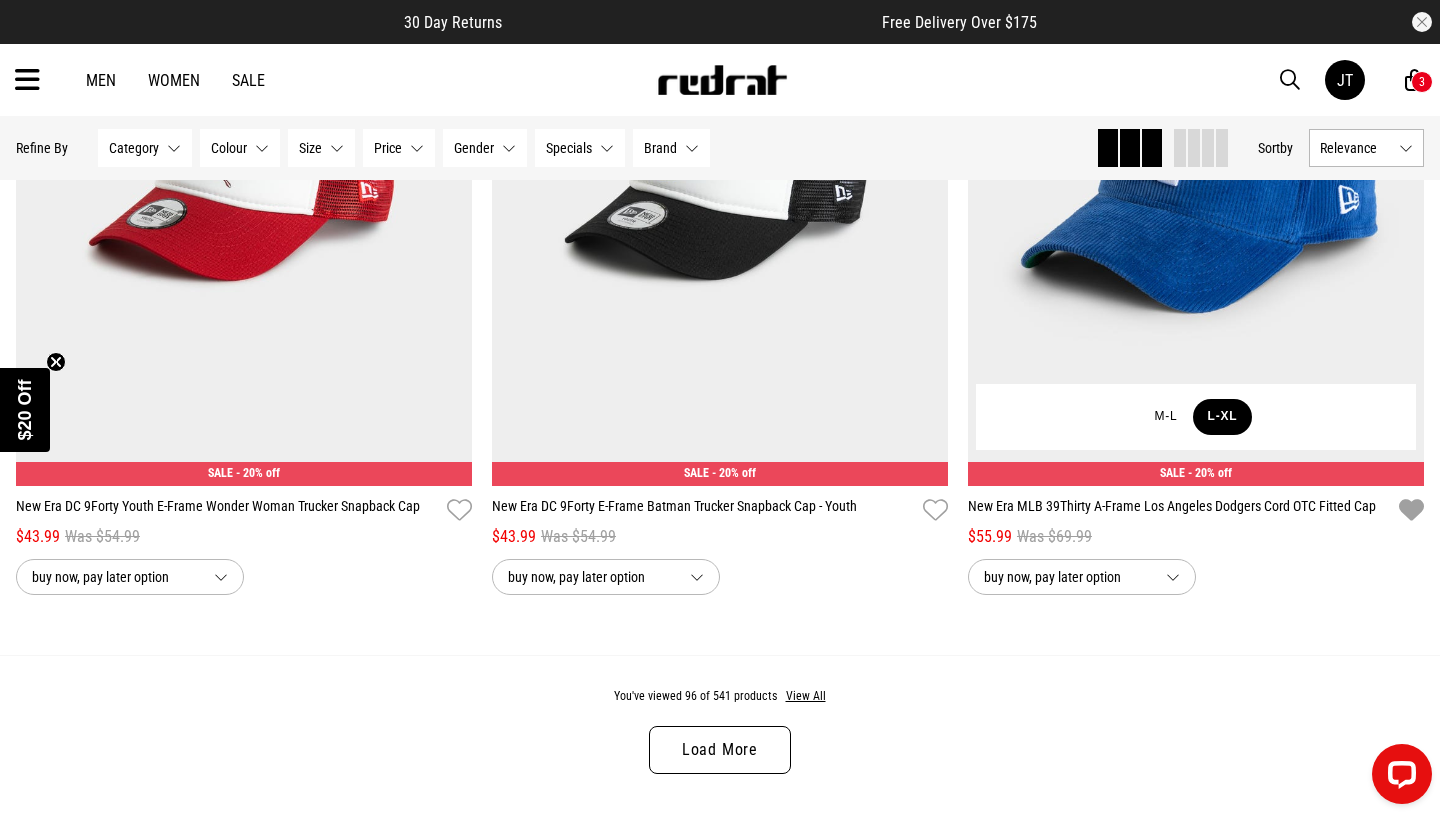 click on "L-XL" at bounding box center [1223, 417] 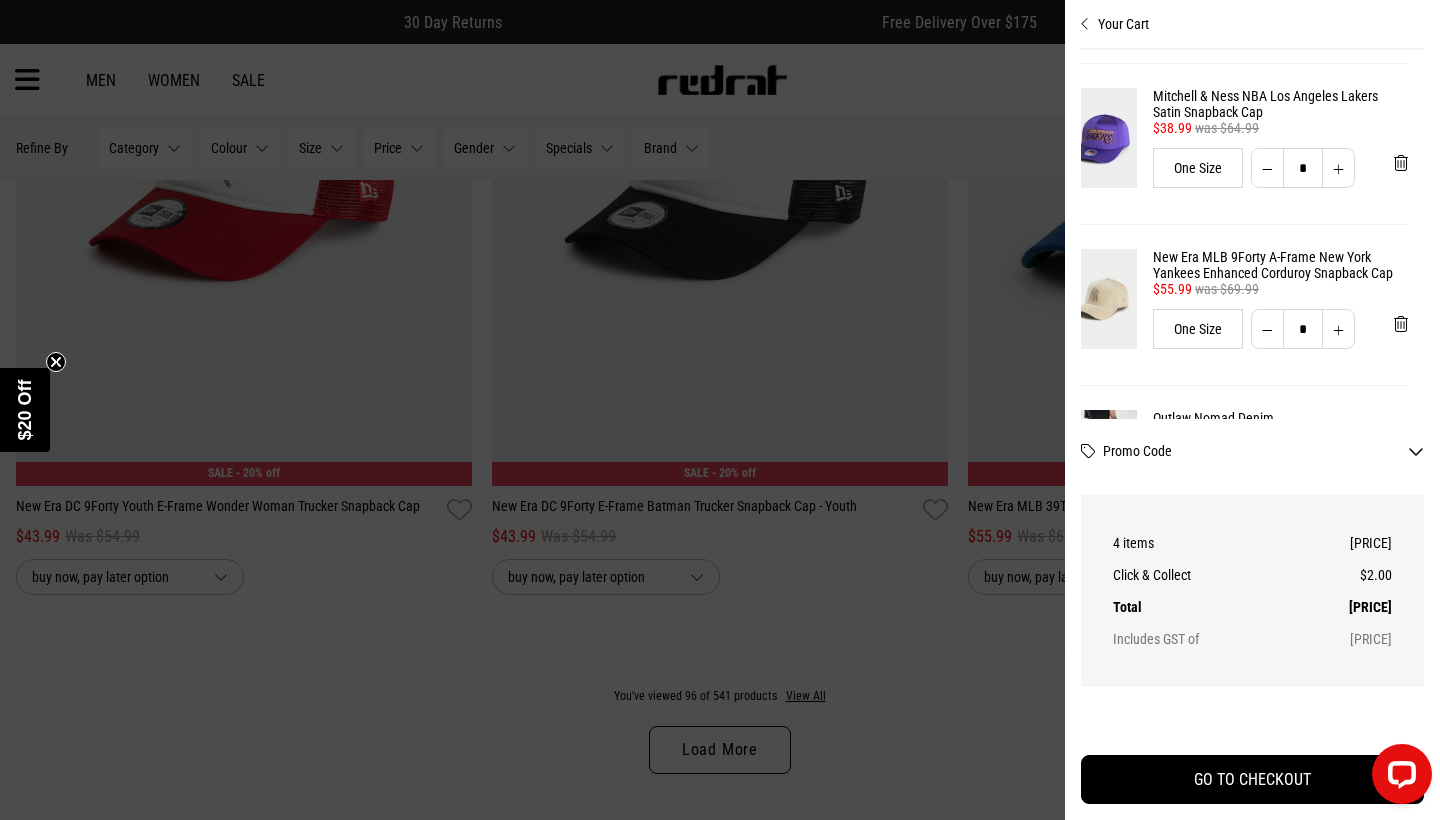 click at bounding box center [720, 410] 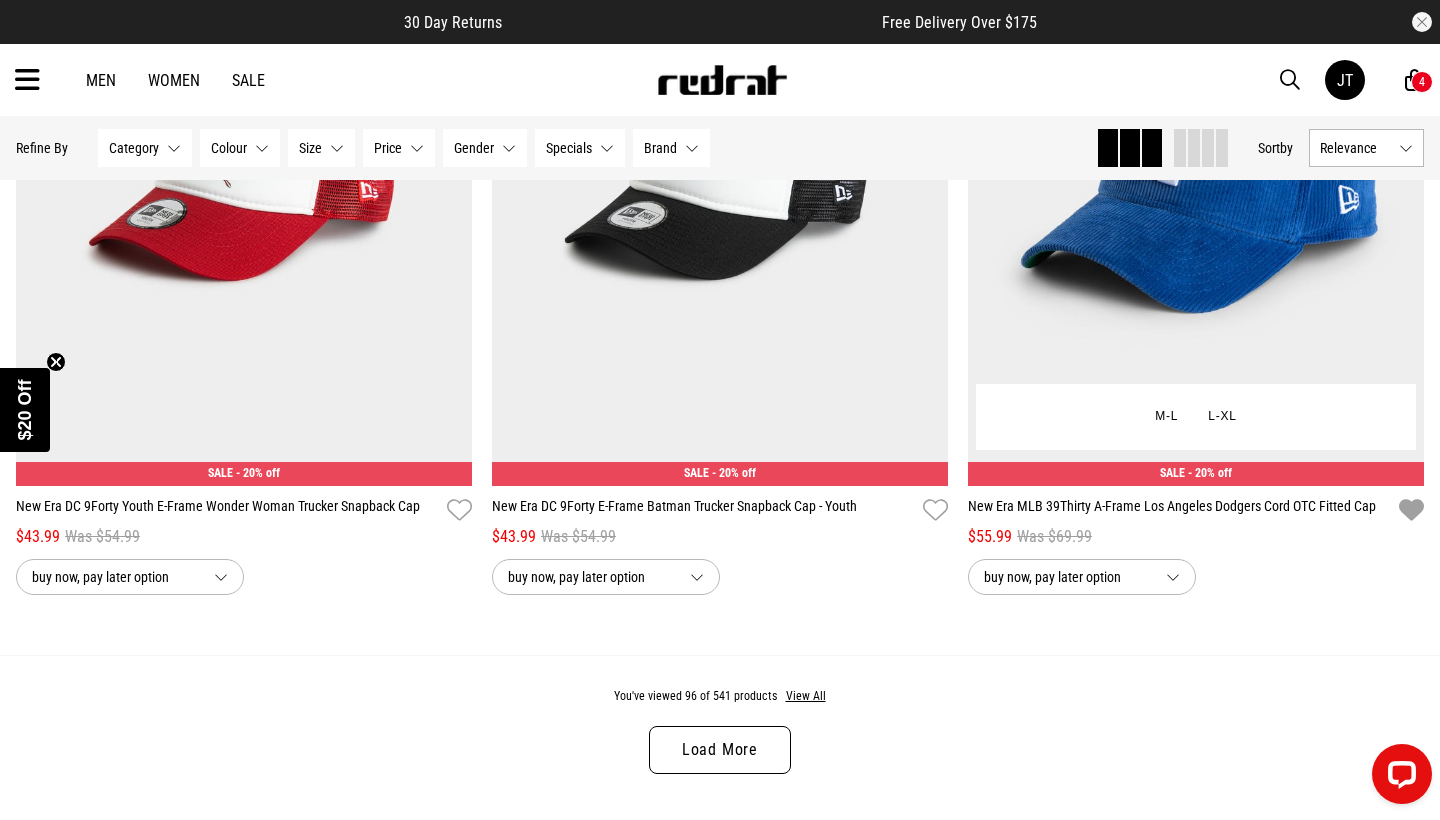 scroll, scrollTop: 24915, scrollLeft: 0, axis: vertical 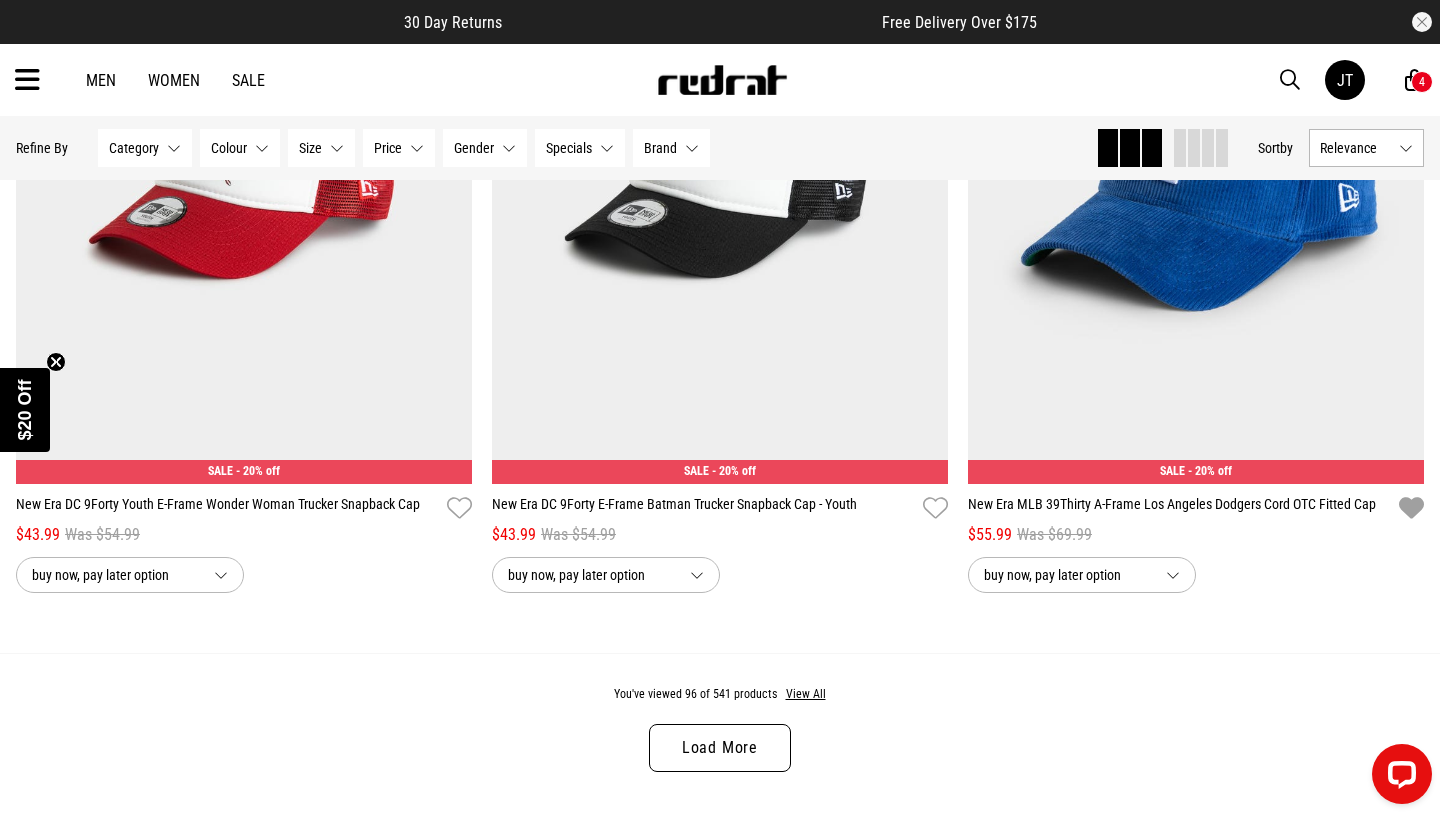 click on "4" at bounding box center [1422, 82] 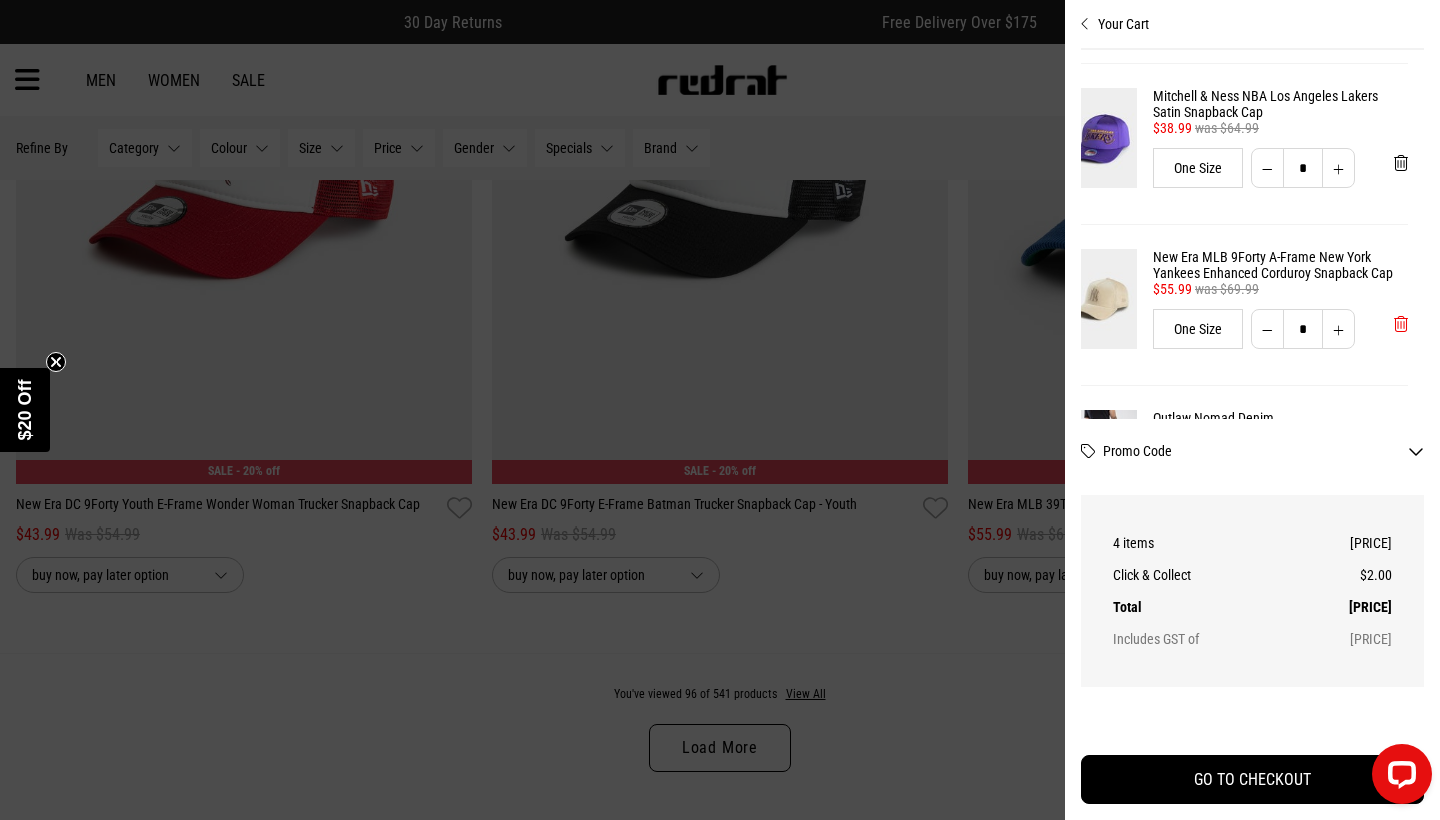 click at bounding box center (1401, 324) 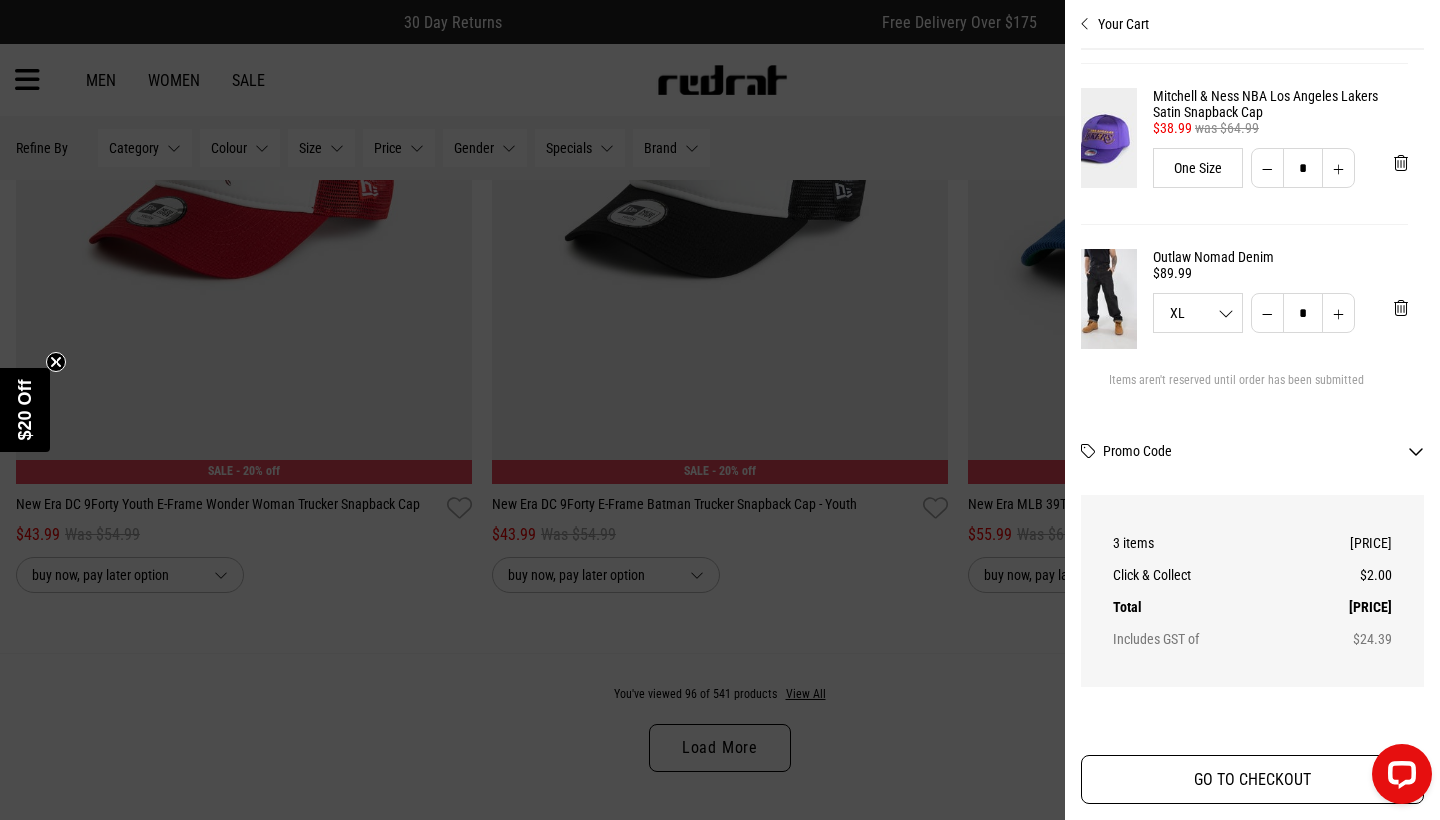 click on "GO TO CHECKOUT" at bounding box center [1252, 779] 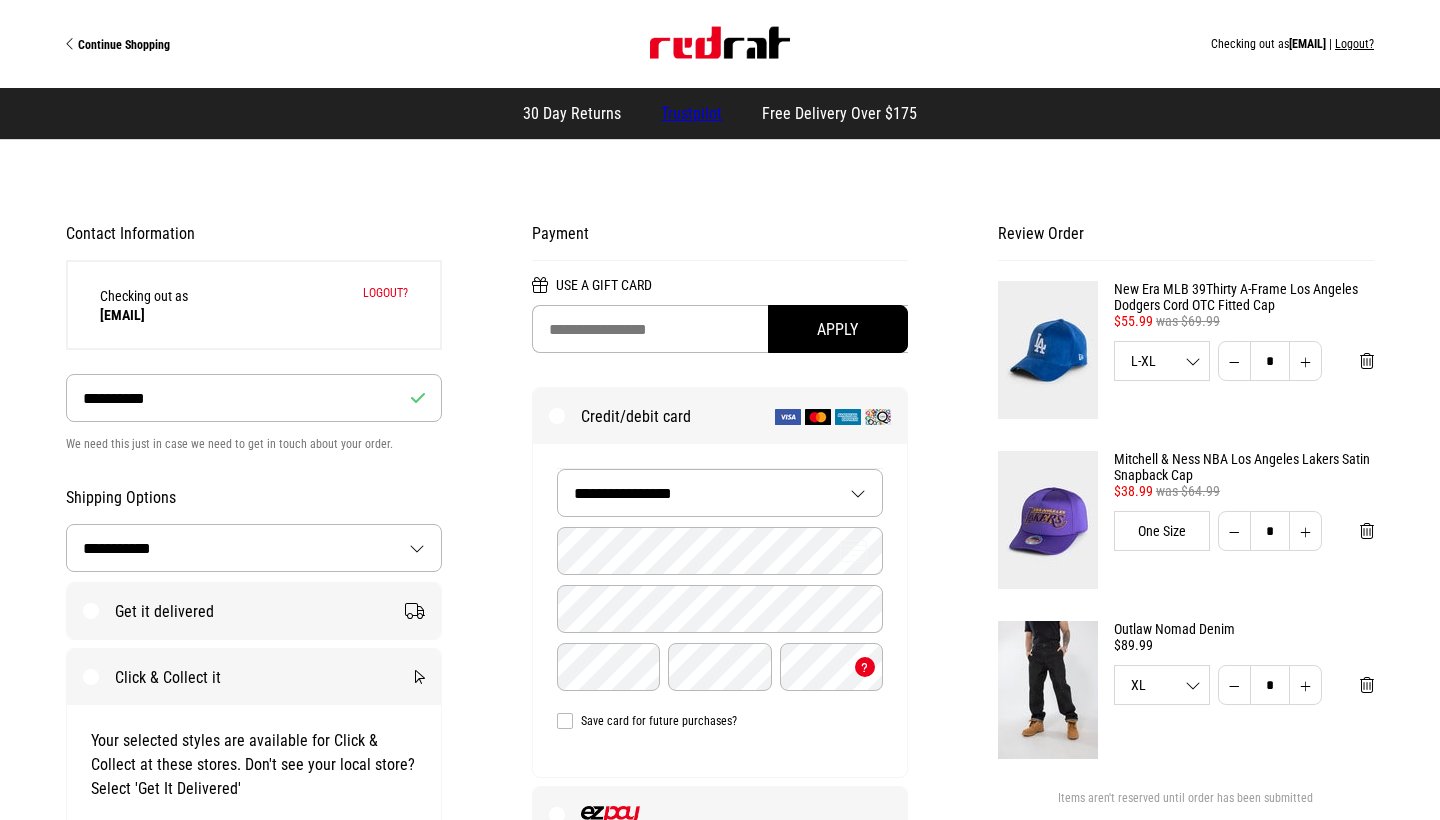 select on "**********" 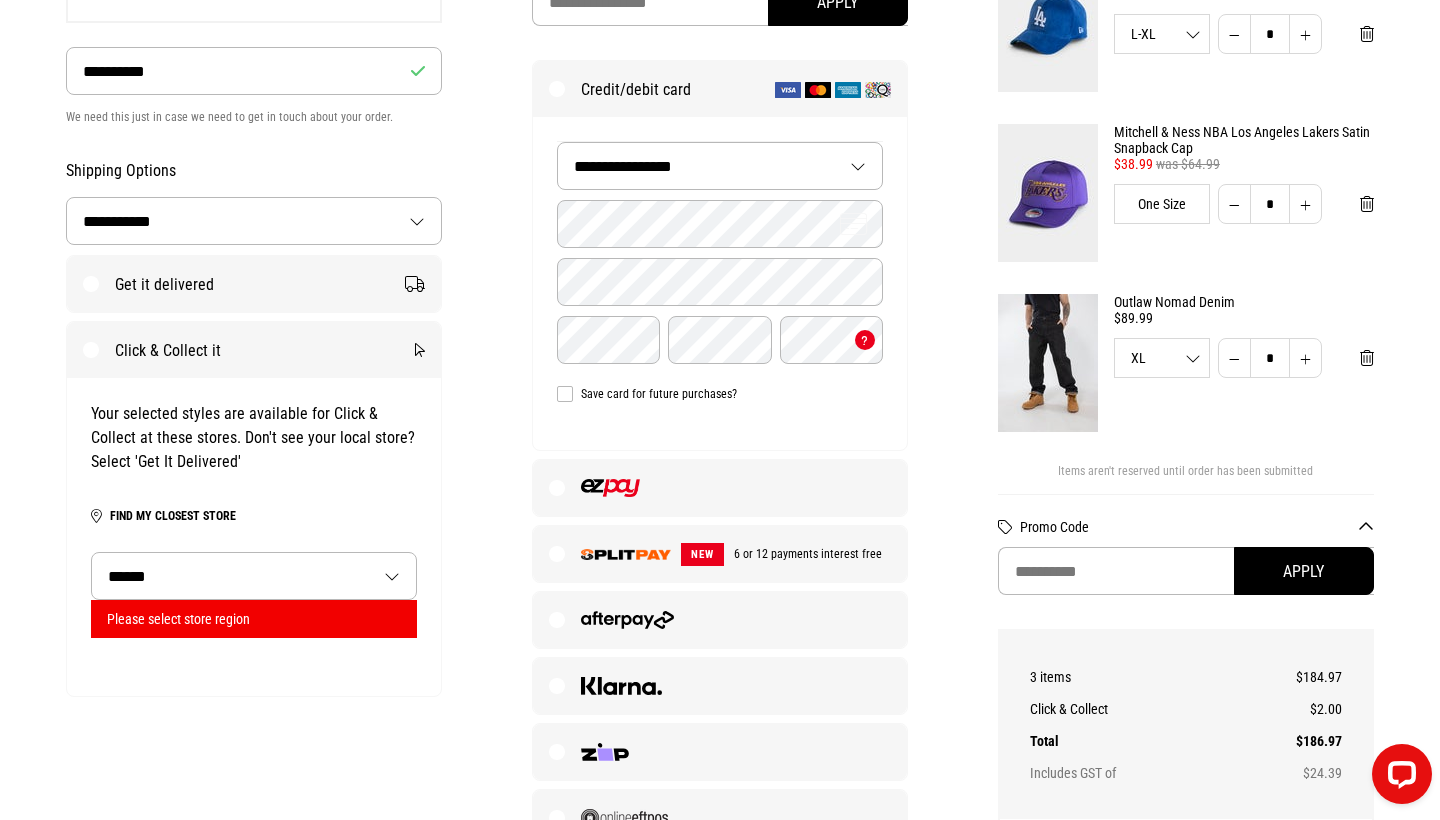 scroll, scrollTop: 330, scrollLeft: 0, axis: vertical 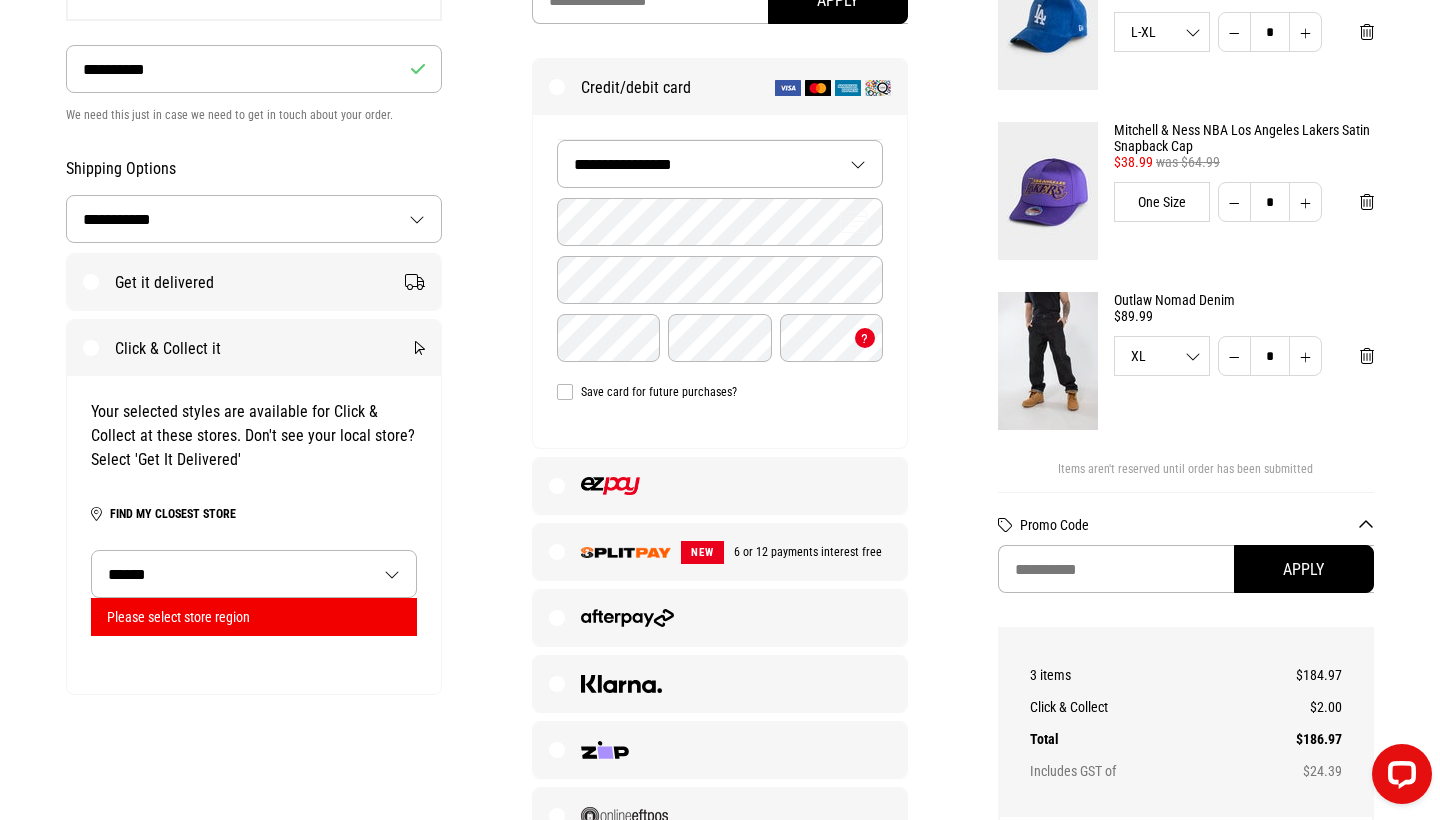 click on "Please select store region" at bounding box center [254, 617] 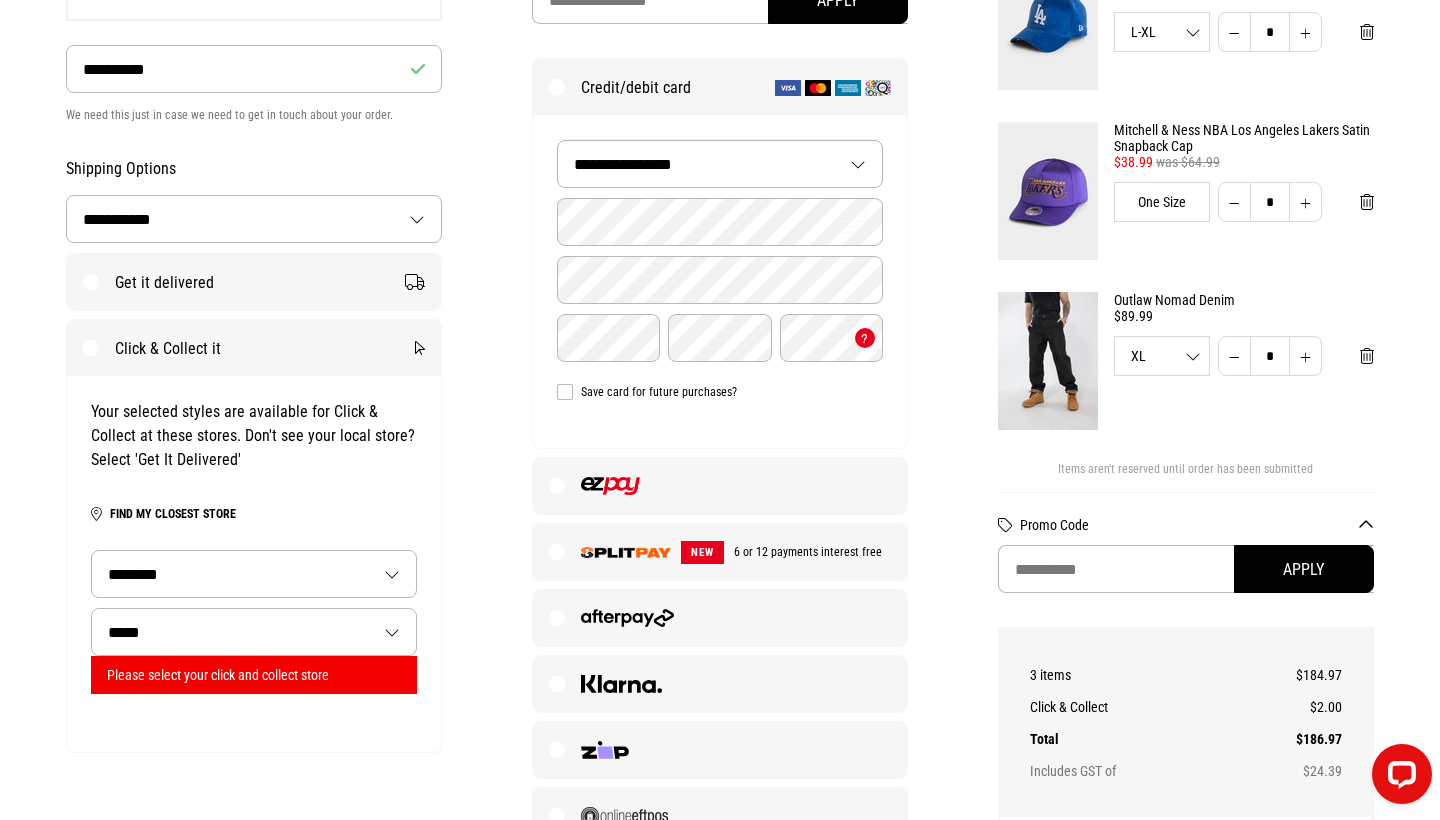 click on "**********" at bounding box center [254, 564] 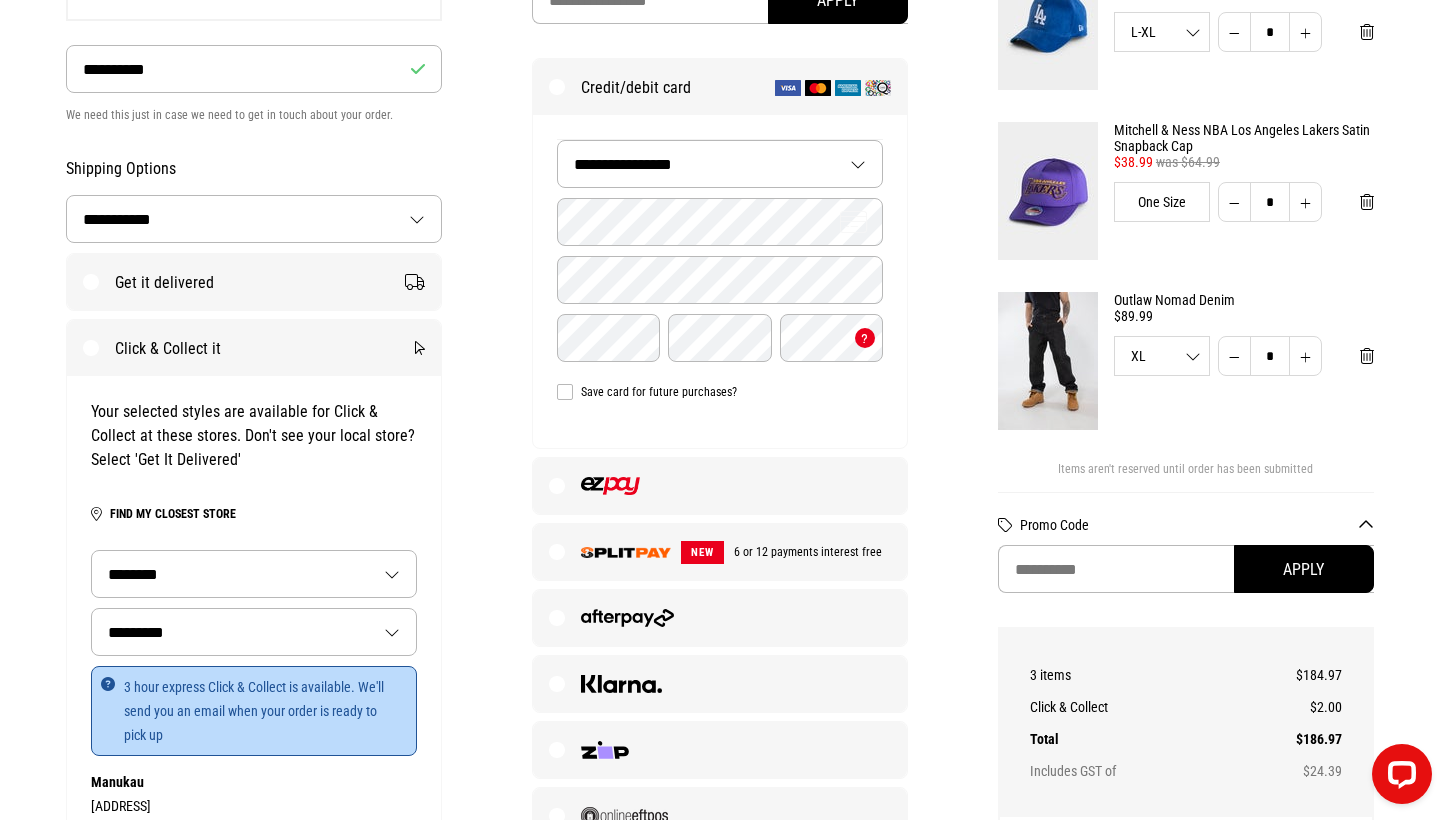 click on "6 or 12 payments interest free" at bounding box center [803, 552] 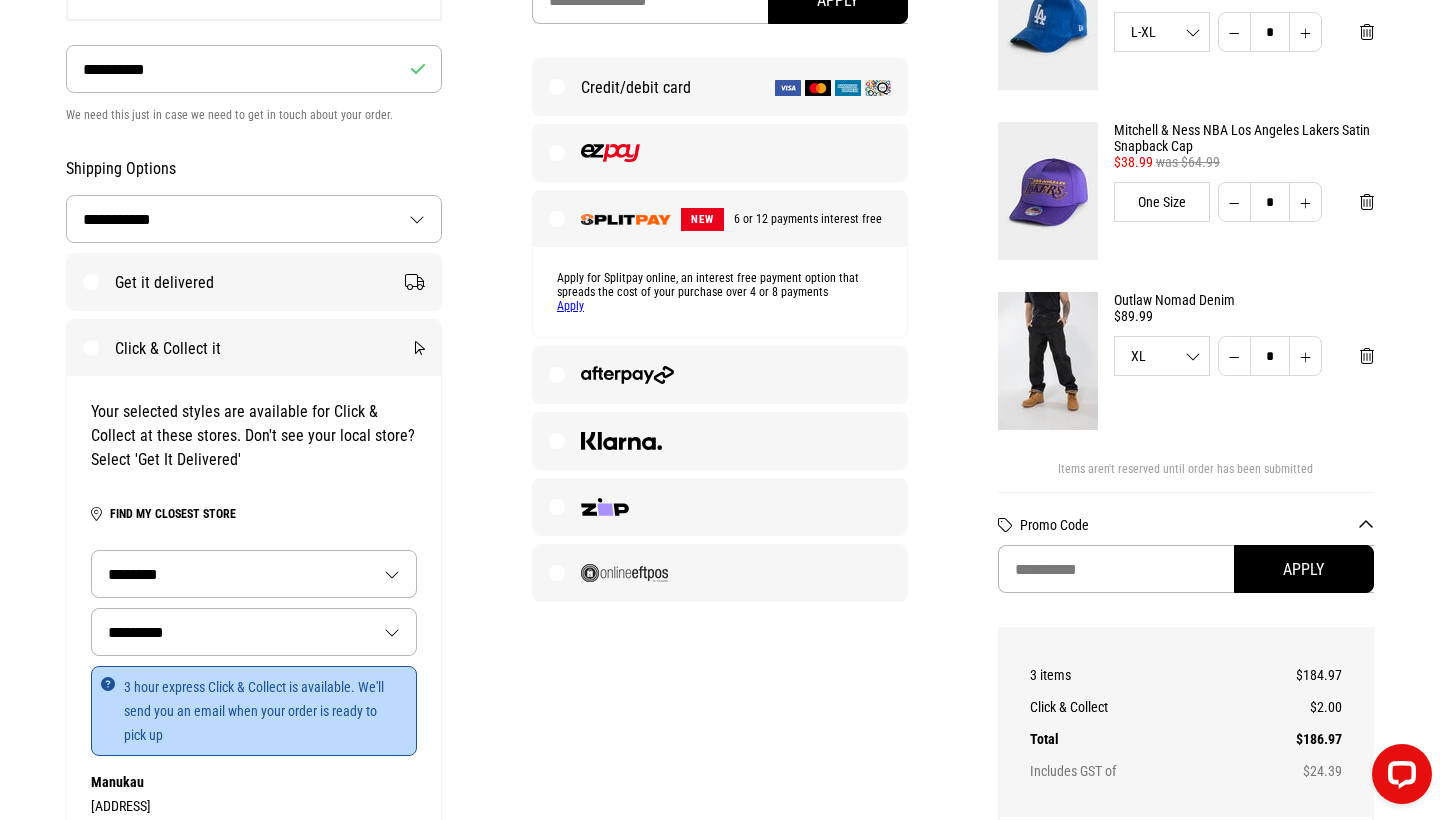 click at bounding box center [720, 153] 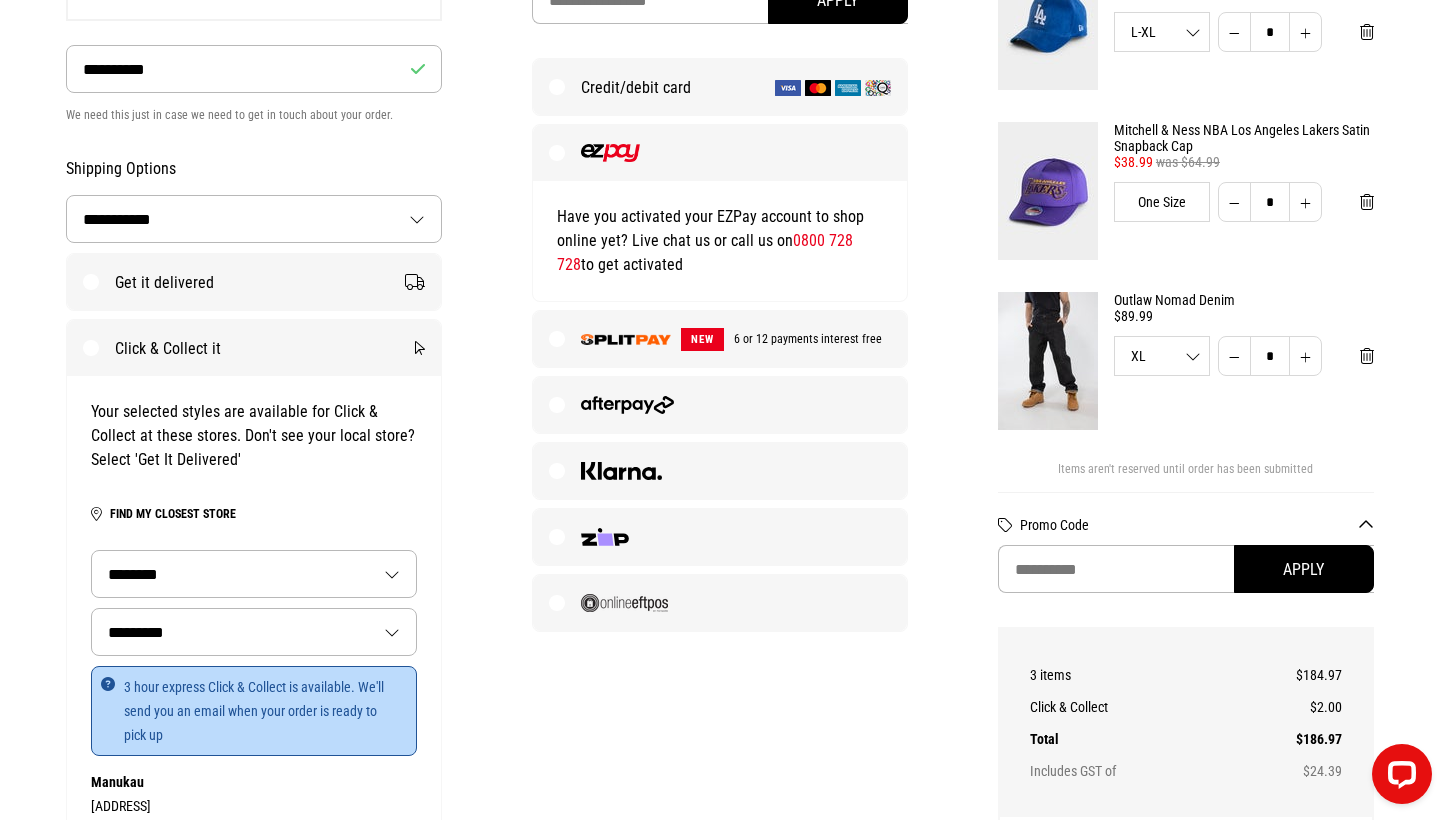 click on "NEW   6 or 12 payments interest free" at bounding box center (720, 339) 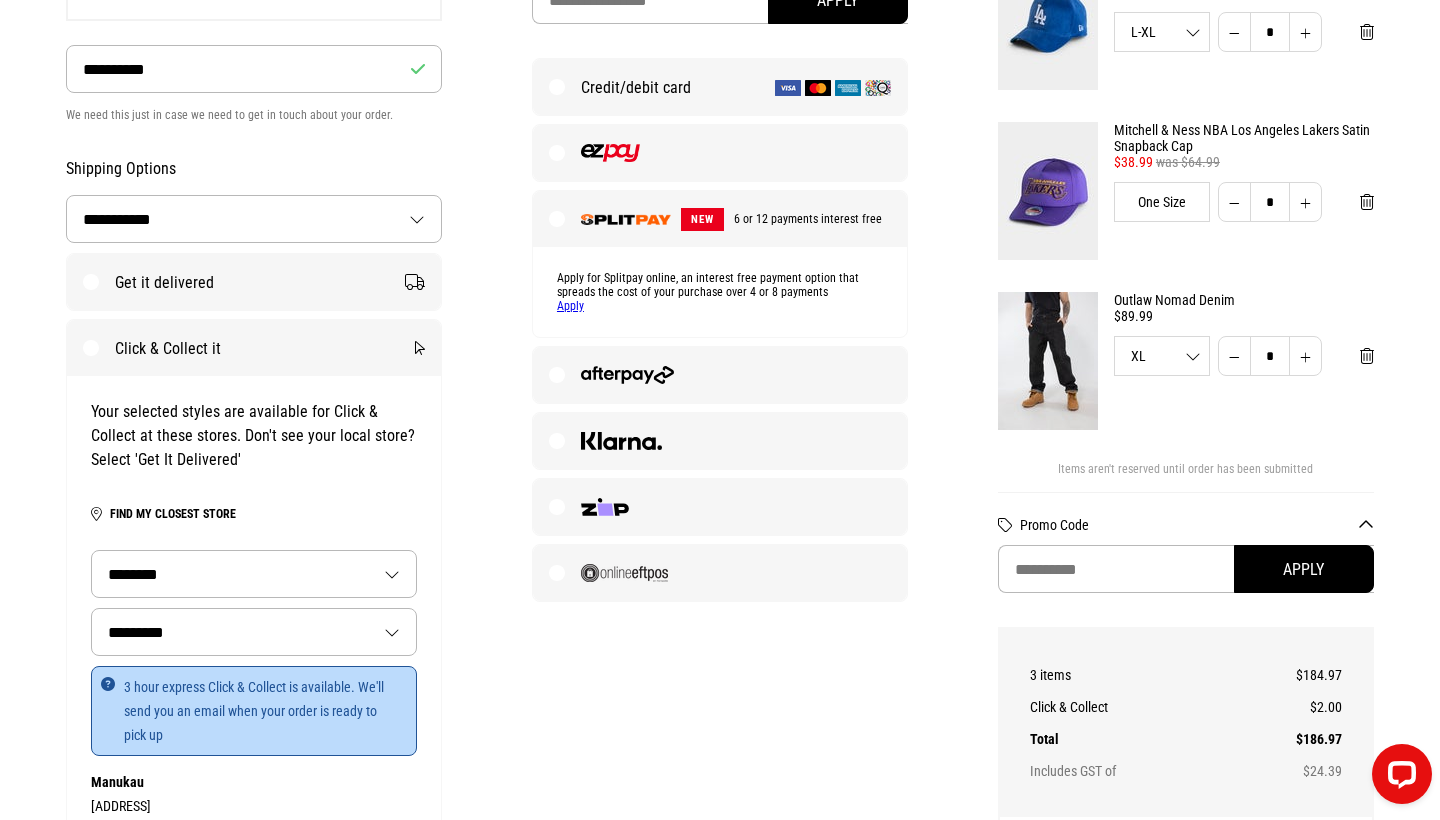 click on "**********" at bounding box center [720, 489] 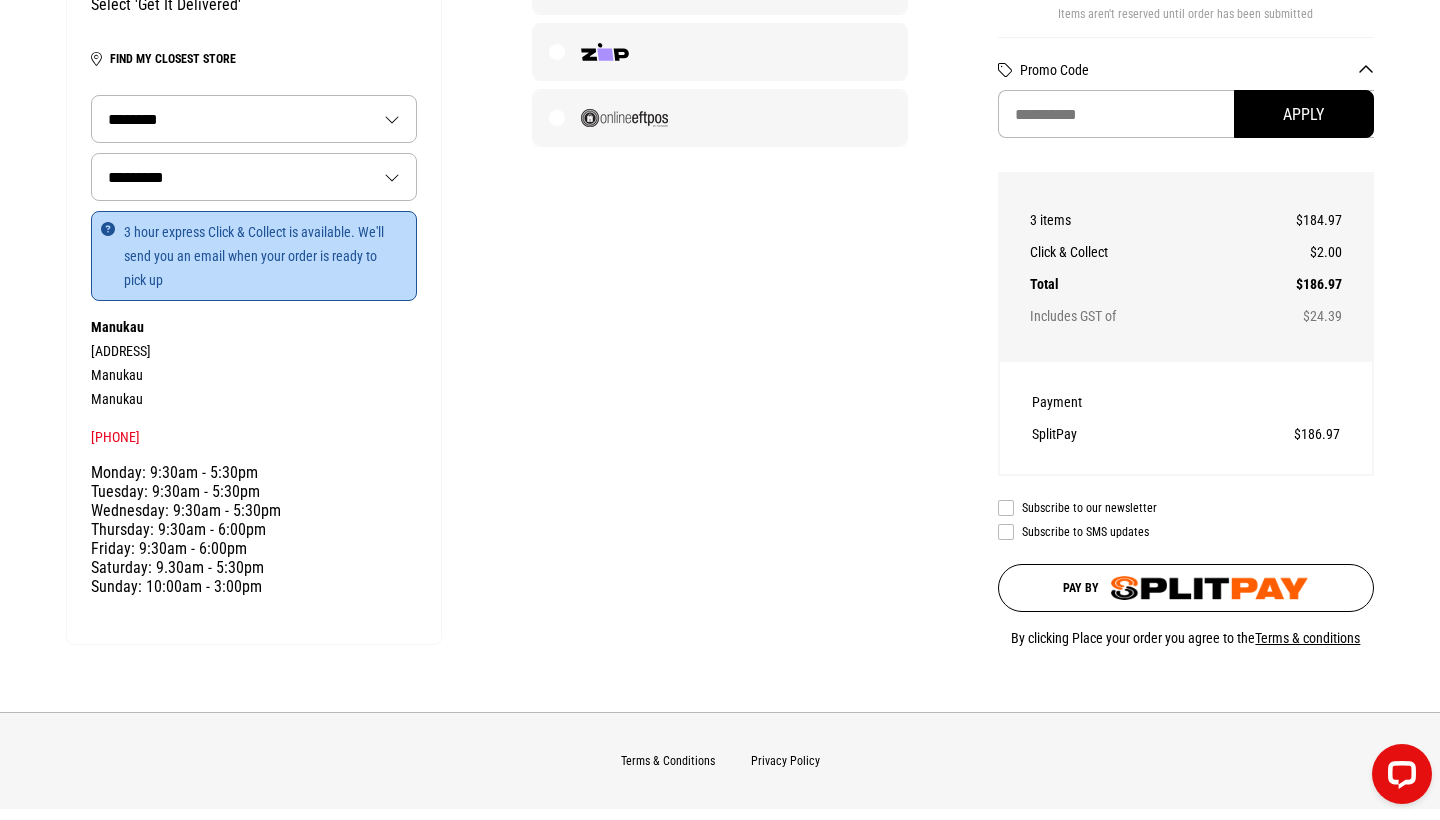 scroll, scrollTop: 835, scrollLeft: 0, axis: vertical 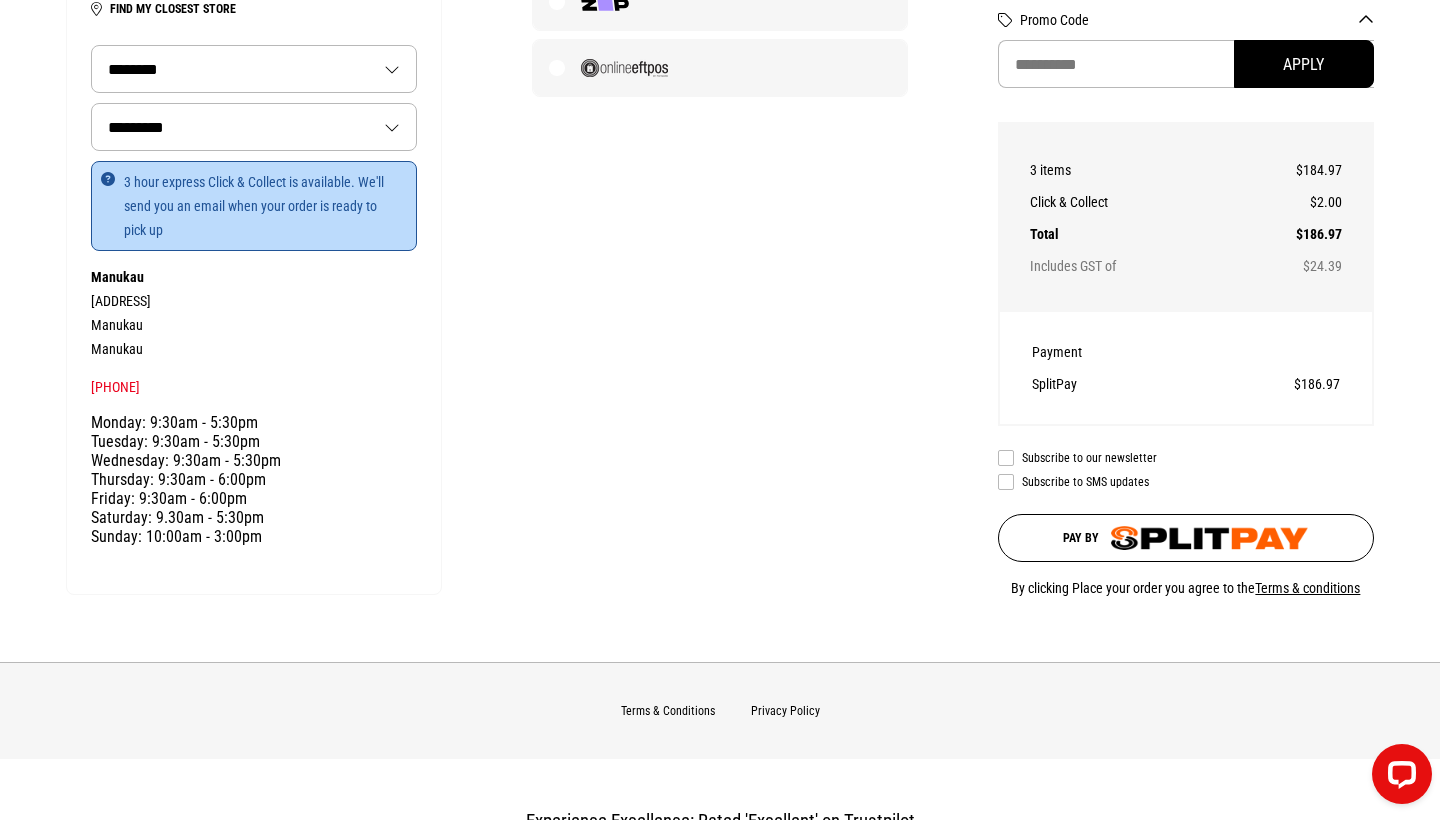 click at bounding box center (1209, 538) 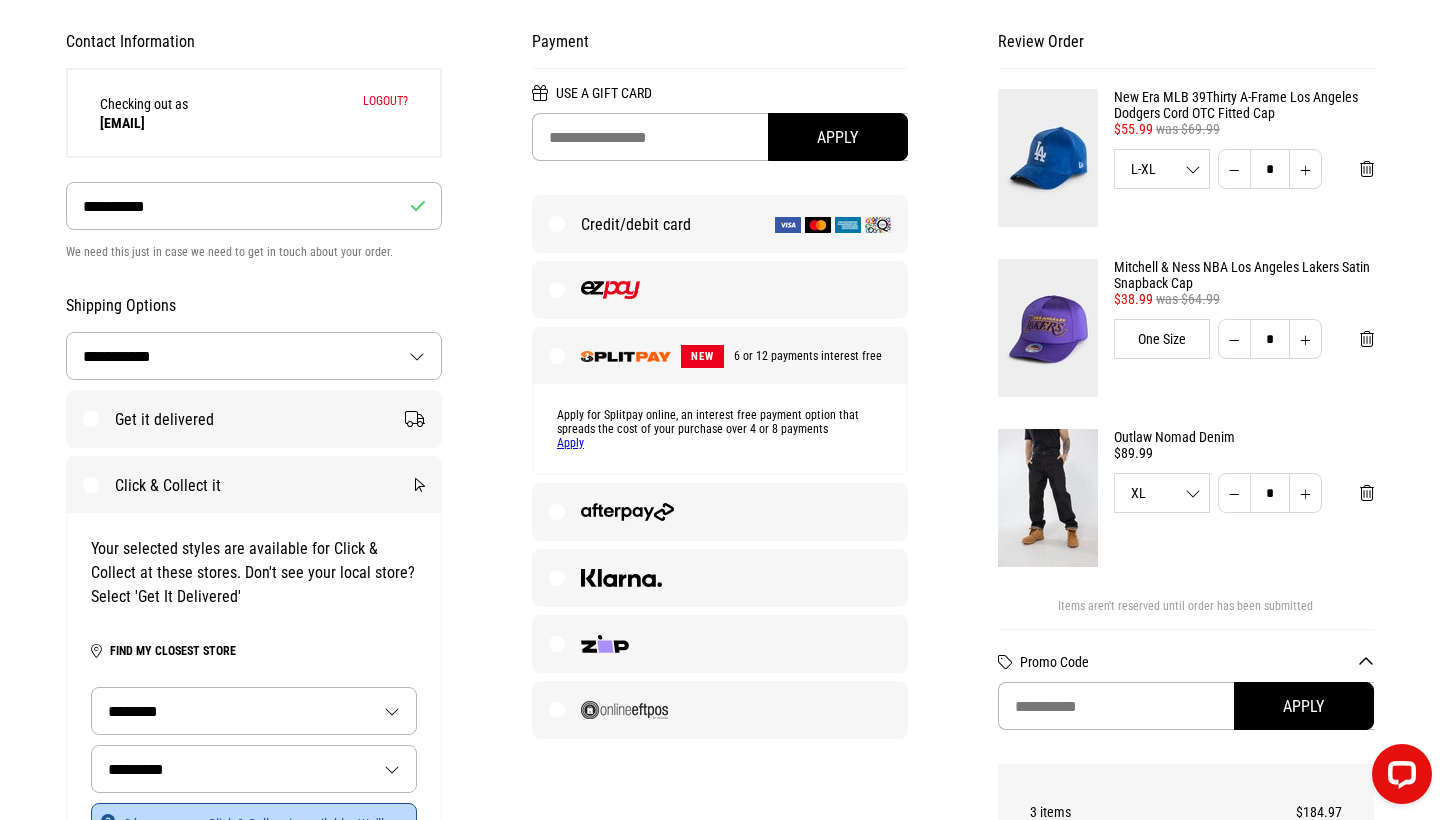 scroll, scrollTop: 161, scrollLeft: 0, axis: vertical 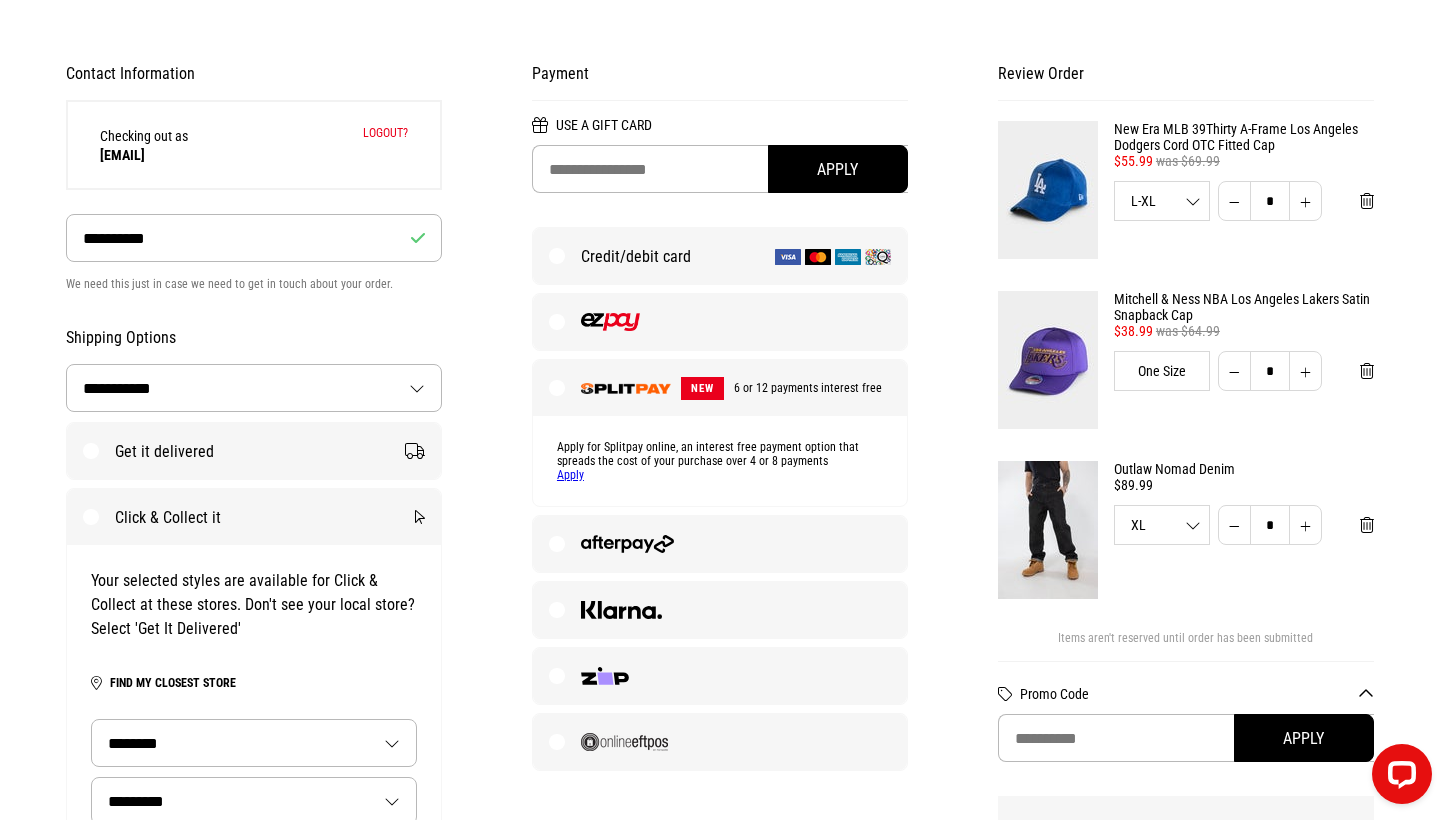 click at bounding box center [720, 322] 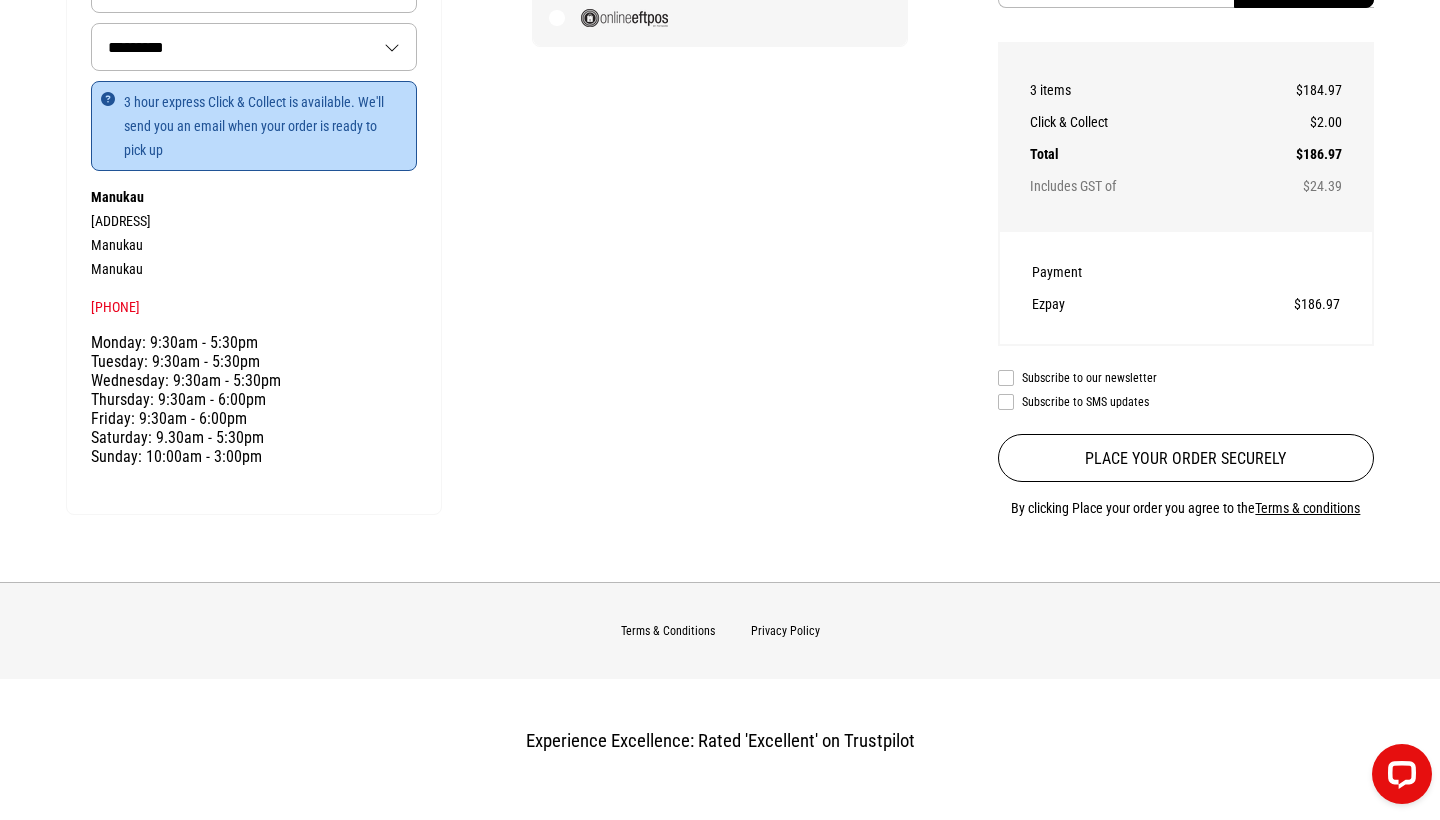 scroll, scrollTop: 927, scrollLeft: 0, axis: vertical 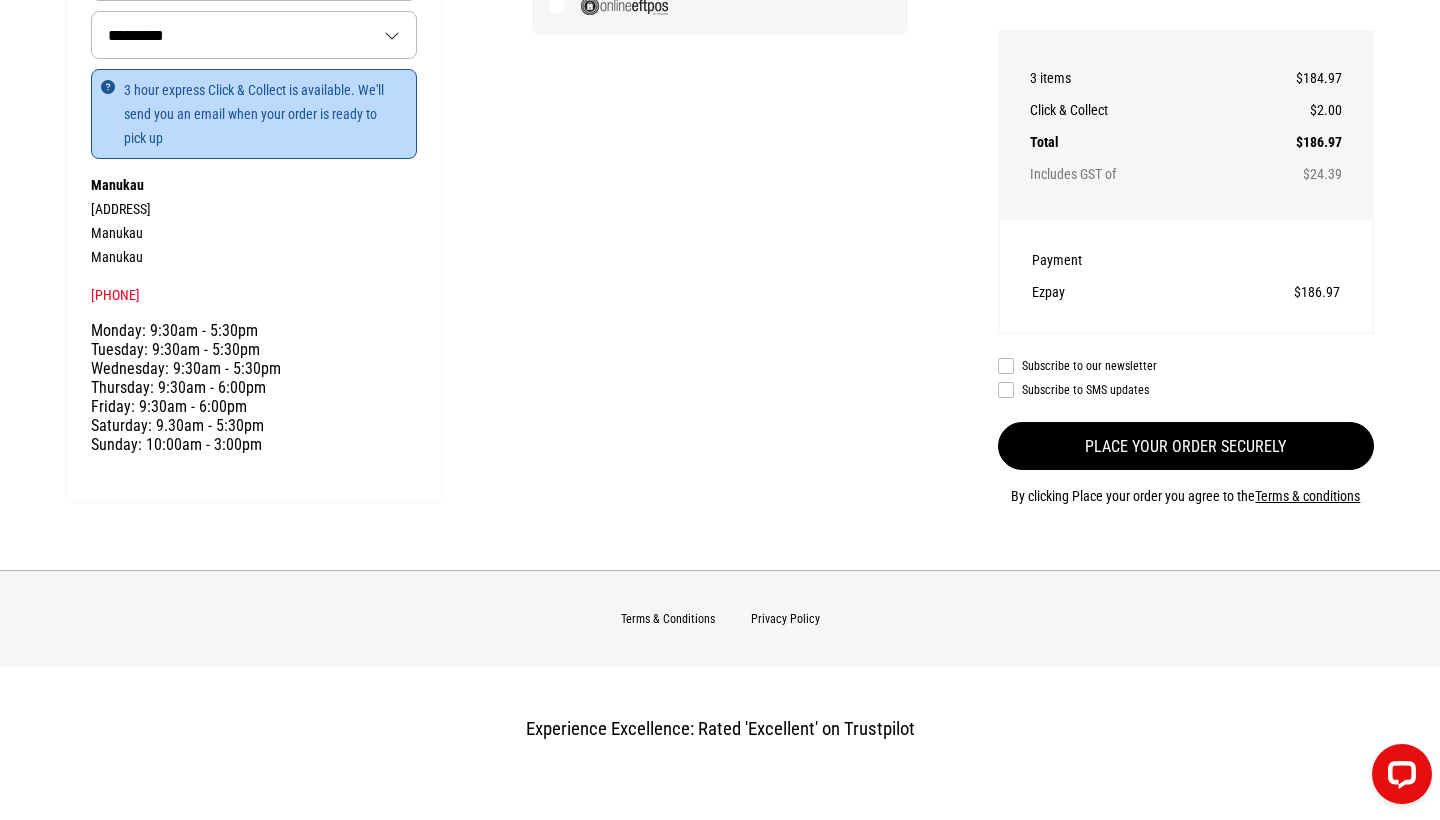 click on "Place your order securely" at bounding box center [1186, 446] 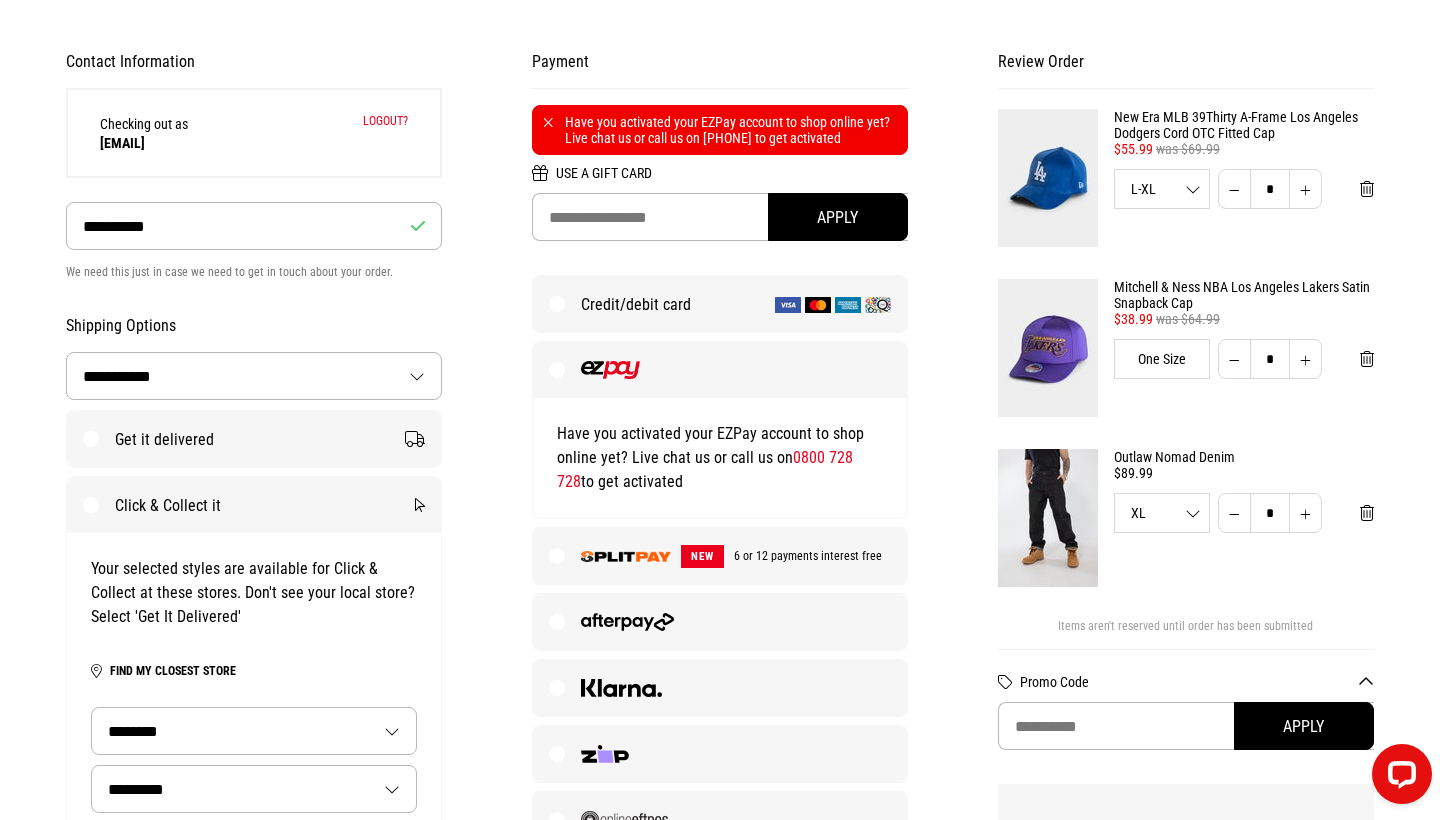 scroll, scrollTop: 145, scrollLeft: 0, axis: vertical 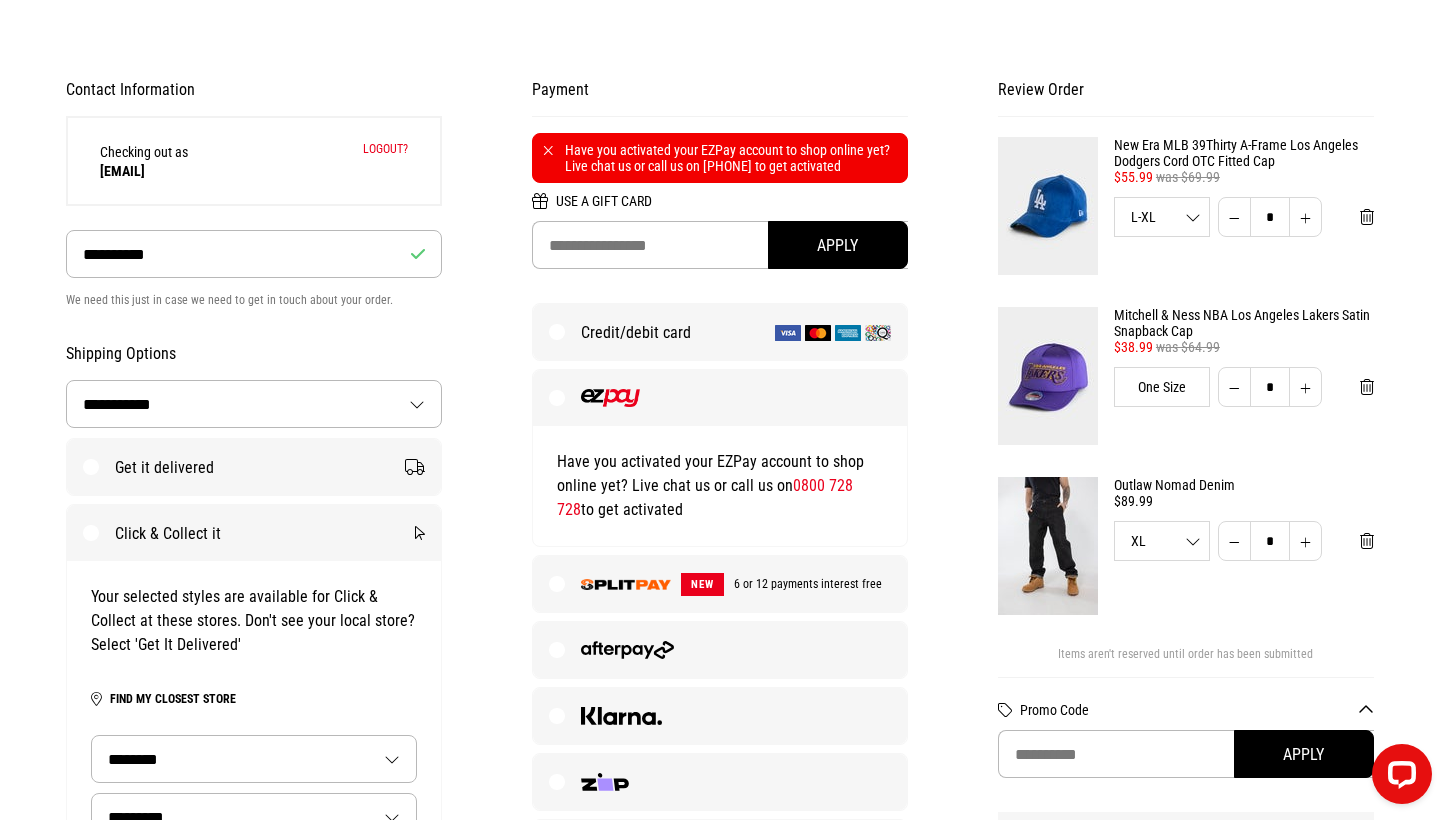 click on "NEW   6 or 12 payments interest free" at bounding box center [720, 584] 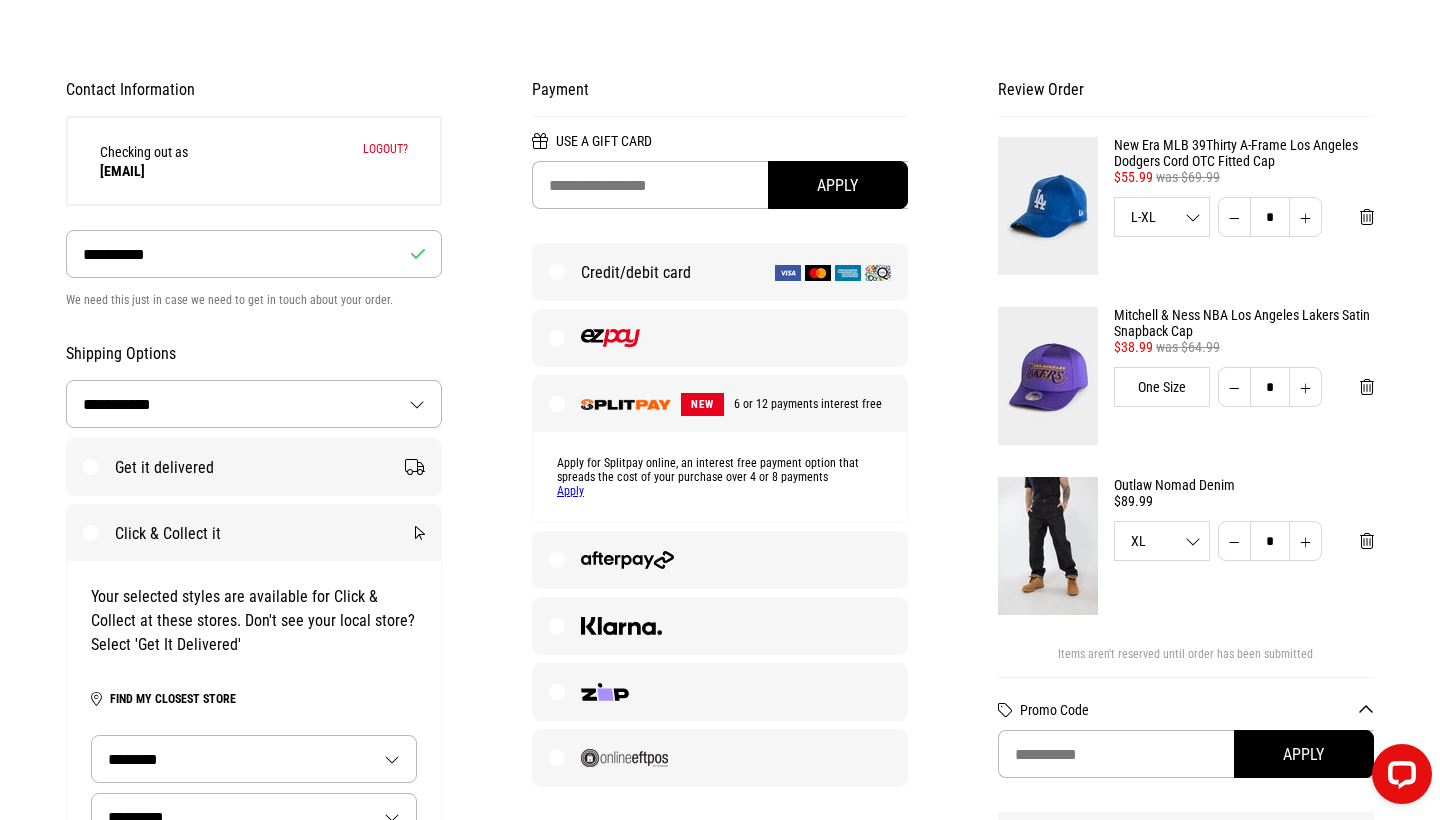 click at bounding box center (720, 338) 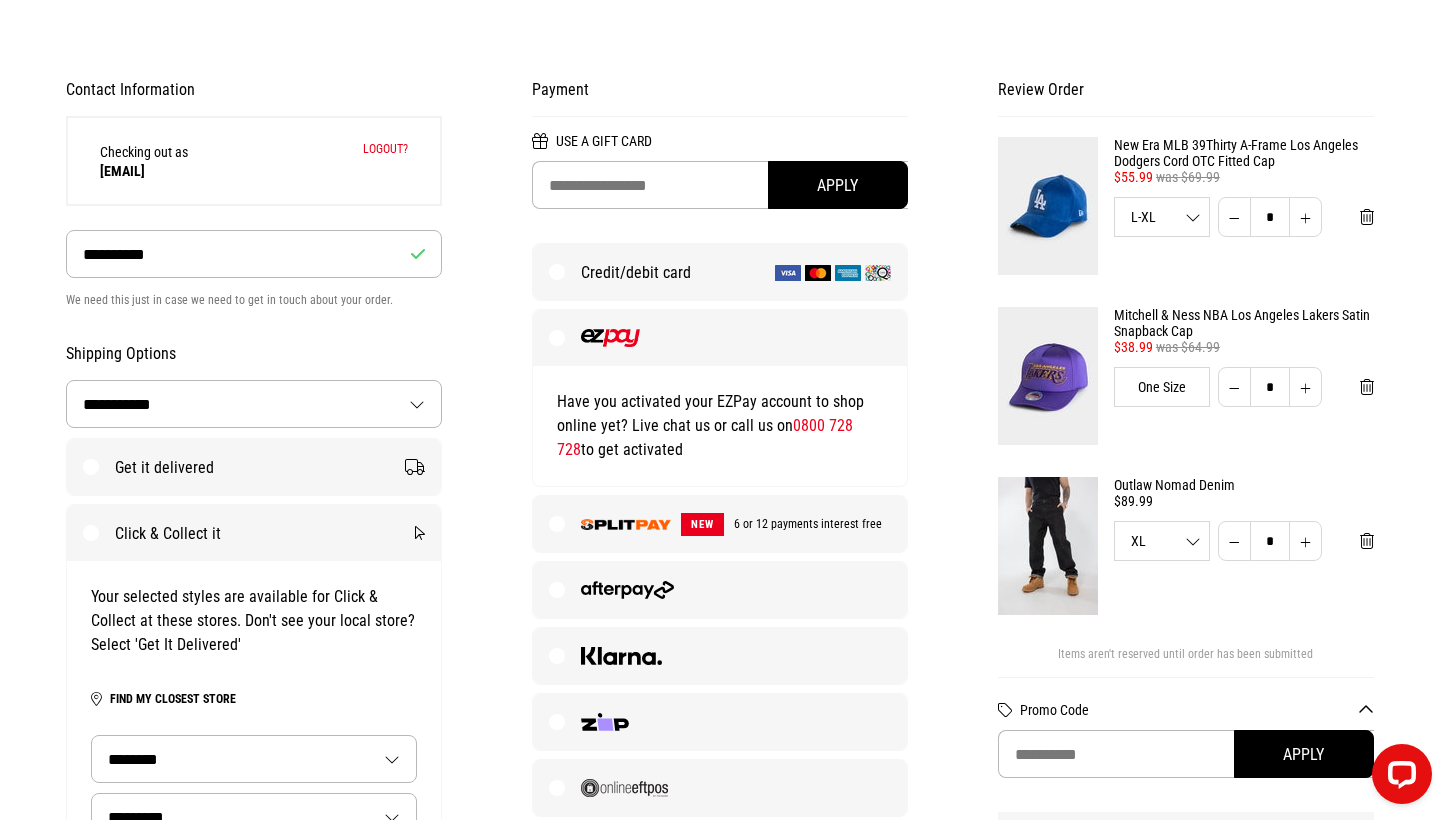 click on "NEW   6 or 12 payments interest free" at bounding box center [720, 524] 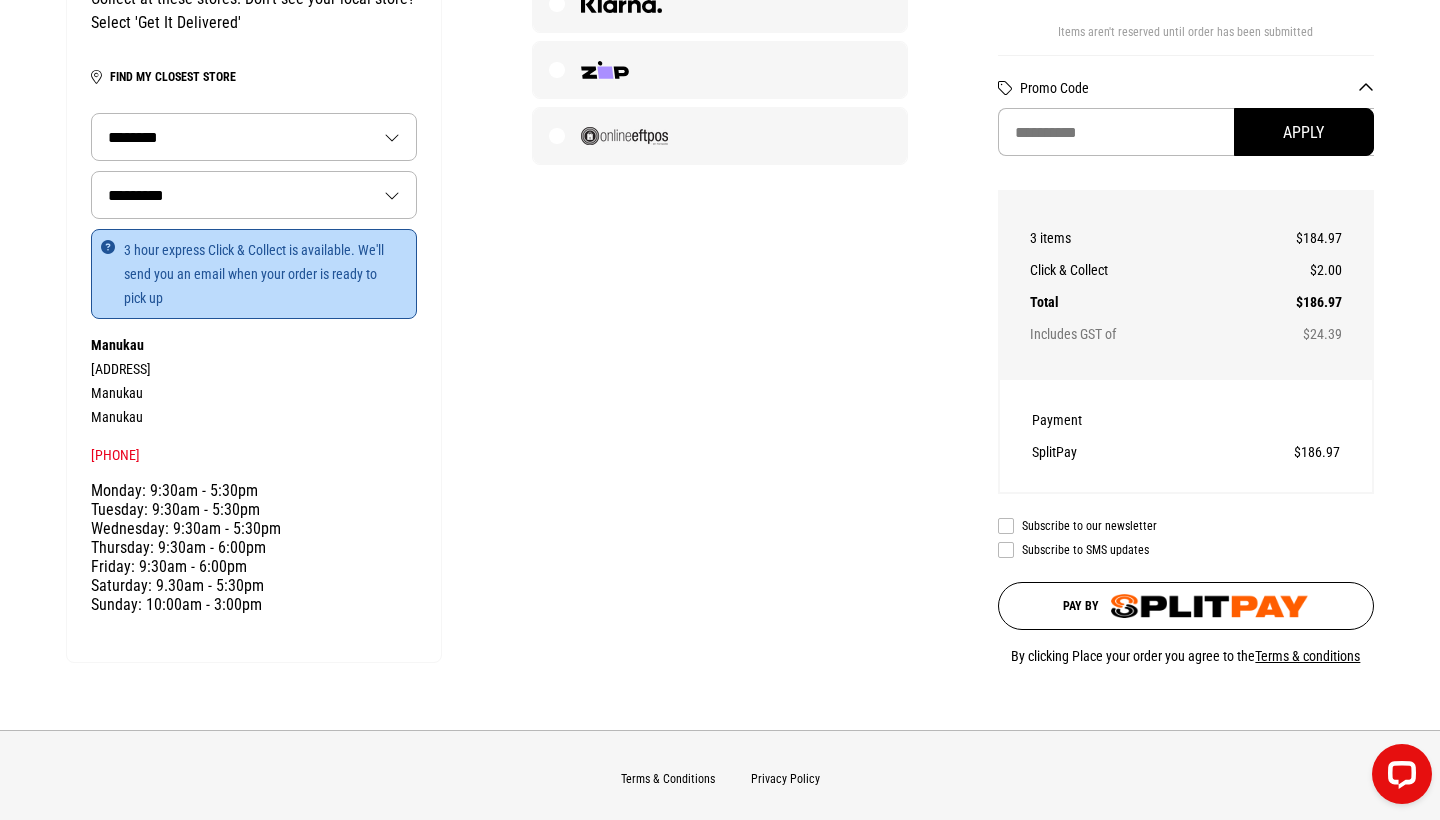scroll, scrollTop: 779, scrollLeft: 0, axis: vertical 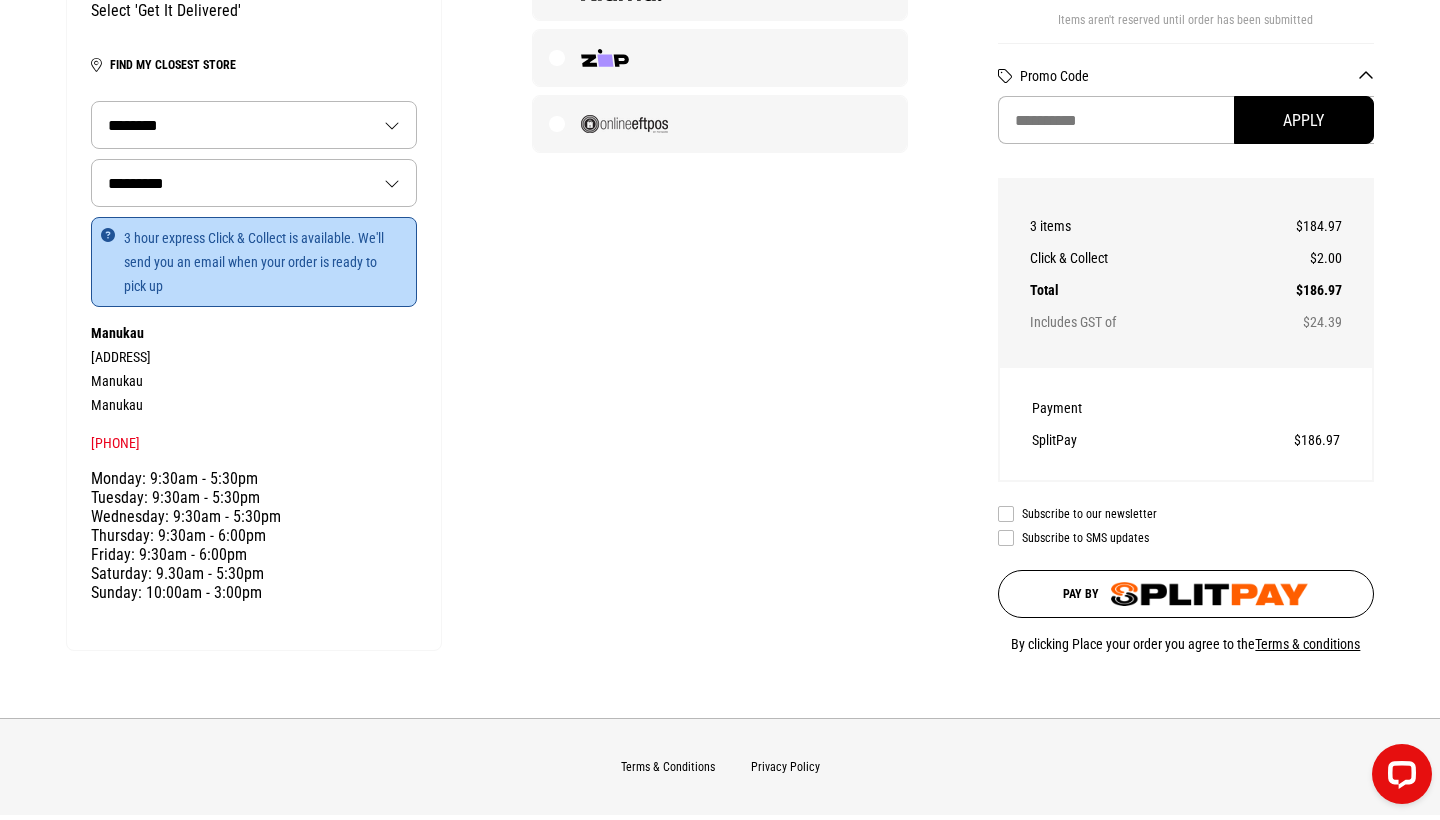 click at bounding box center (1209, 594) 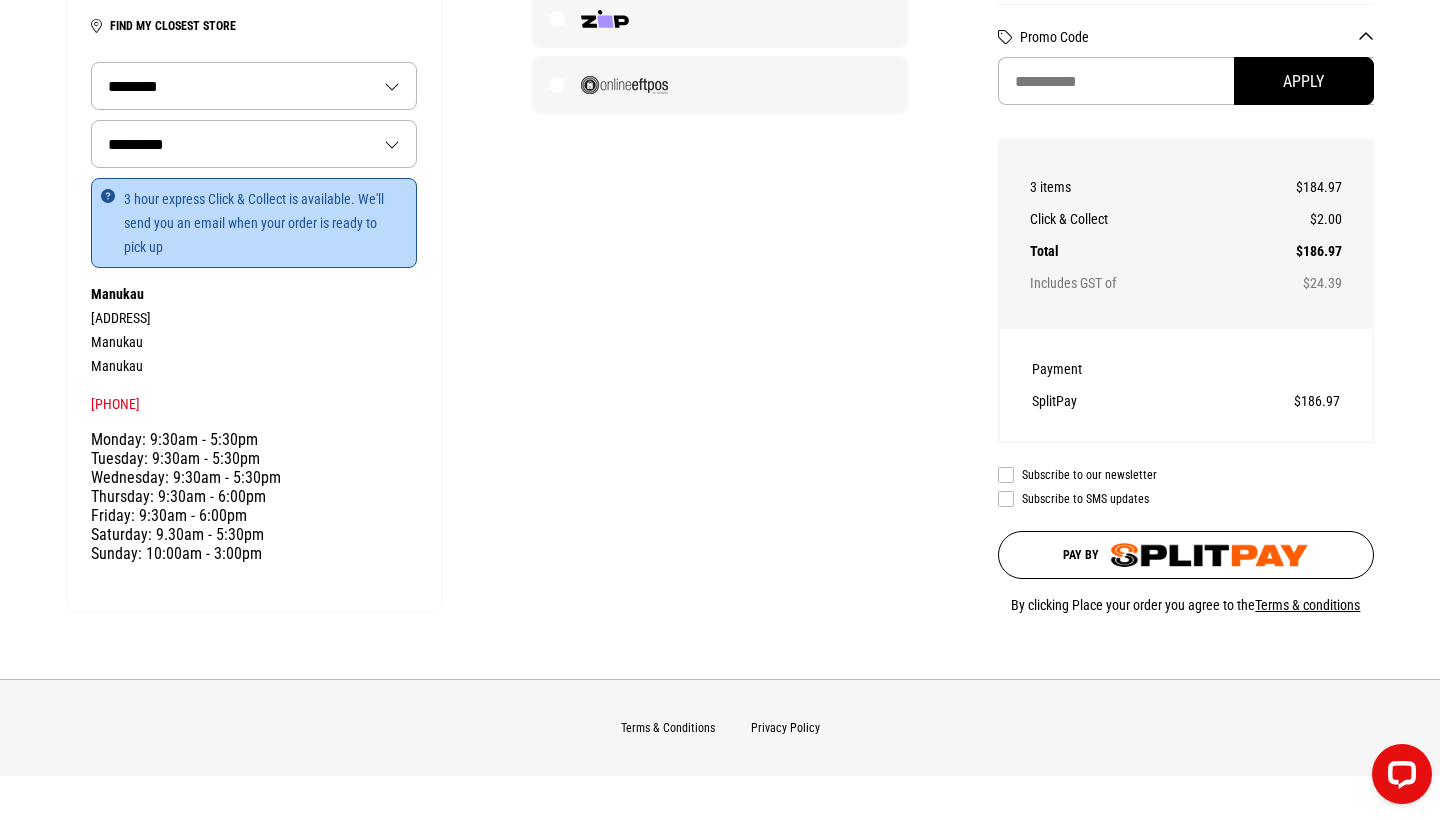 scroll, scrollTop: 825, scrollLeft: 0, axis: vertical 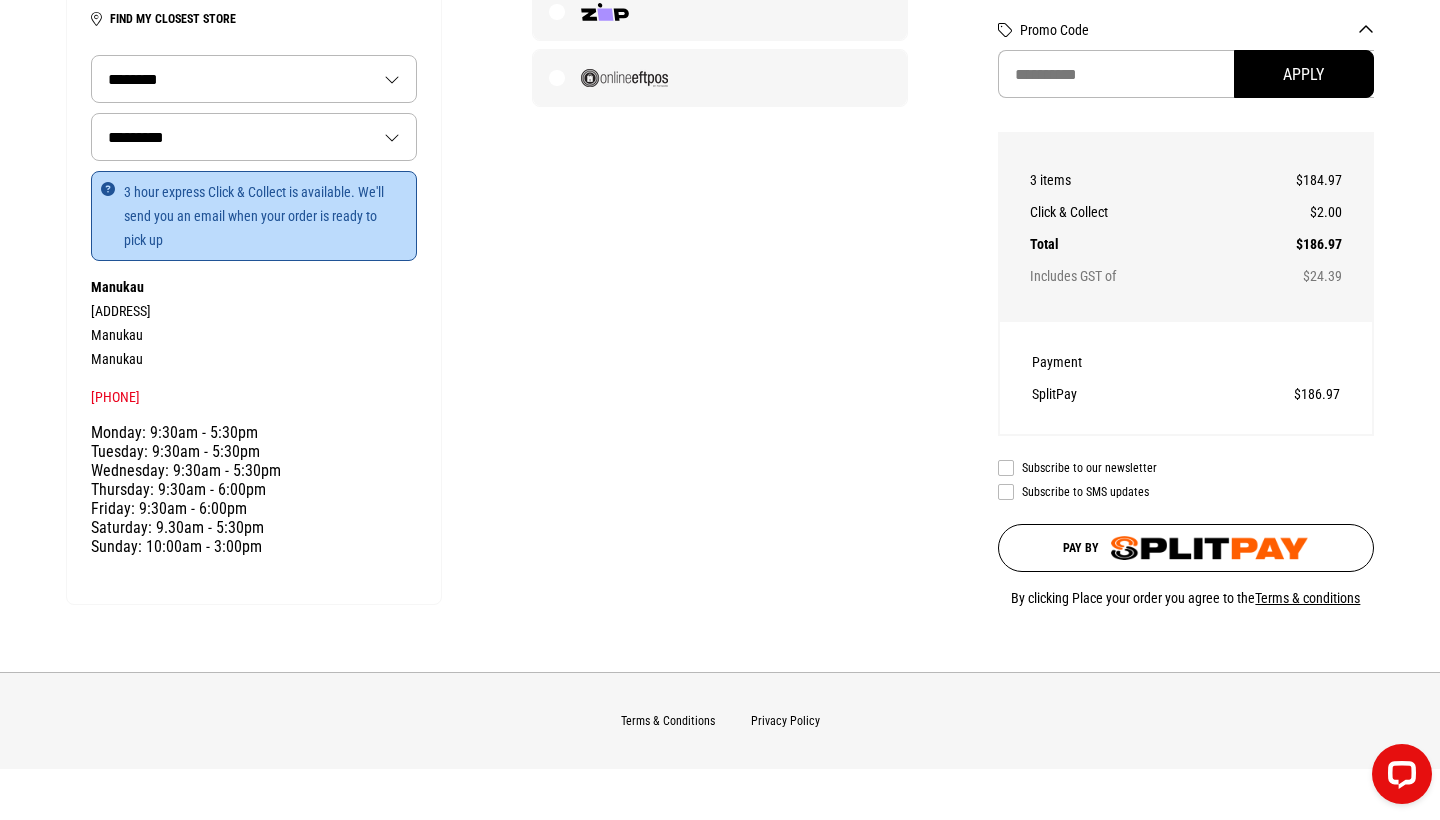 click at bounding box center [1209, 548] 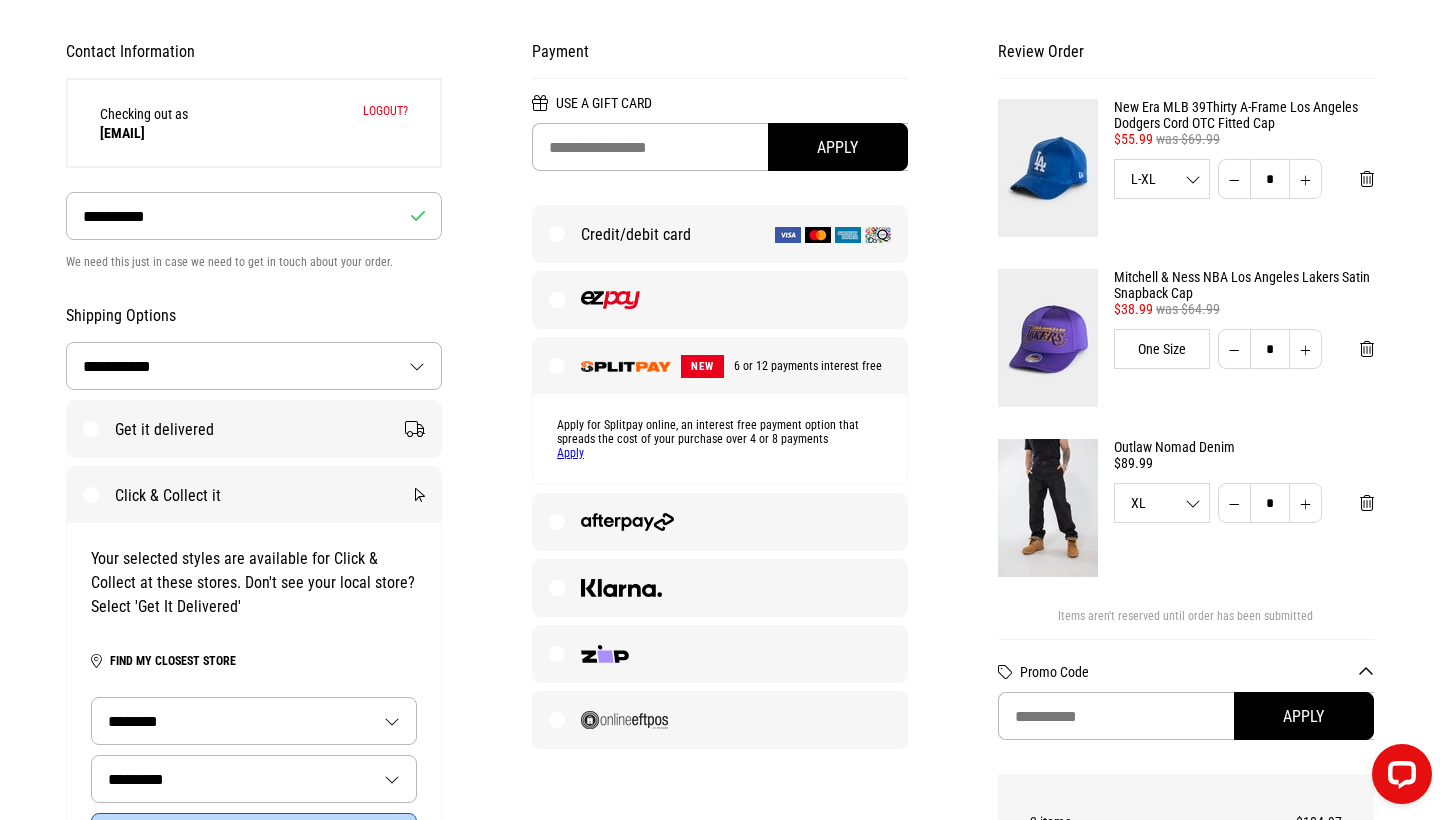scroll, scrollTop: 161, scrollLeft: 0, axis: vertical 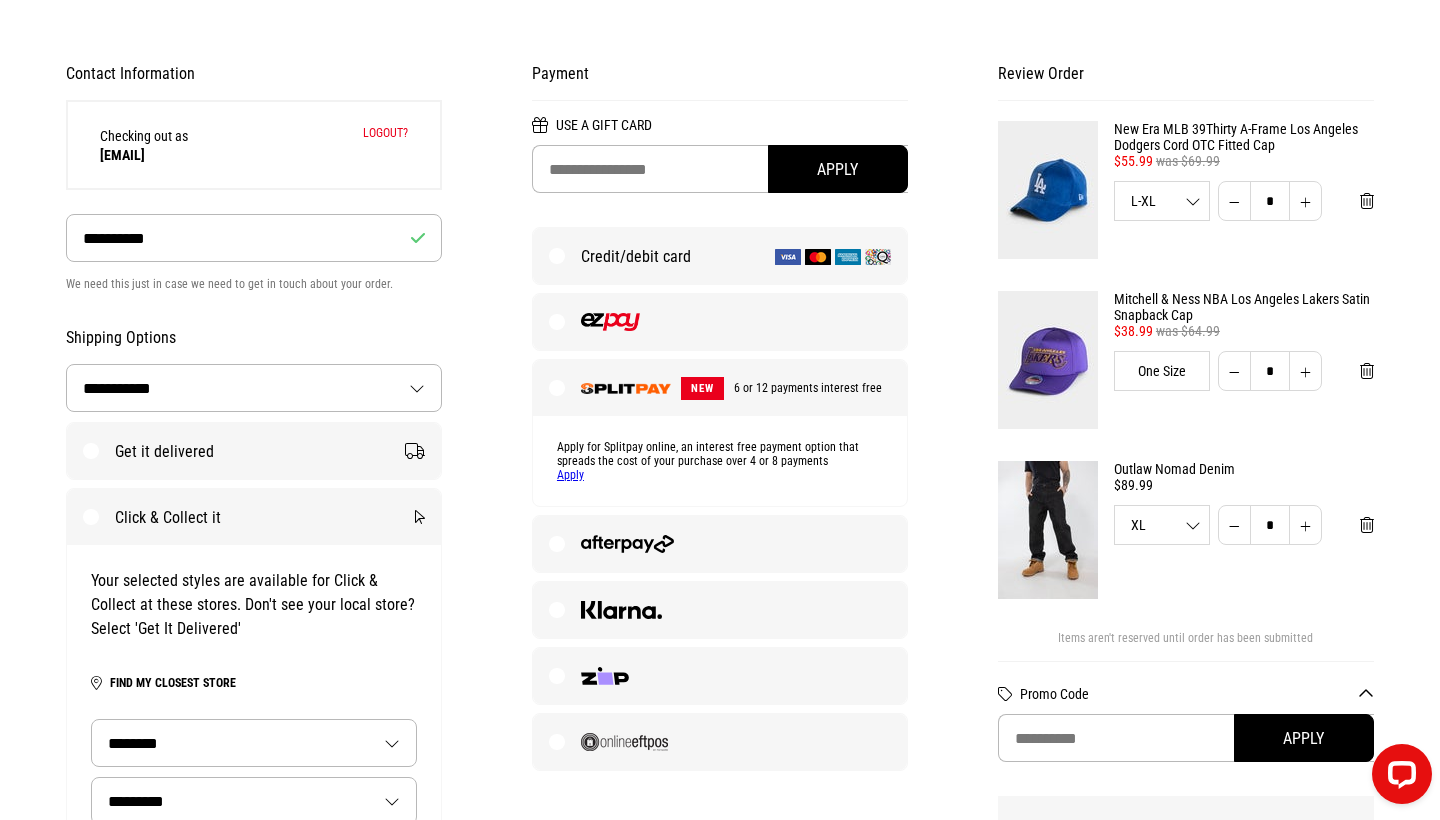 click on "Apply" at bounding box center (570, 475) 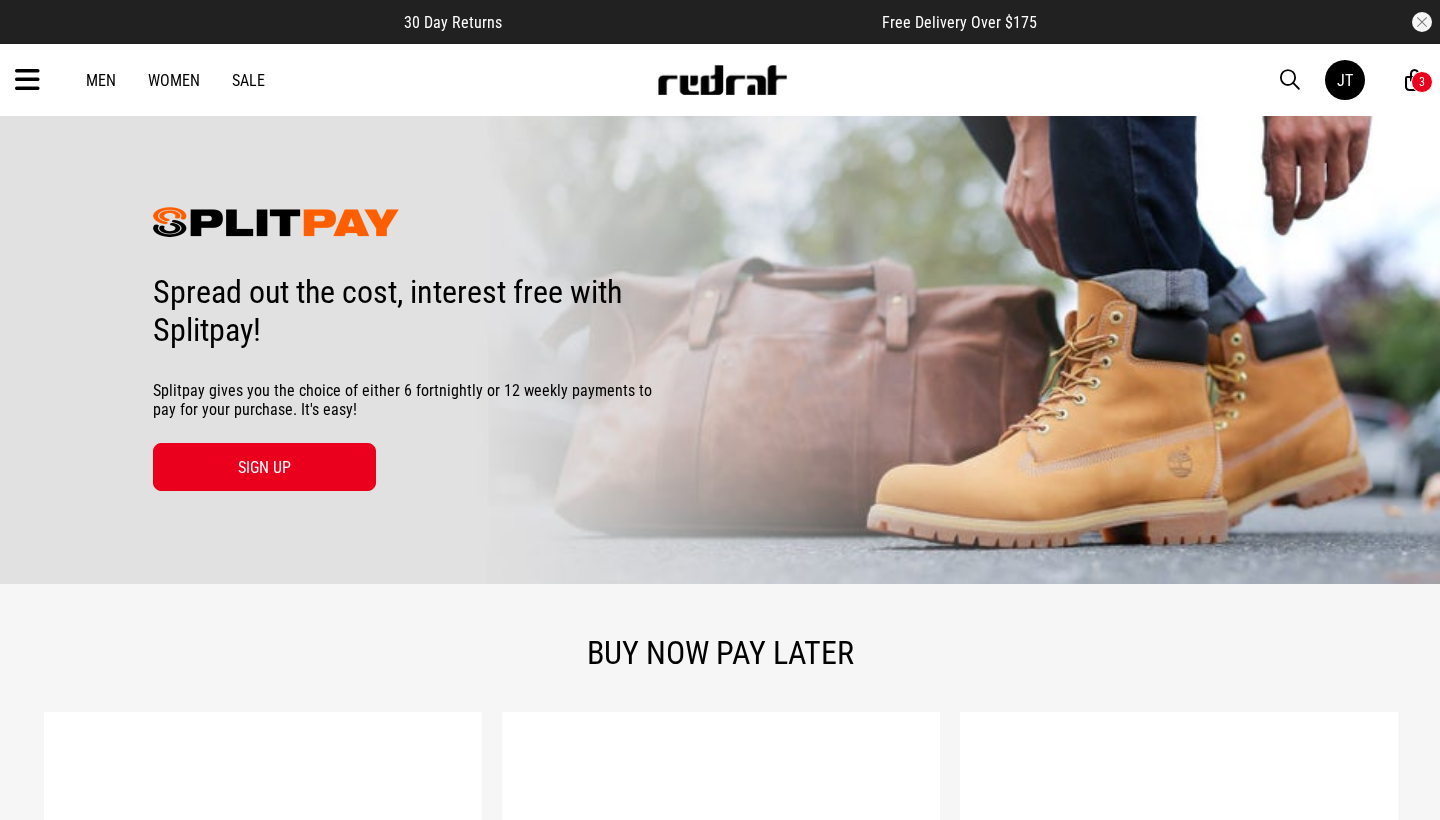 scroll, scrollTop: 0, scrollLeft: 0, axis: both 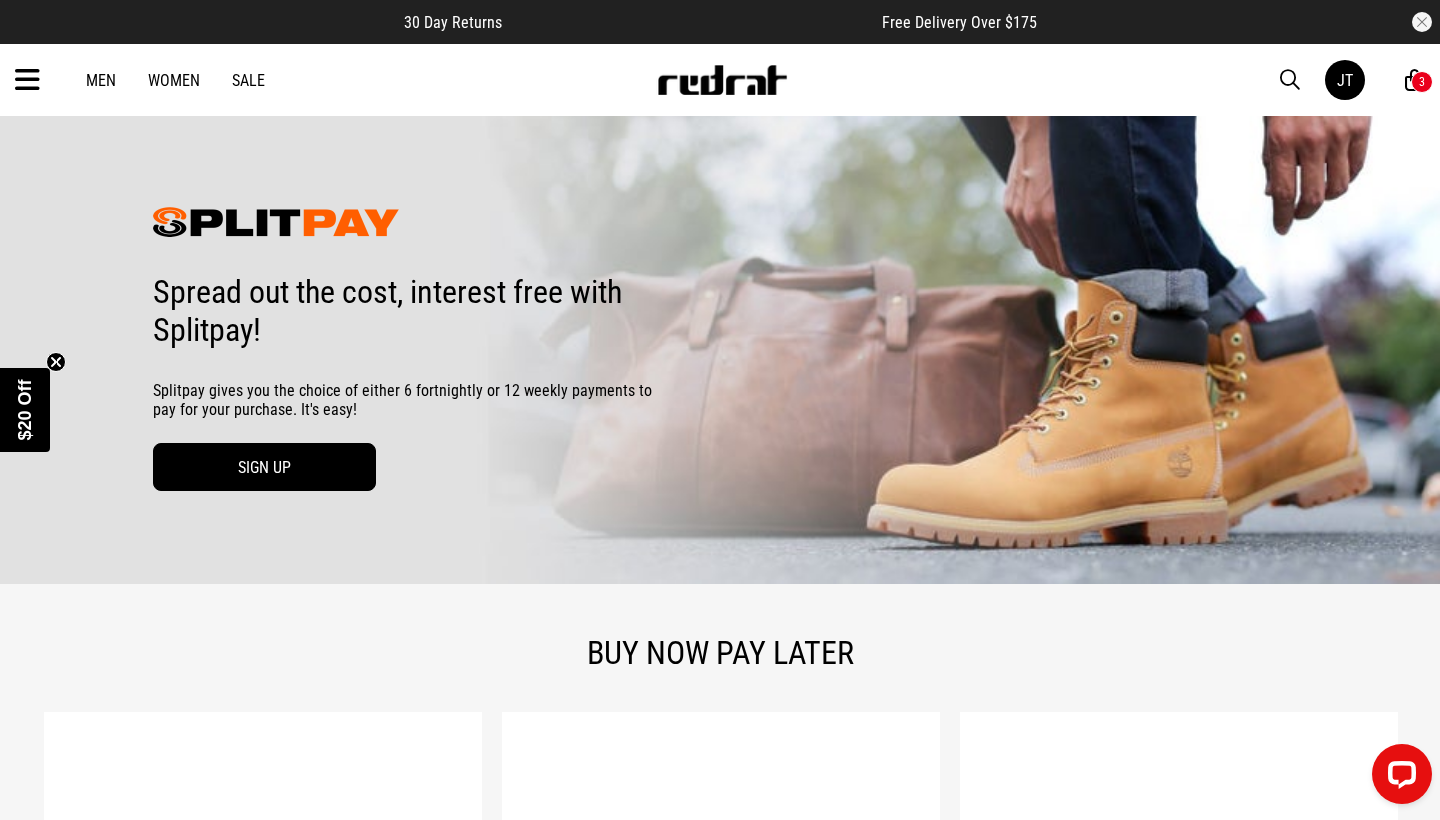 click on "SIGN UP" at bounding box center (264, 467) 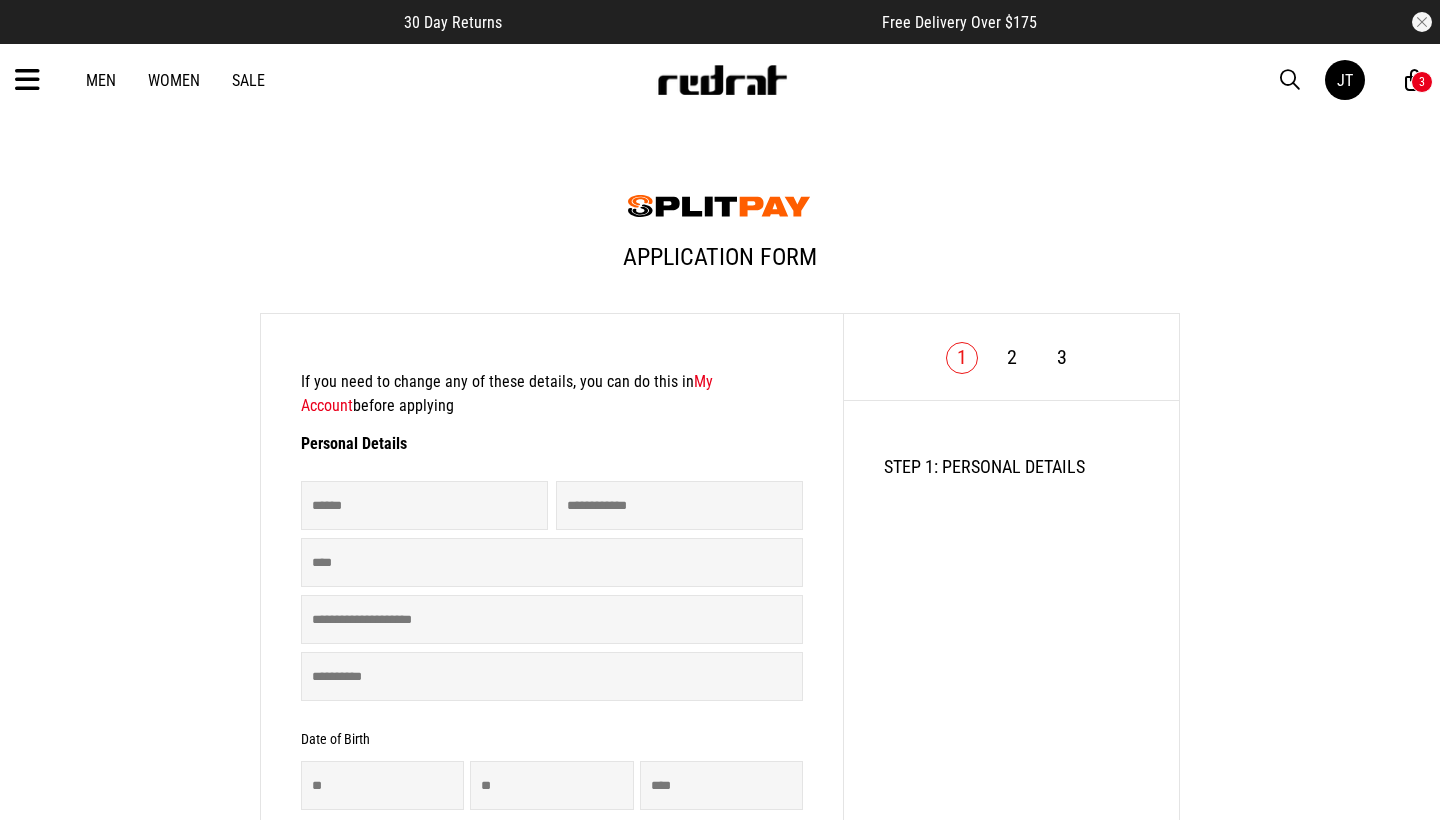 scroll, scrollTop: 0, scrollLeft: 0, axis: both 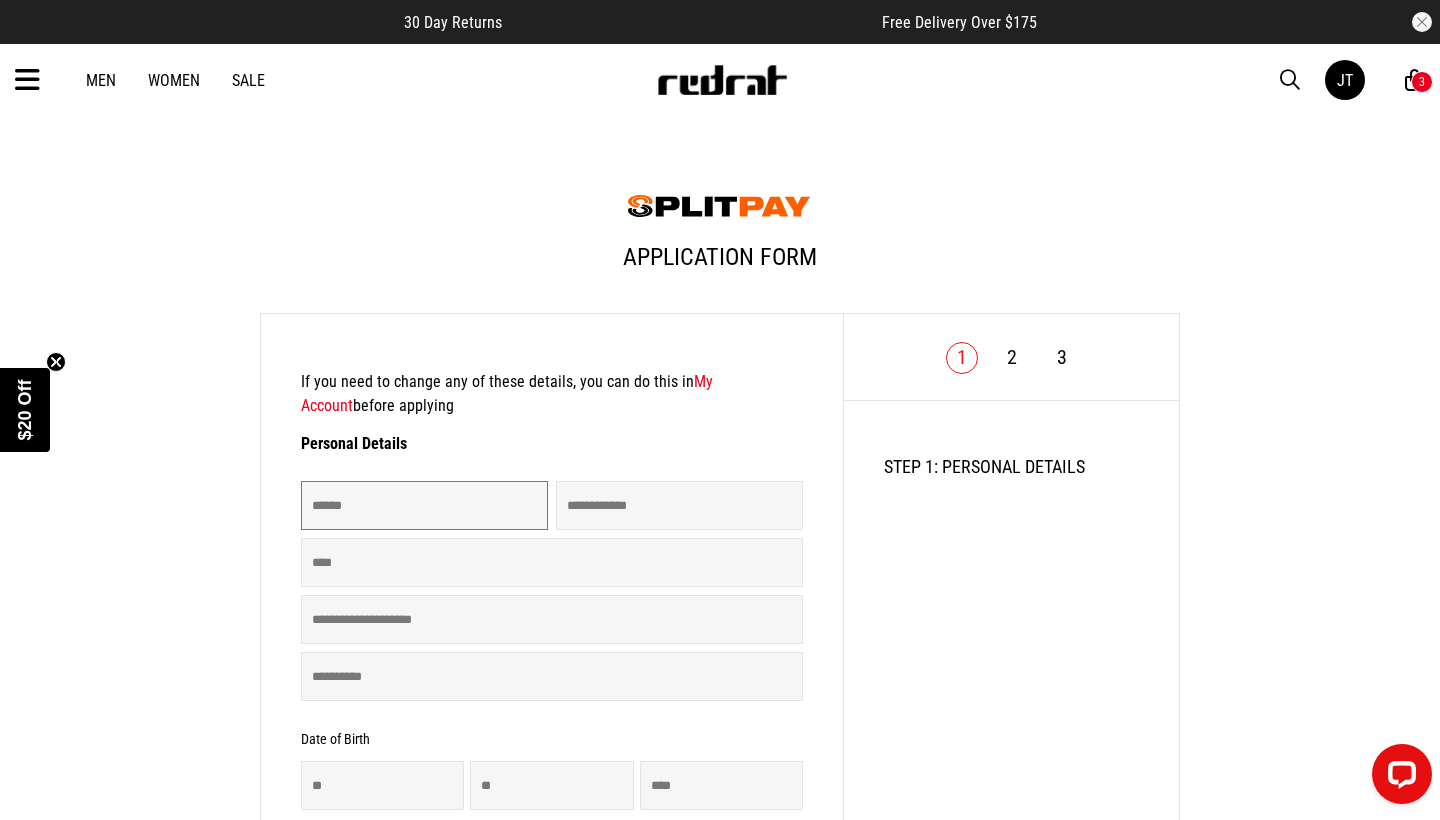 click on "******" at bounding box center (424, 505) 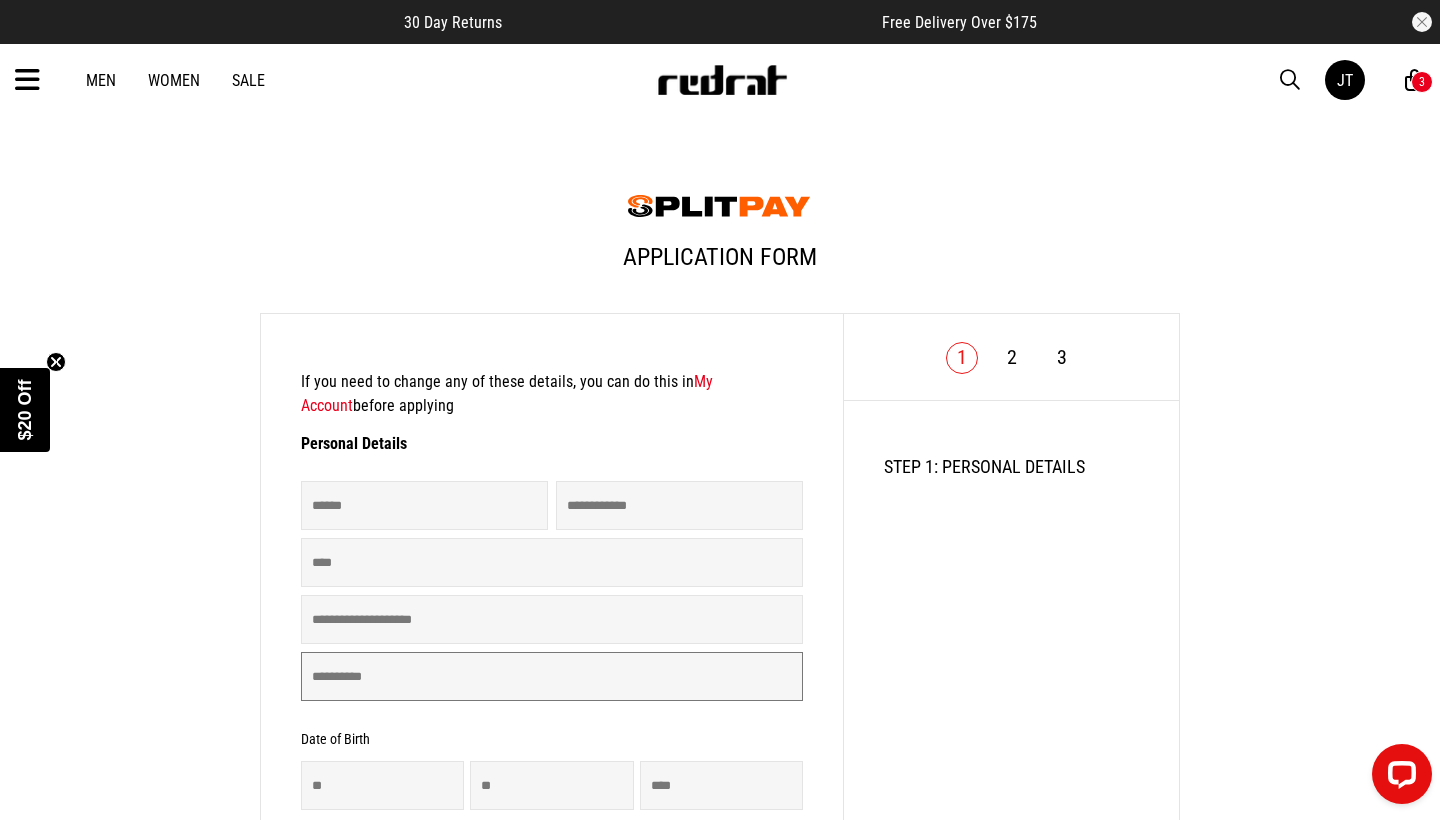click on "**********" at bounding box center (552, 676) 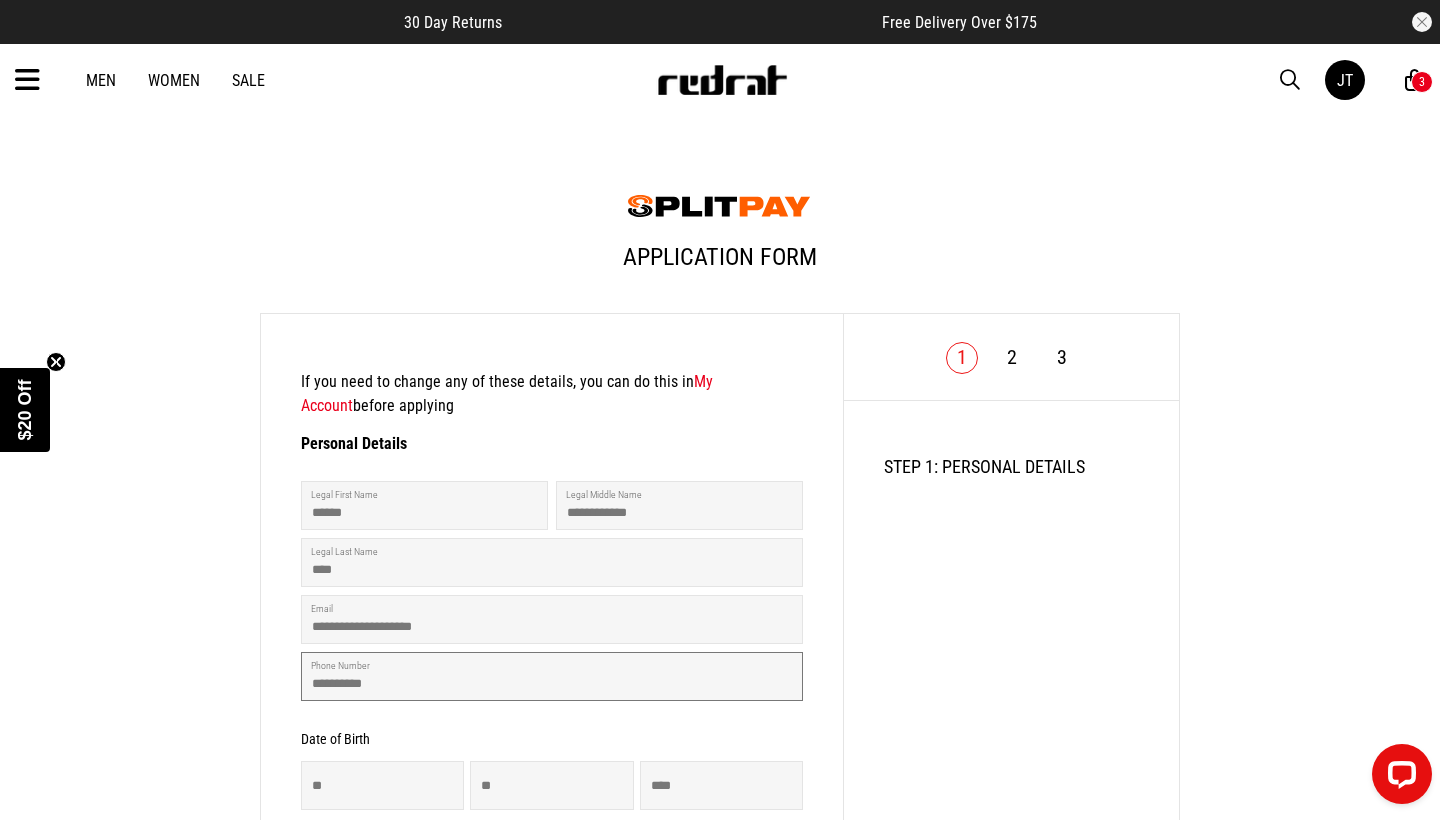 click on "**********" at bounding box center (552, 676) 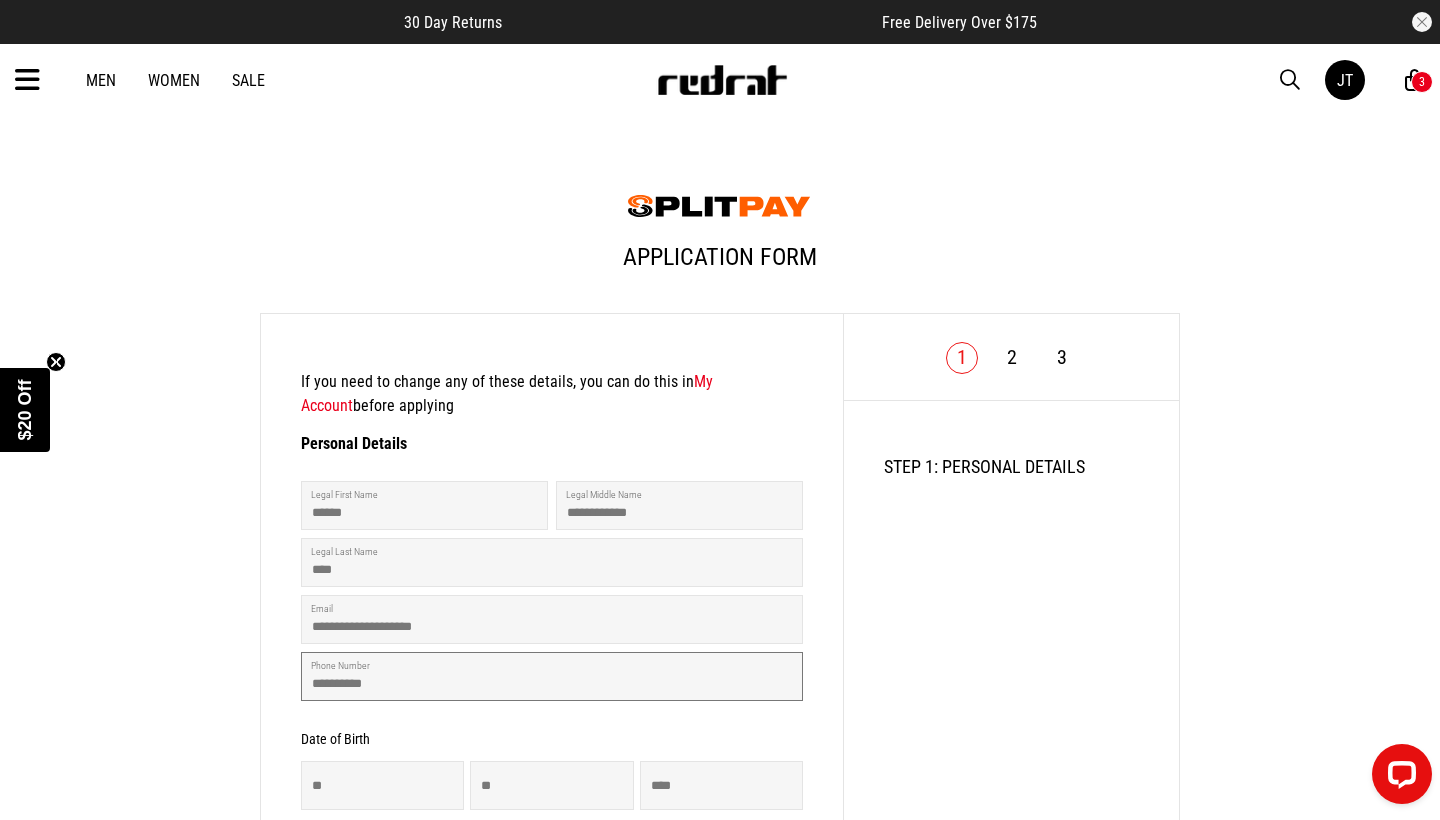 click on "**********" at bounding box center (552, 676) 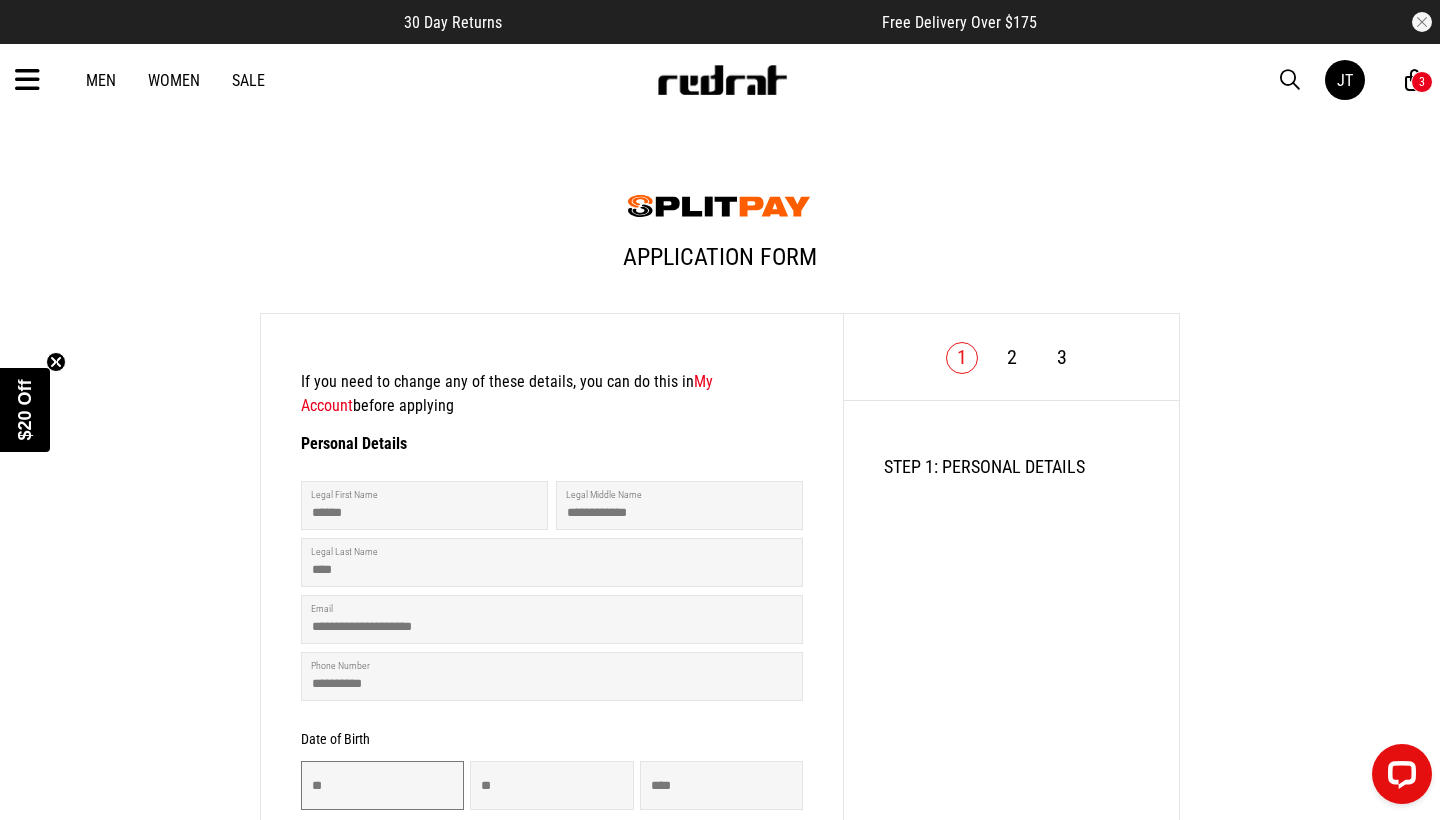 click at bounding box center [382, 785] 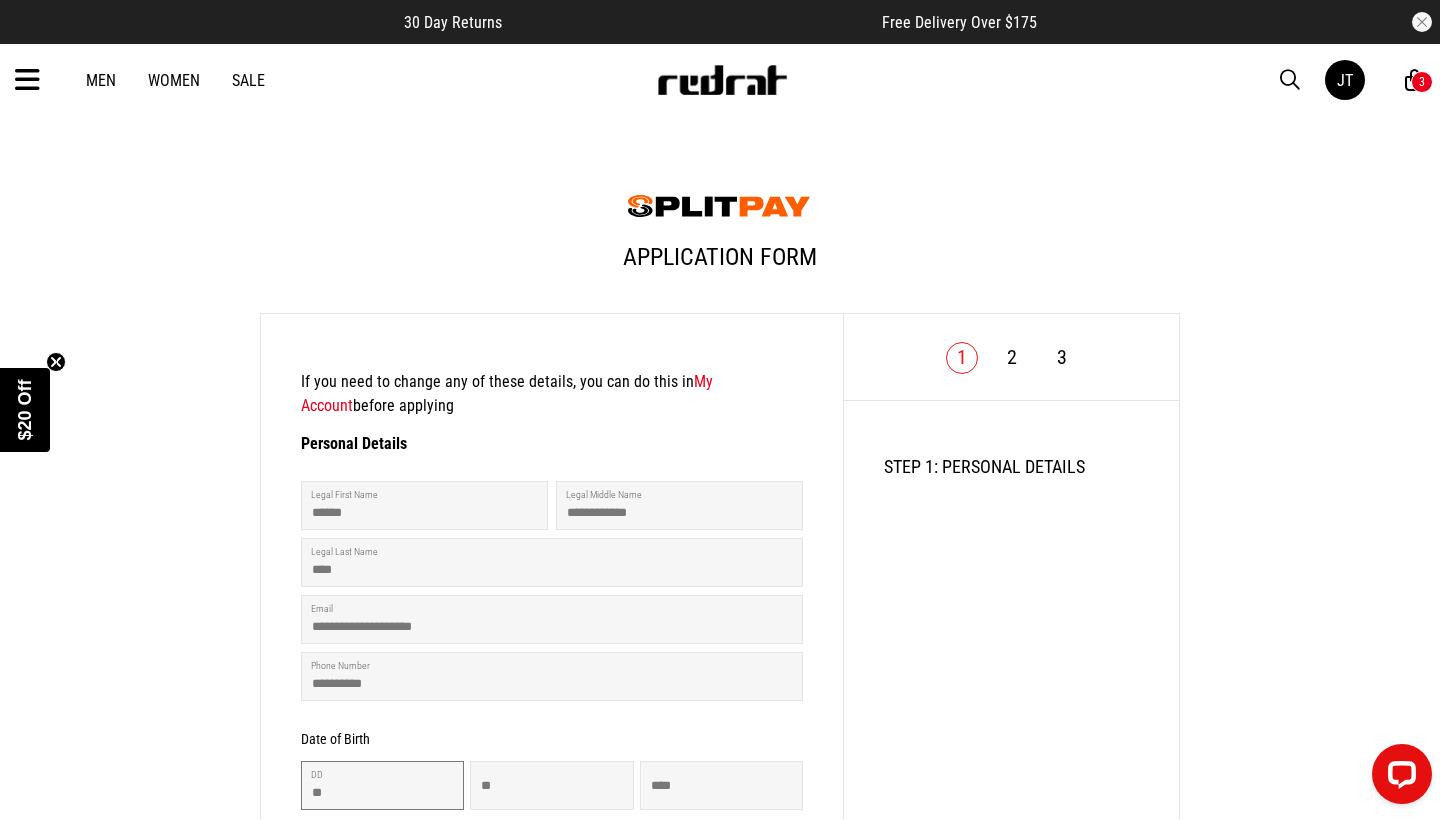type on "**" 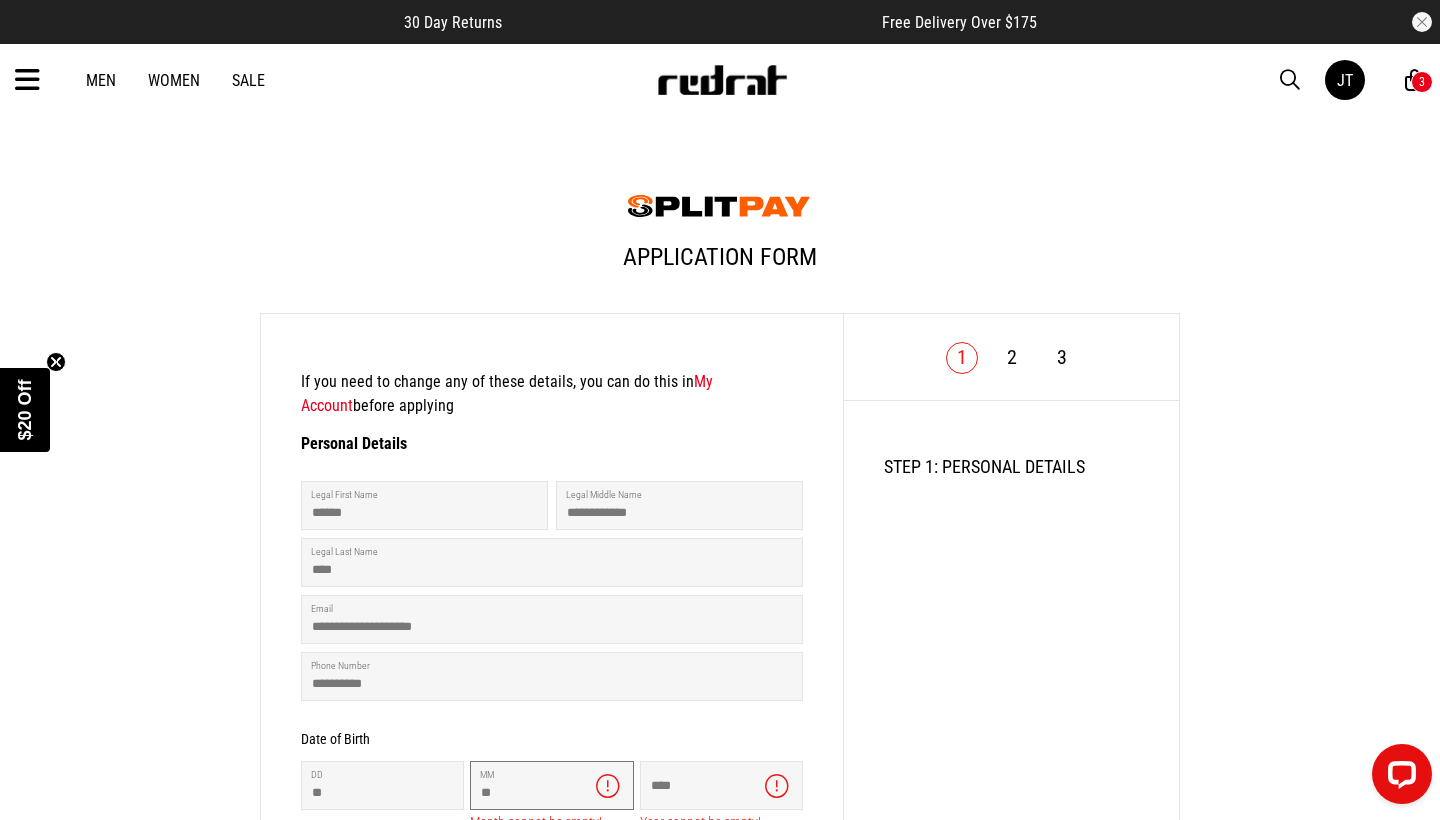 type on "**" 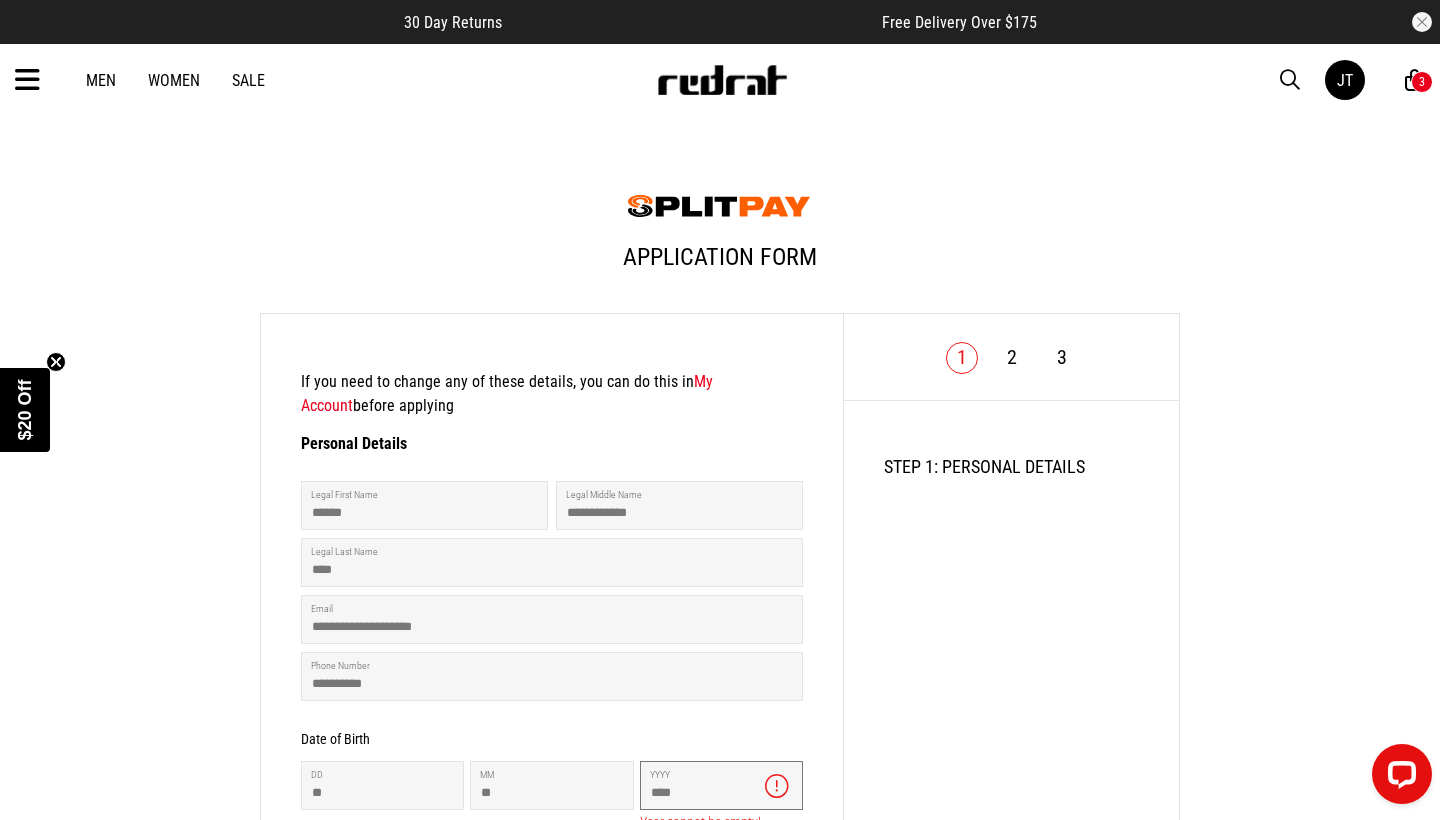 type on "****" 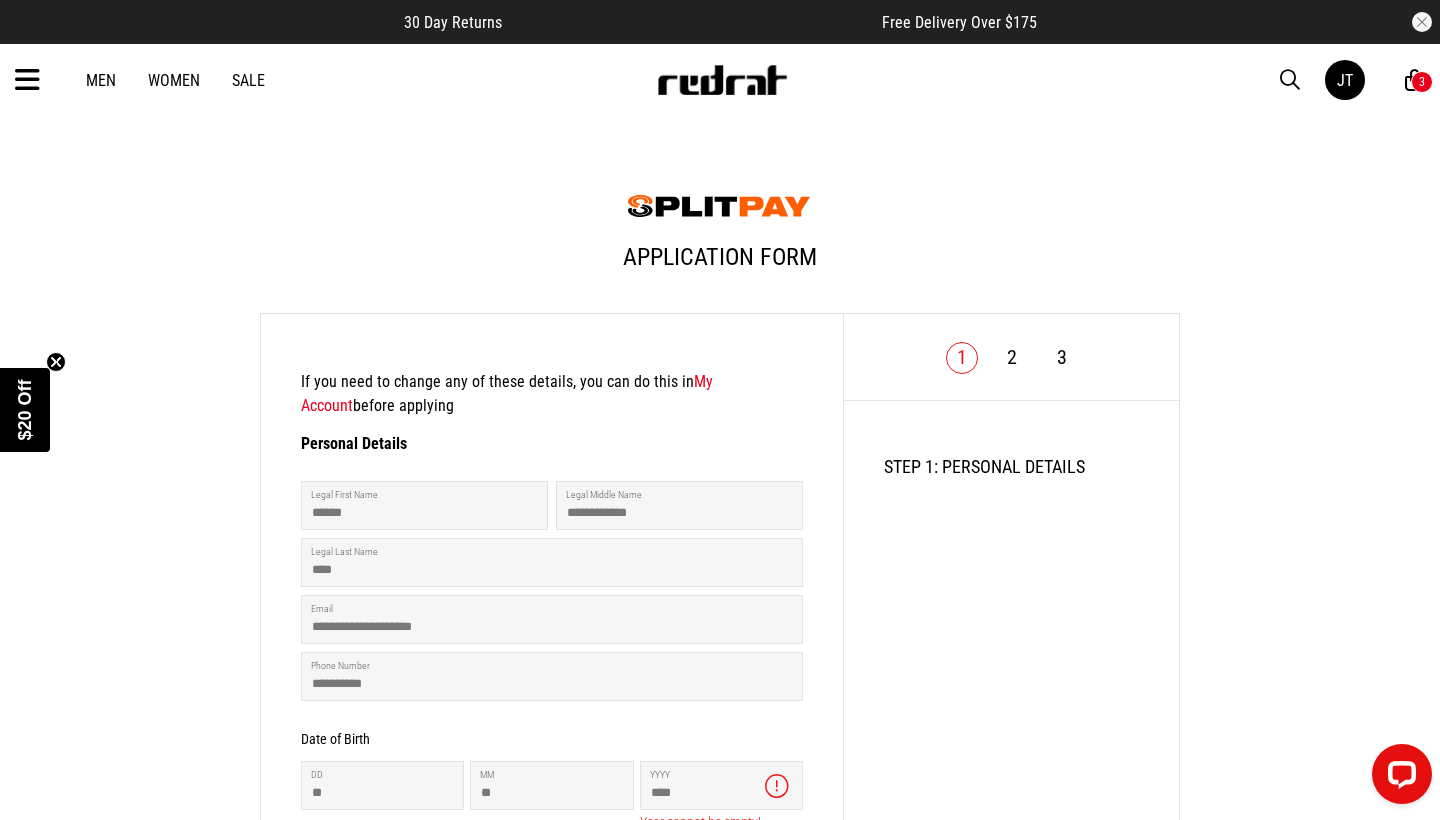 click on "**********" at bounding box center (720, 642) 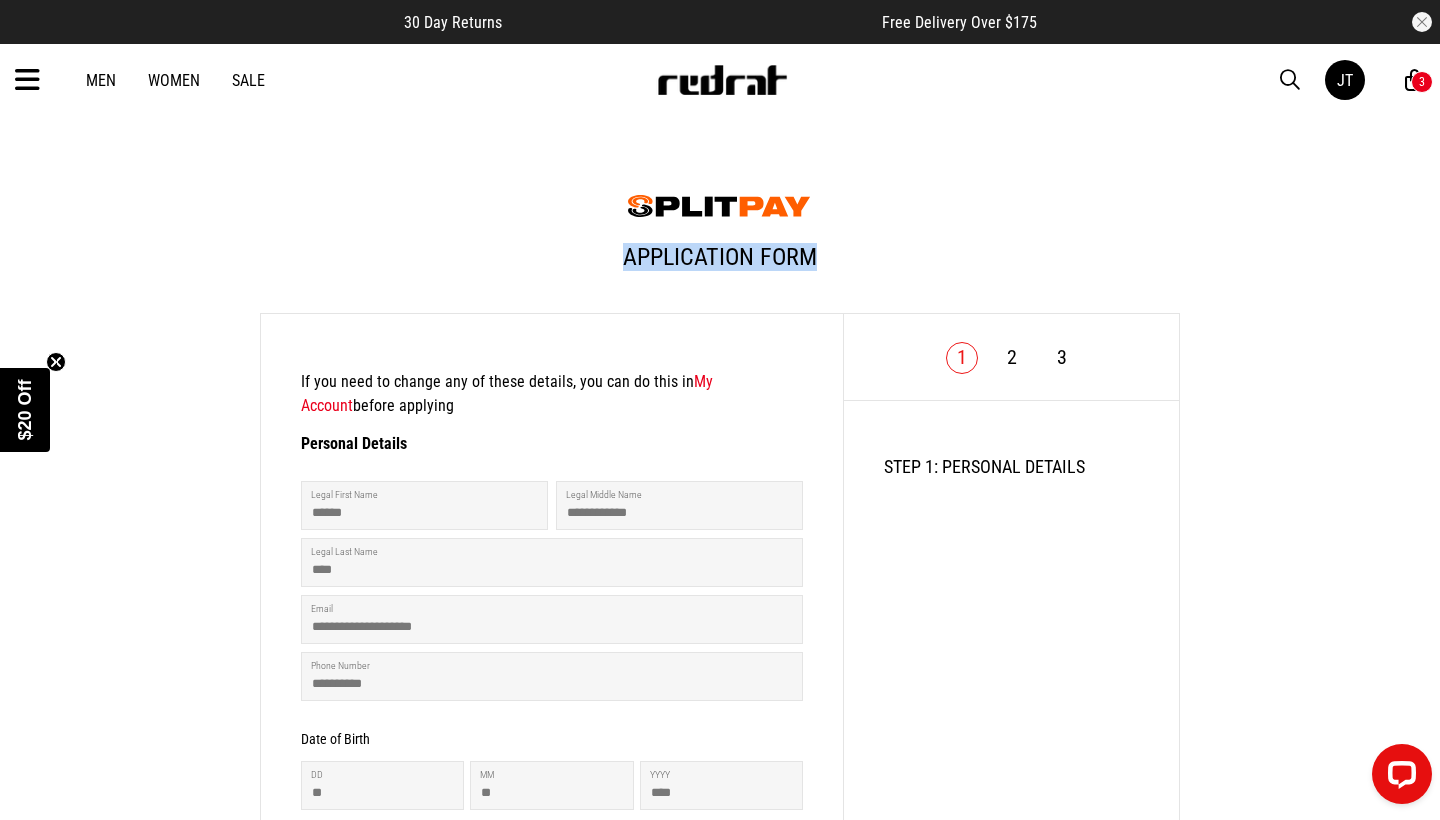 drag, startPoint x: 1439, startPoint y: 227, endPoint x: 1437, endPoint y: 243, distance: 16.124516 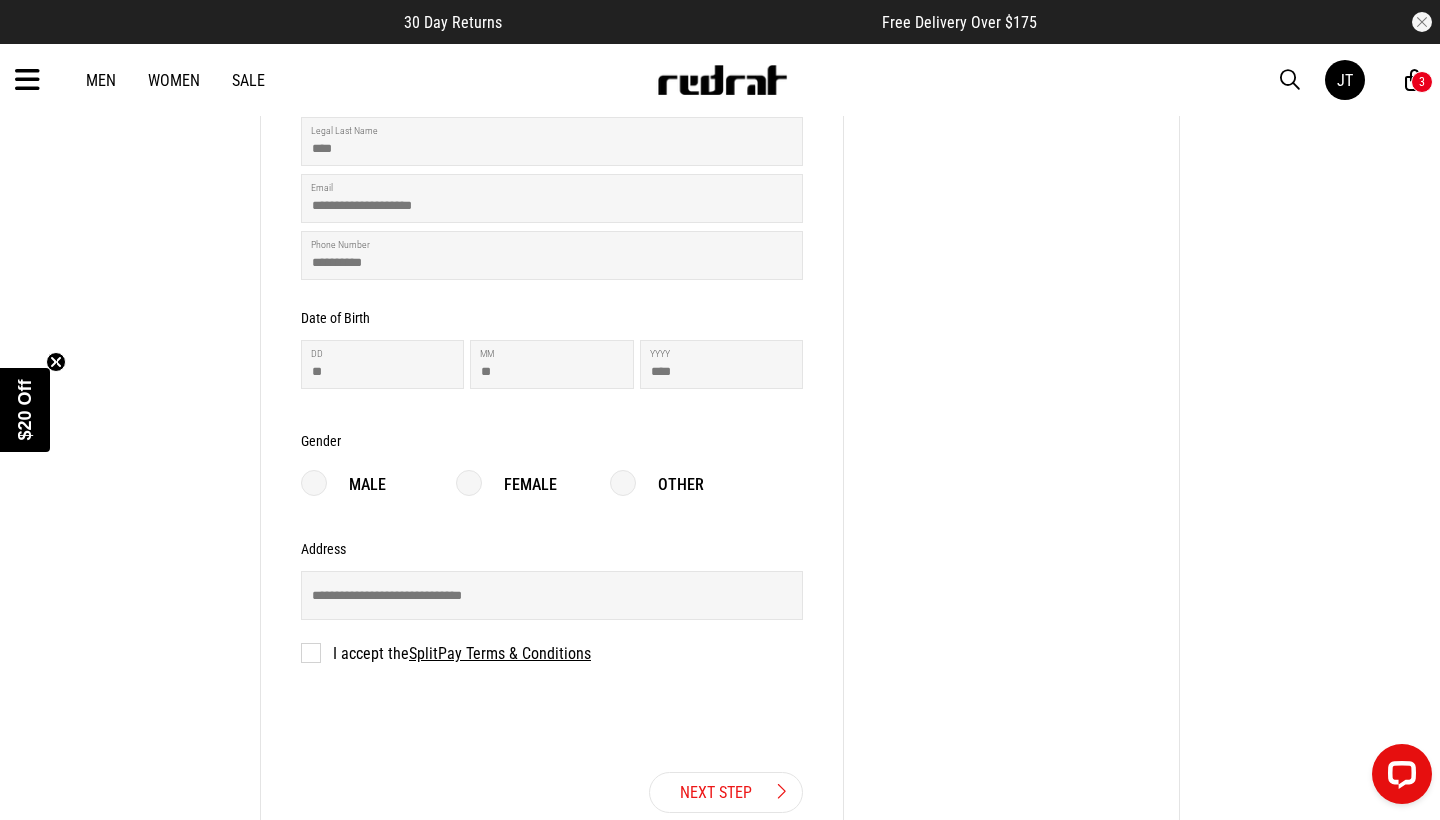 scroll, scrollTop: 482, scrollLeft: 0, axis: vertical 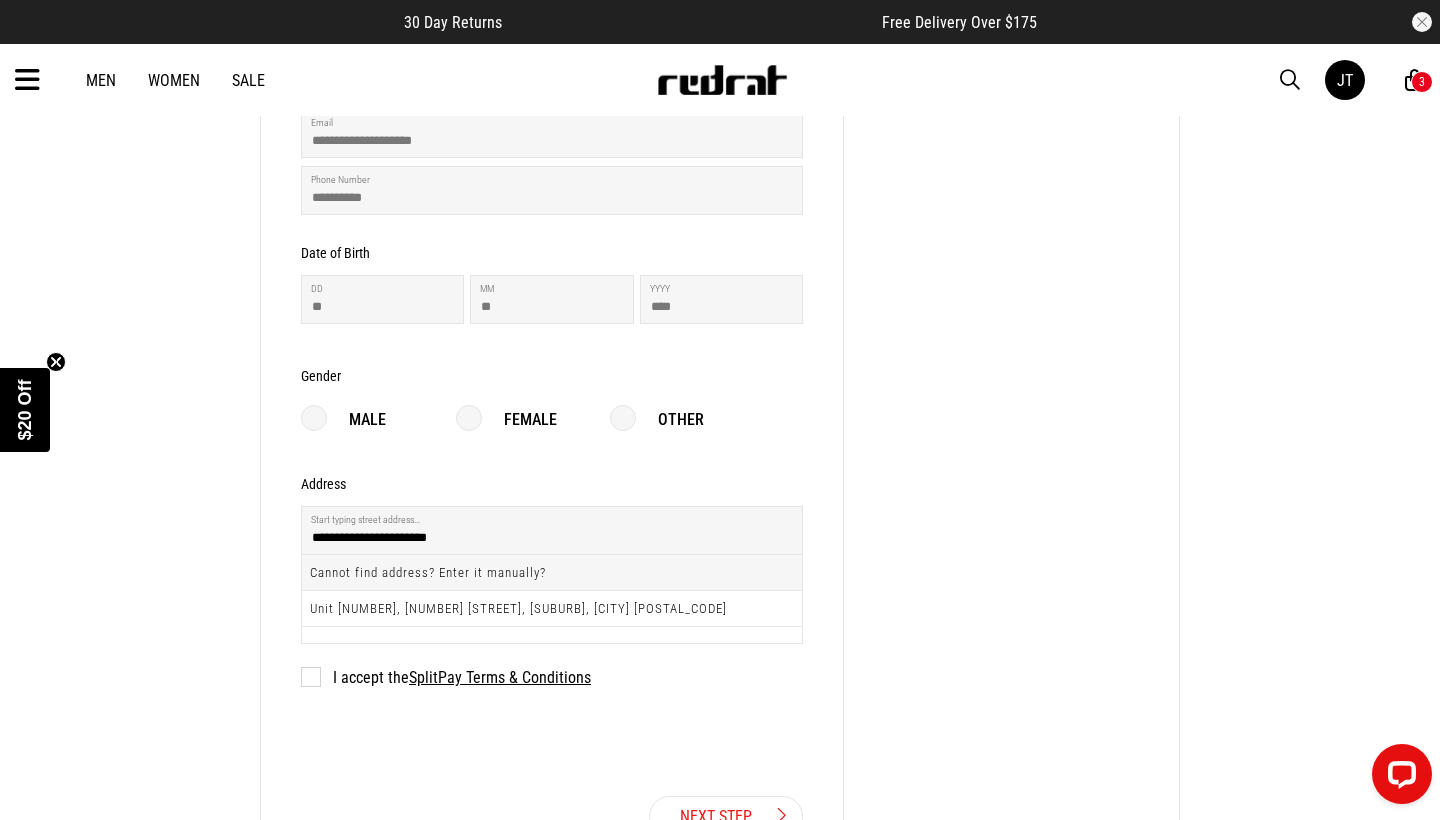 click on "I accept the  SplitPay Terms & Conditions" at bounding box center (446, 677) 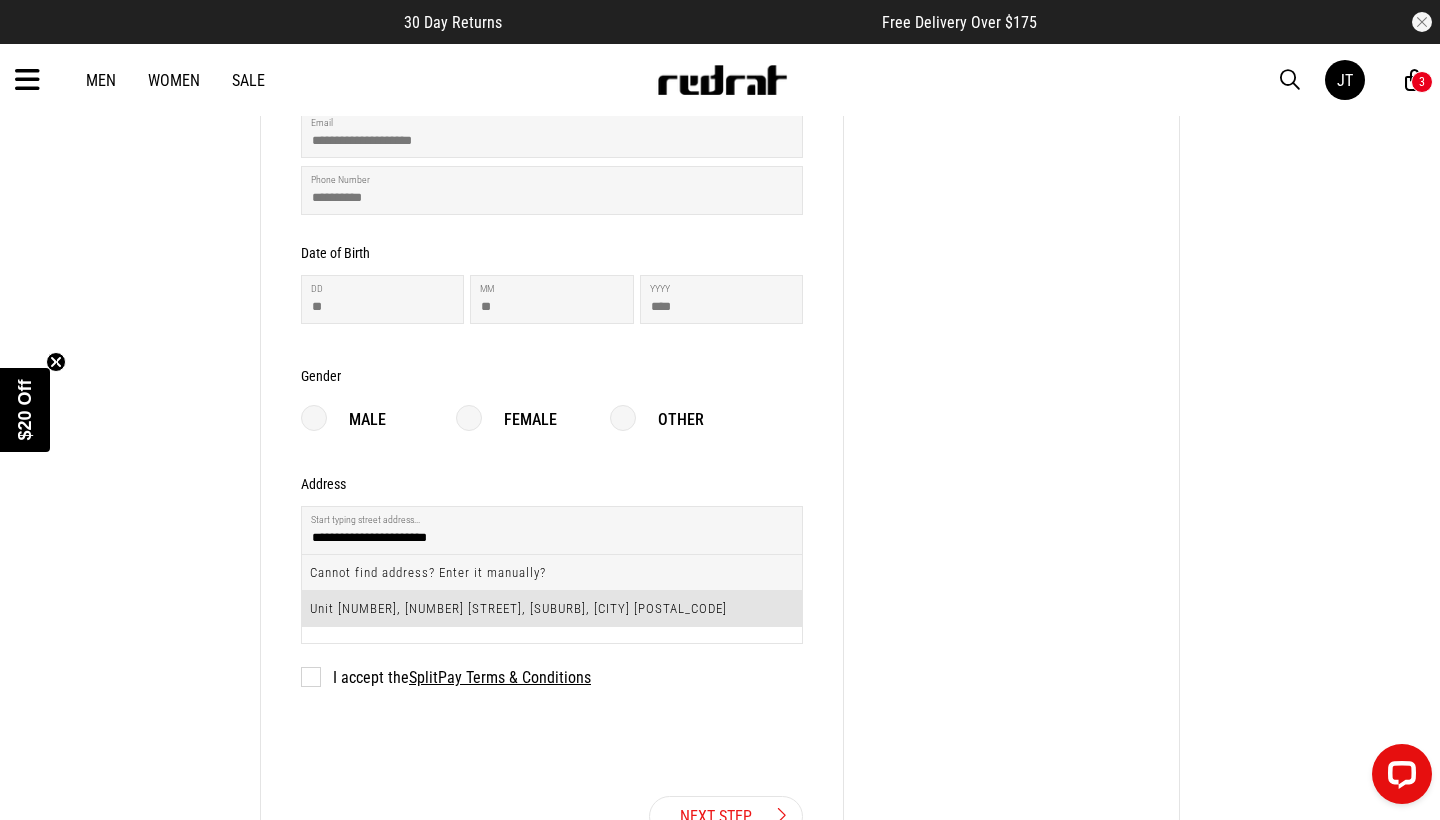 click on "Unit [NUMBER], [NUMBER] [STREET], [SUBURB], [CITY] [POSTAL_CODE]" at bounding box center [552, 608] 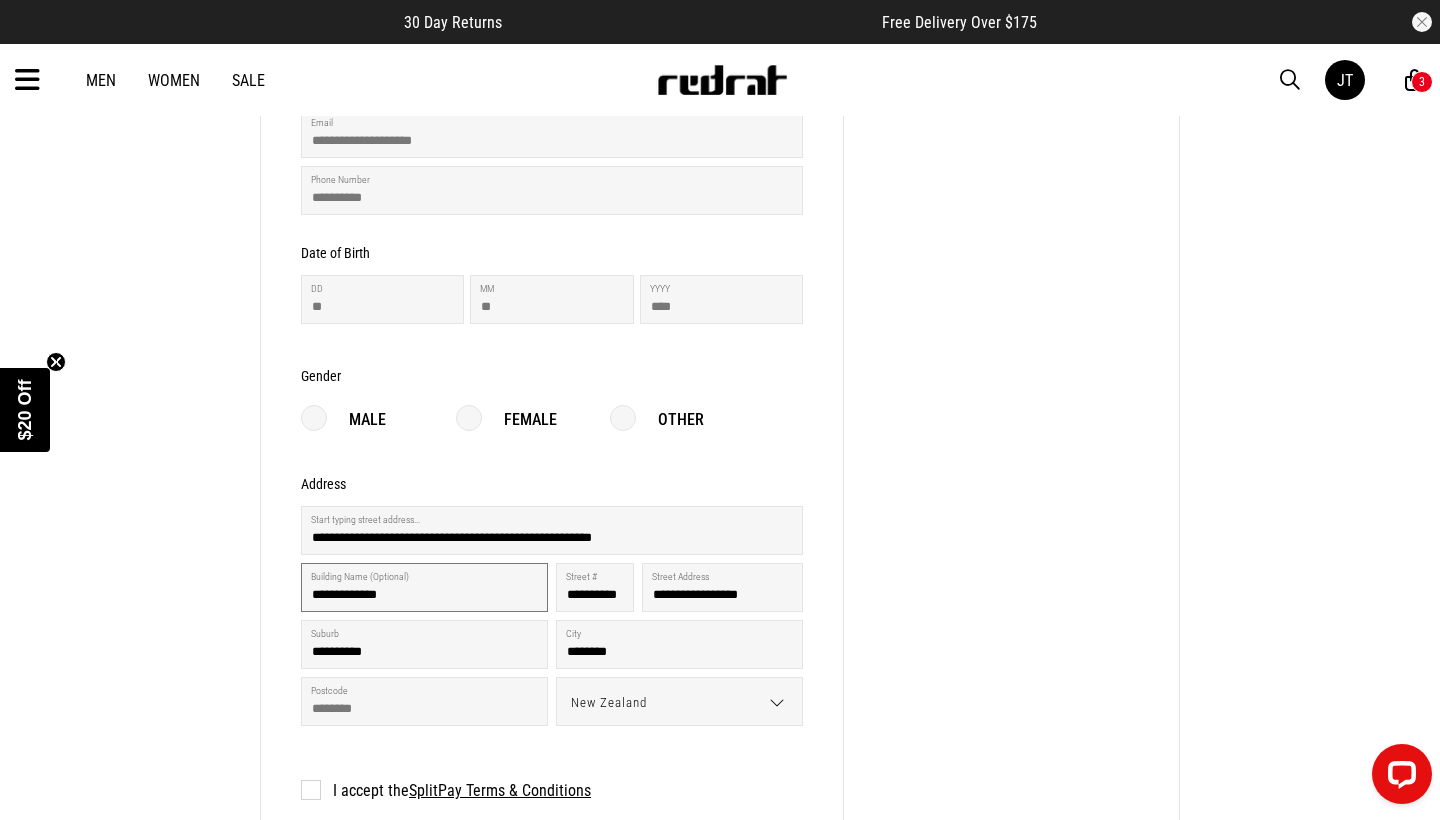 type on "**********" 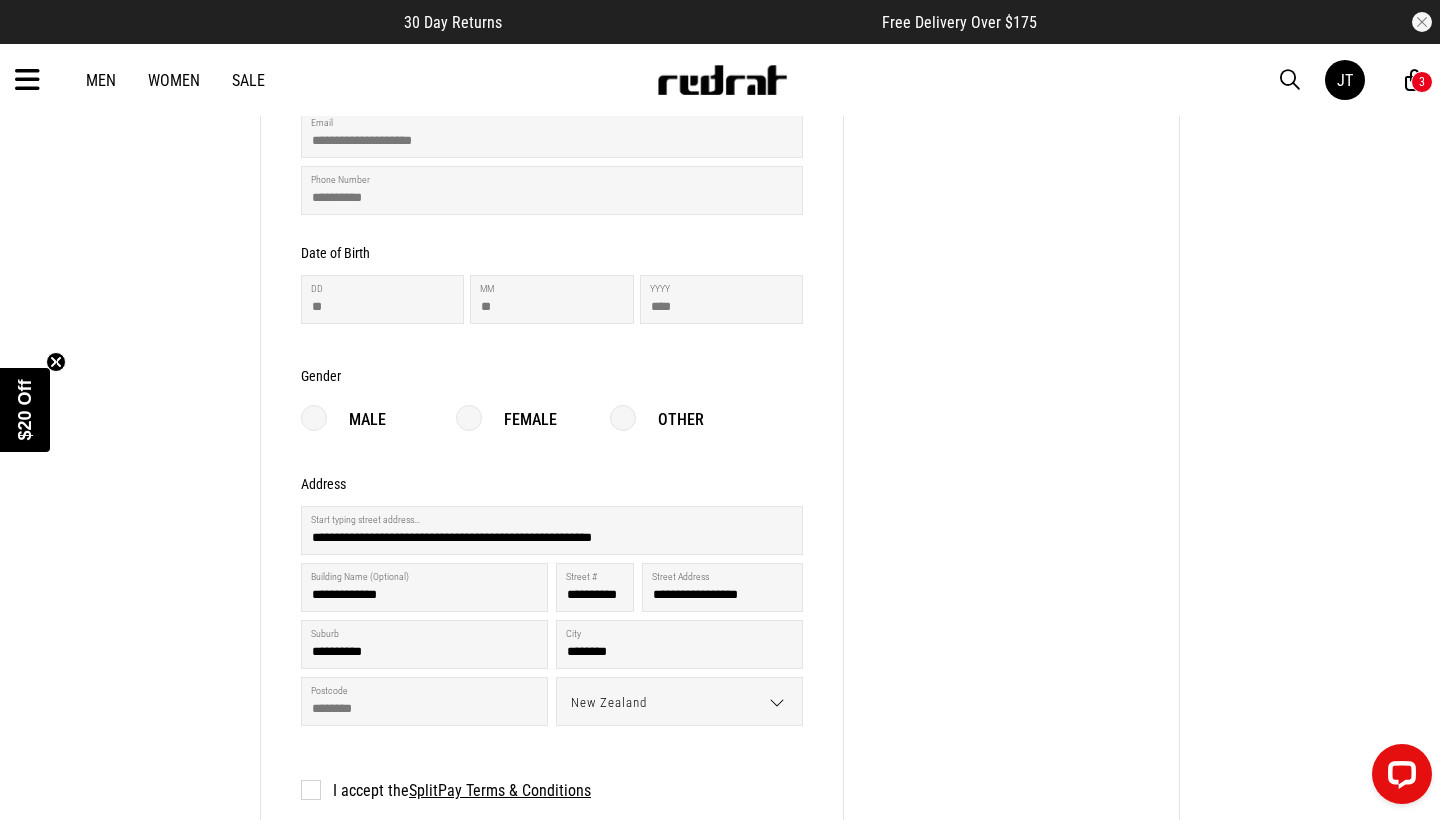 click on "**********" at bounding box center (720, 247) 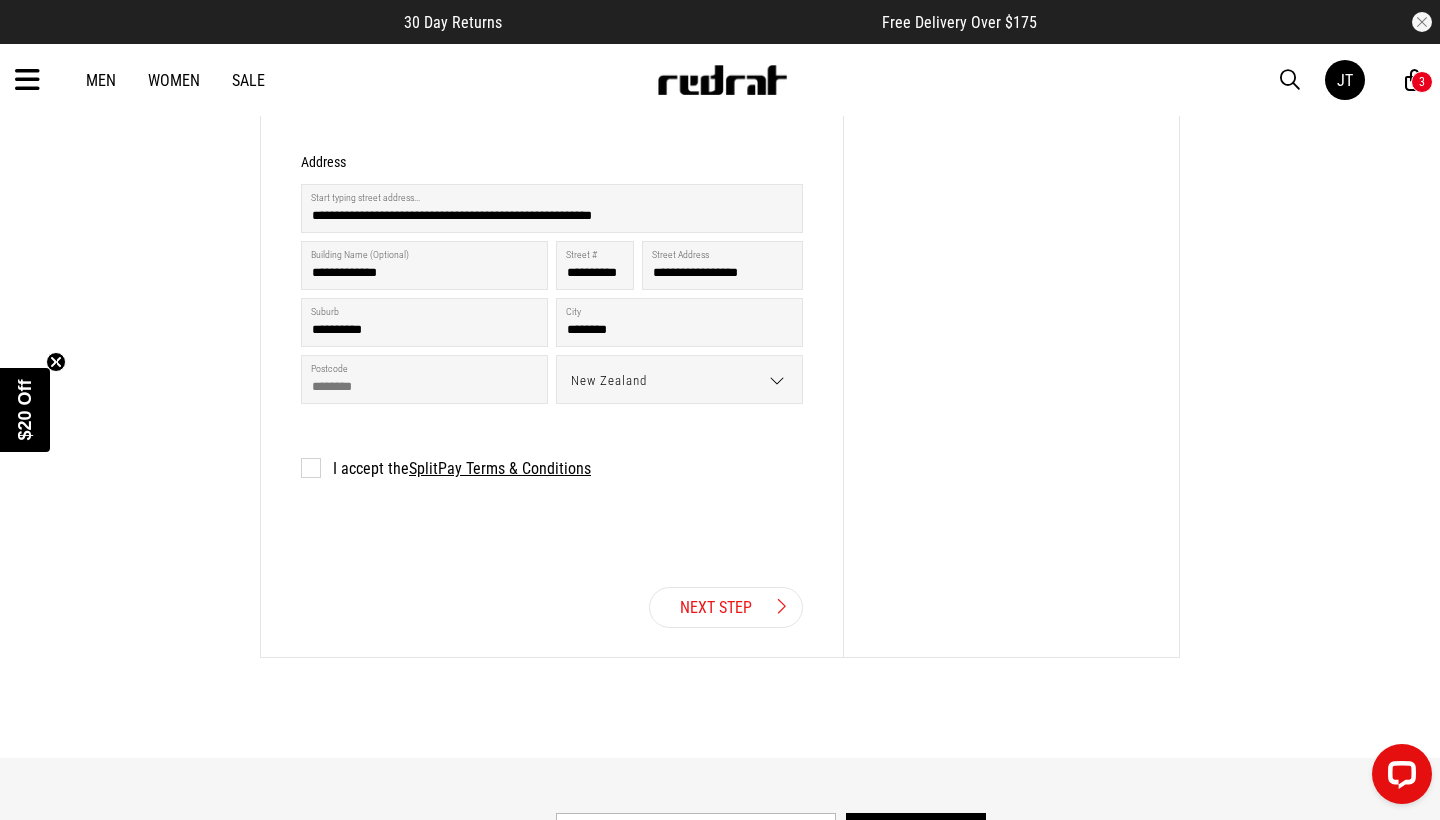 scroll, scrollTop: 824, scrollLeft: 0, axis: vertical 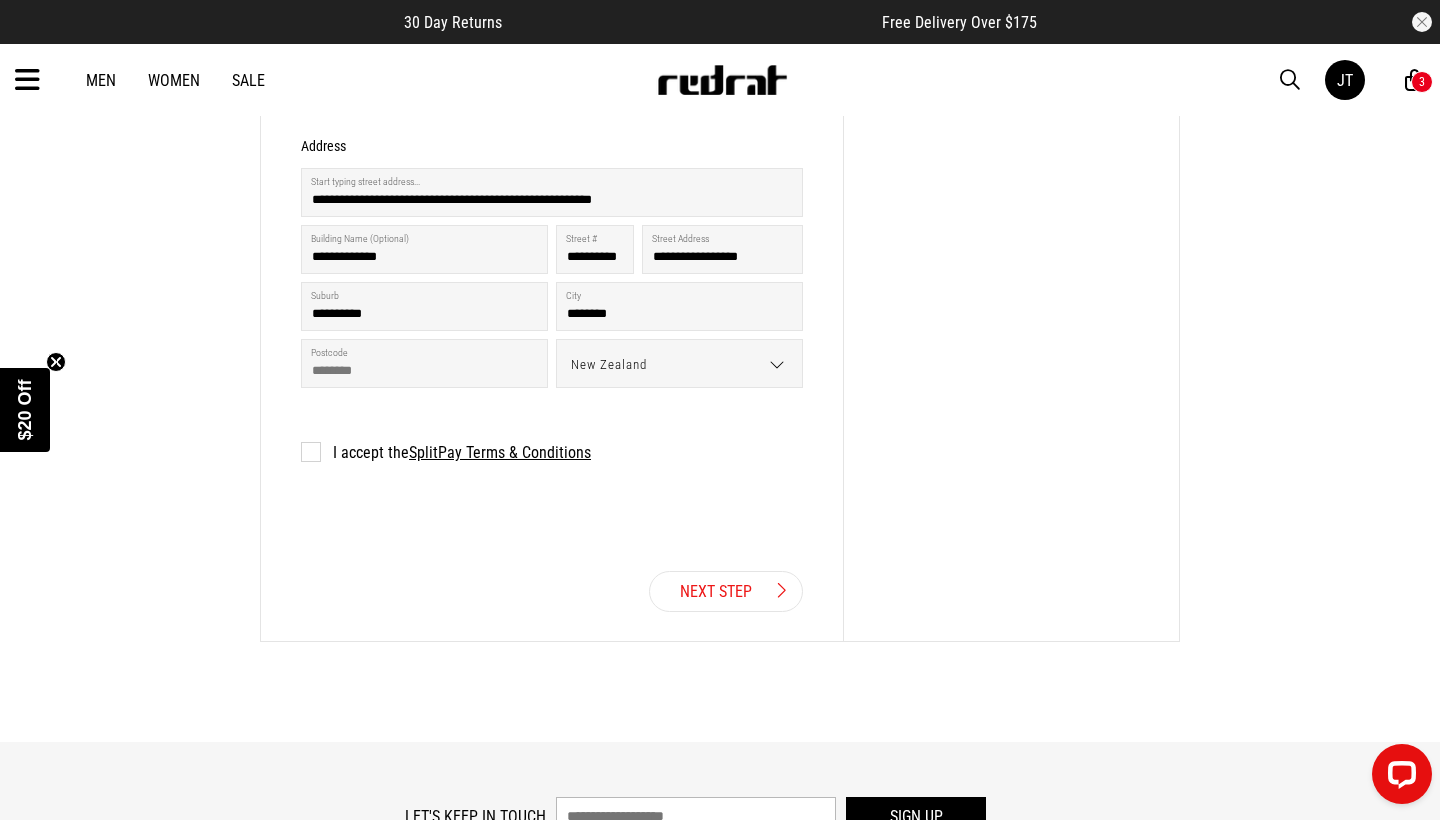 click on "Next Step" at bounding box center (726, 591) 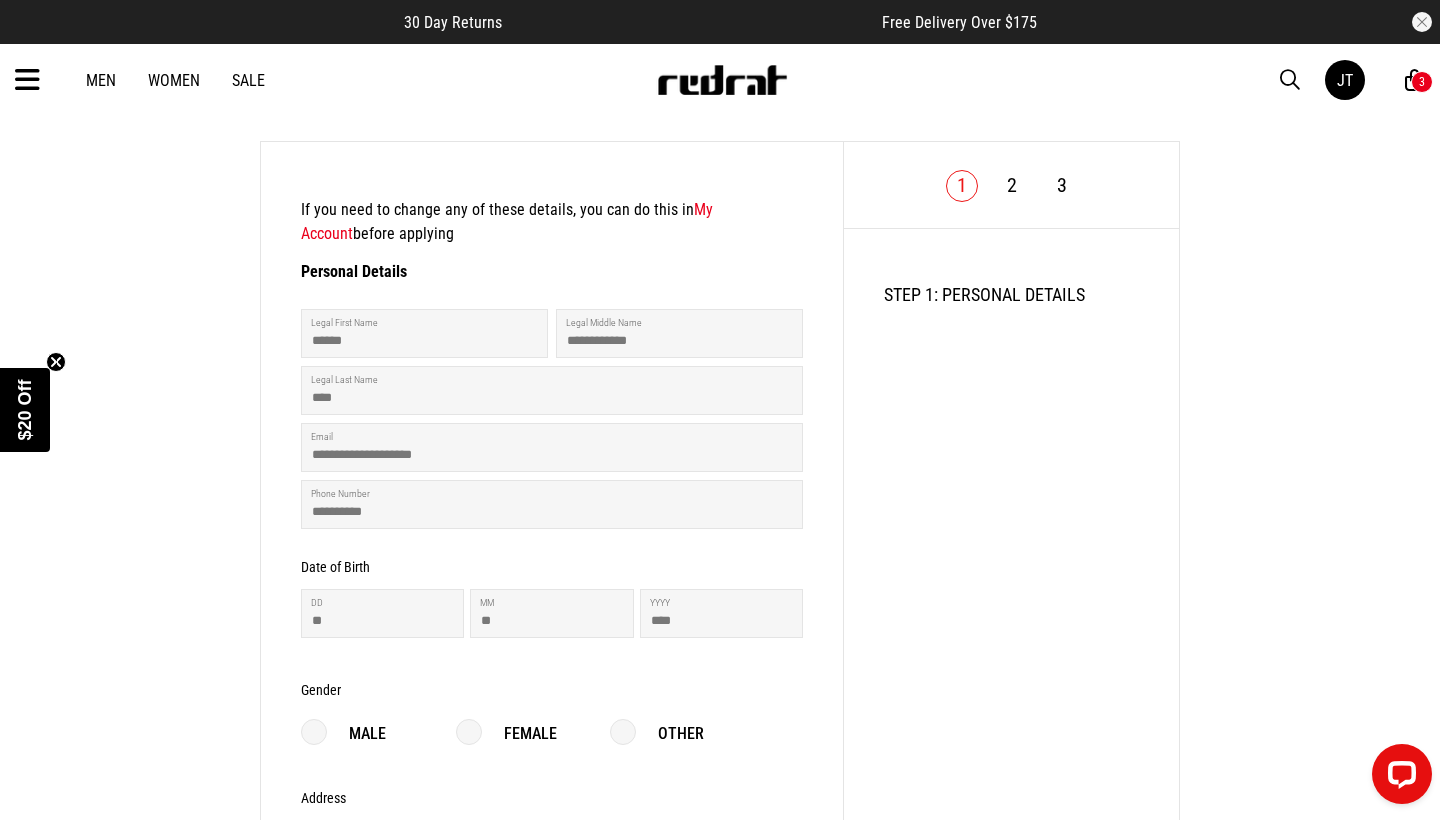 scroll, scrollTop: 0, scrollLeft: 0, axis: both 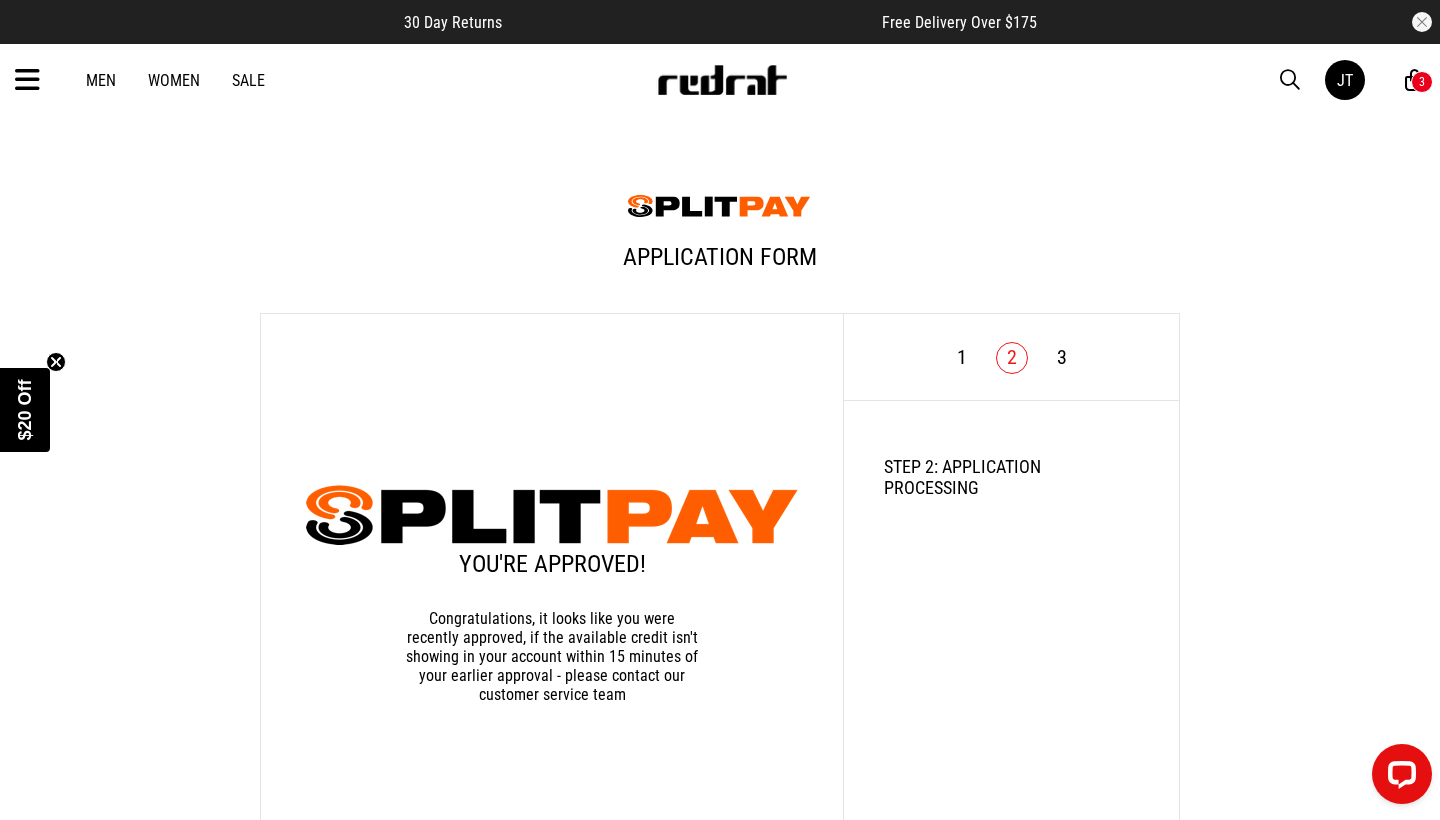 click on "**********" at bounding box center [720, 467] 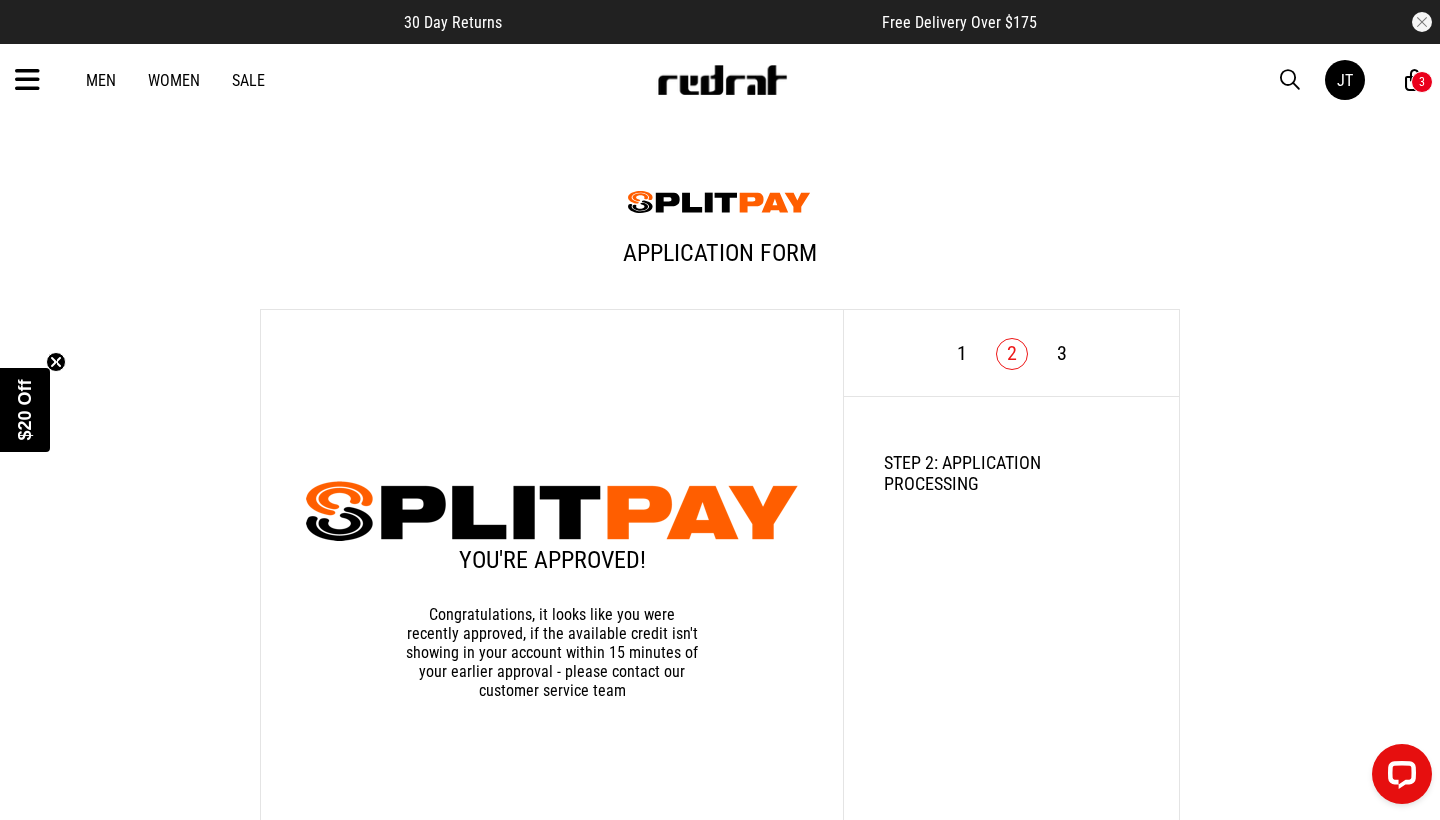 scroll, scrollTop: 0, scrollLeft: 0, axis: both 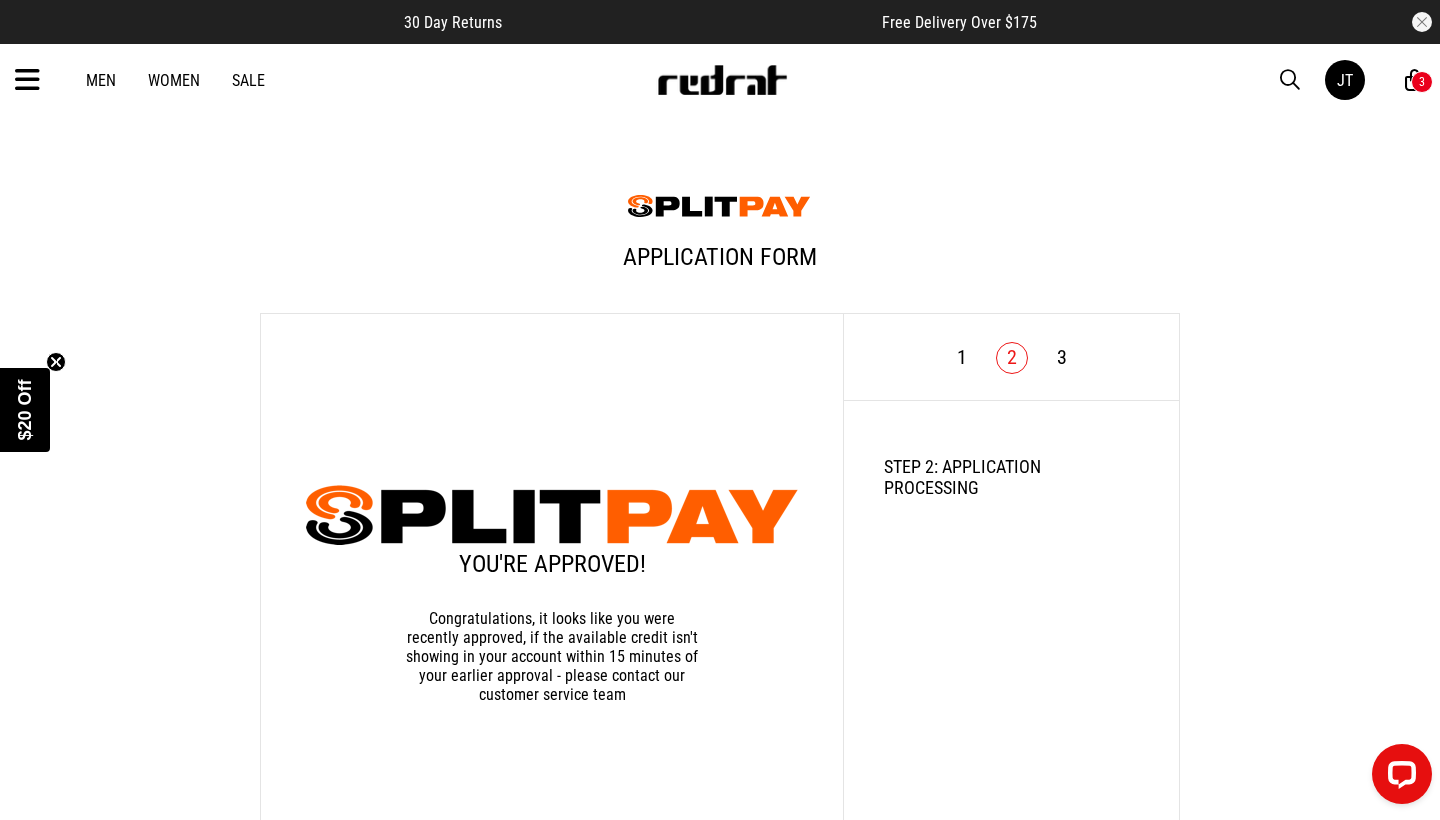 click on "1
2
3
STEP 2: Application Processing
You'll receive a TXT message soon to complete the realtime verification of your account, leave this window open and you'll be redirected once that's complete.
1/3" at bounding box center [1011, 594] 